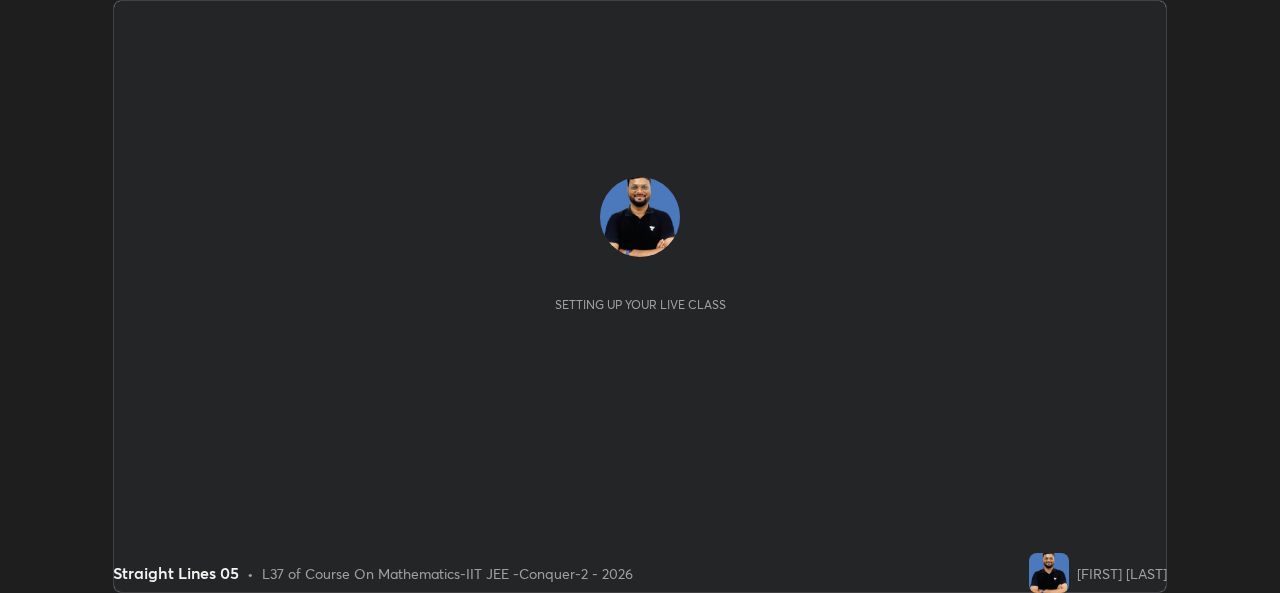 scroll, scrollTop: 0, scrollLeft: 0, axis: both 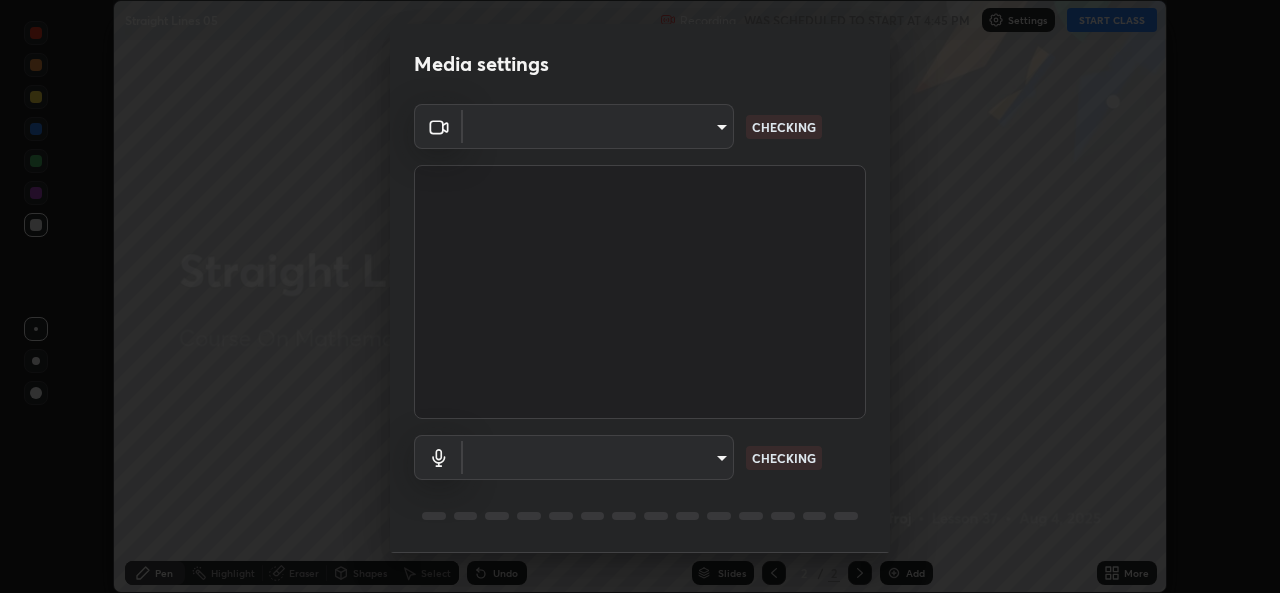 type on "05e0618f62b054dcc40553c7fbd7031c96524e68235480b96fb1515208e4dd7f" 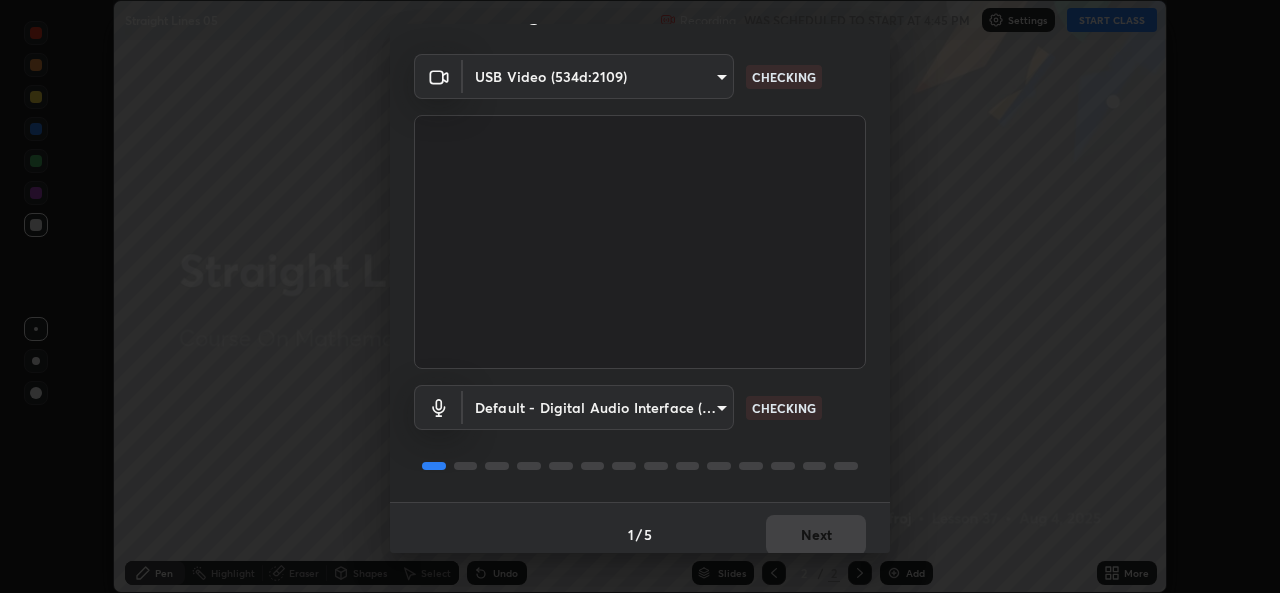 scroll, scrollTop: 63, scrollLeft: 0, axis: vertical 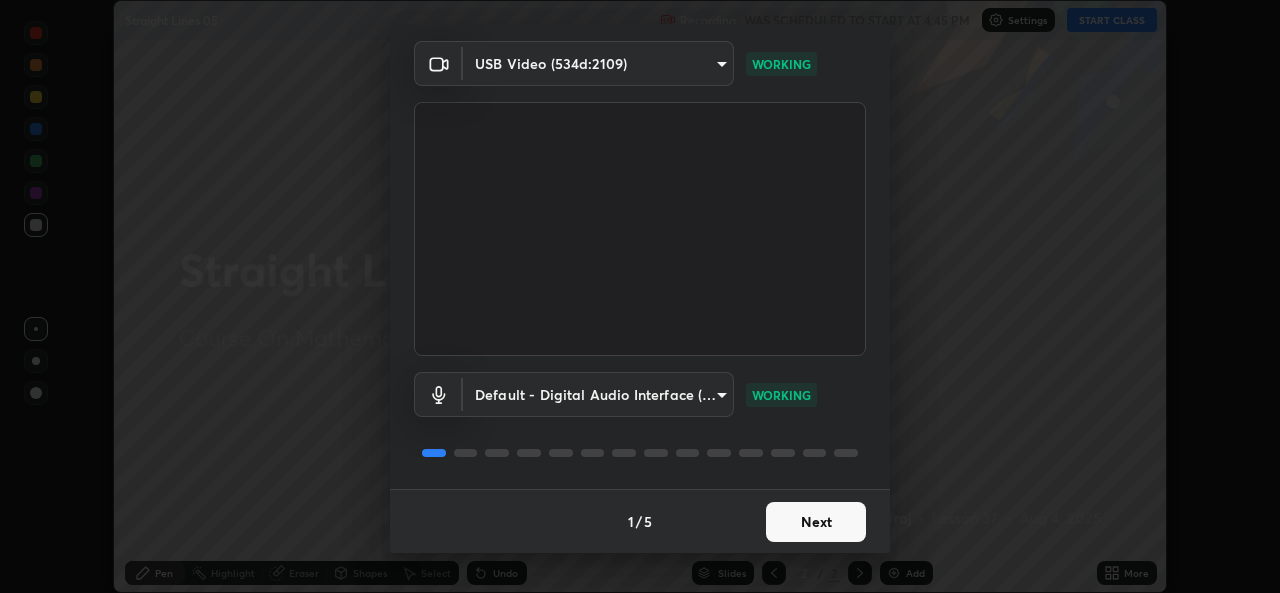 click on "Next" at bounding box center [816, 522] 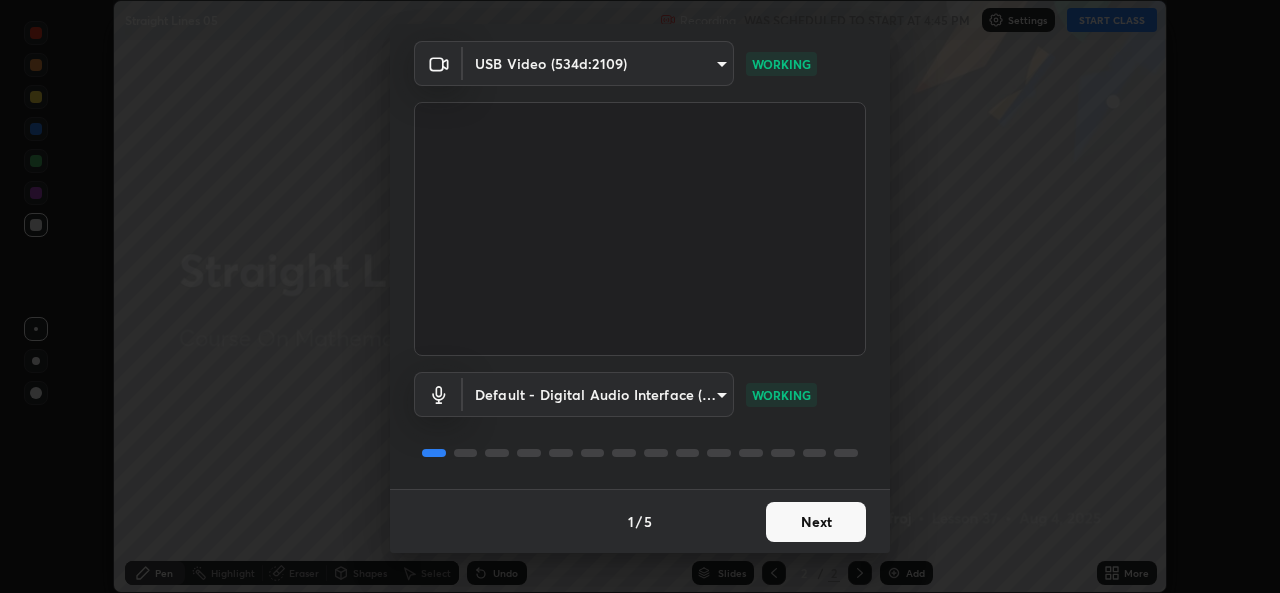 scroll, scrollTop: 0, scrollLeft: 0, axis: both 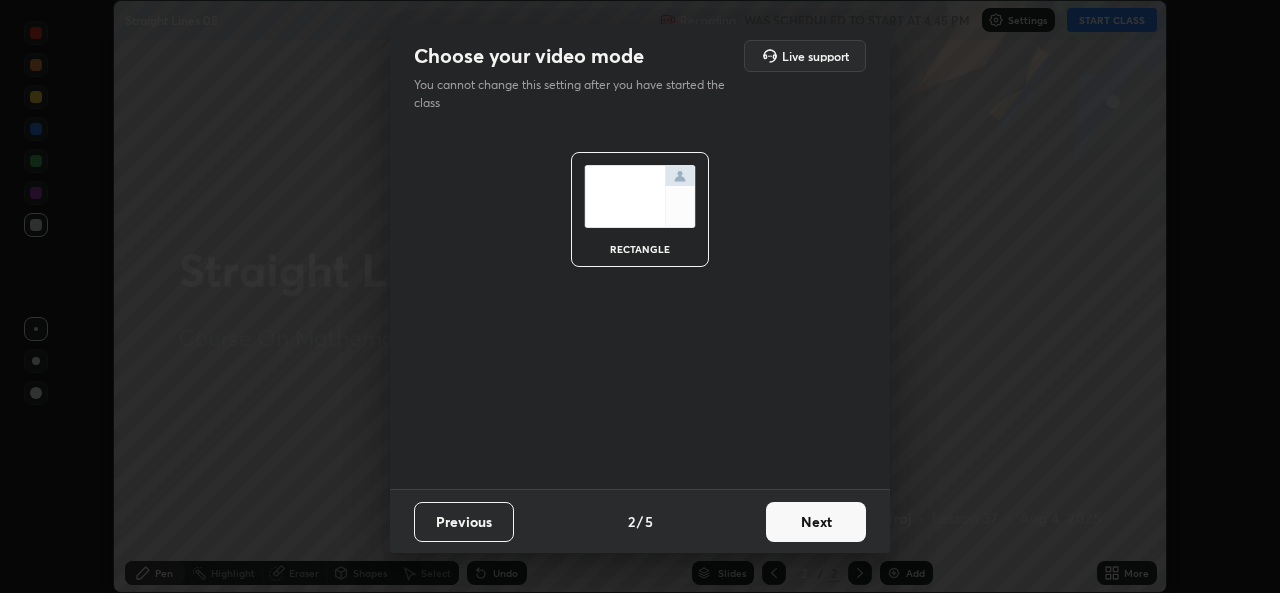 click on "Next" at bounding box center [816, 522] 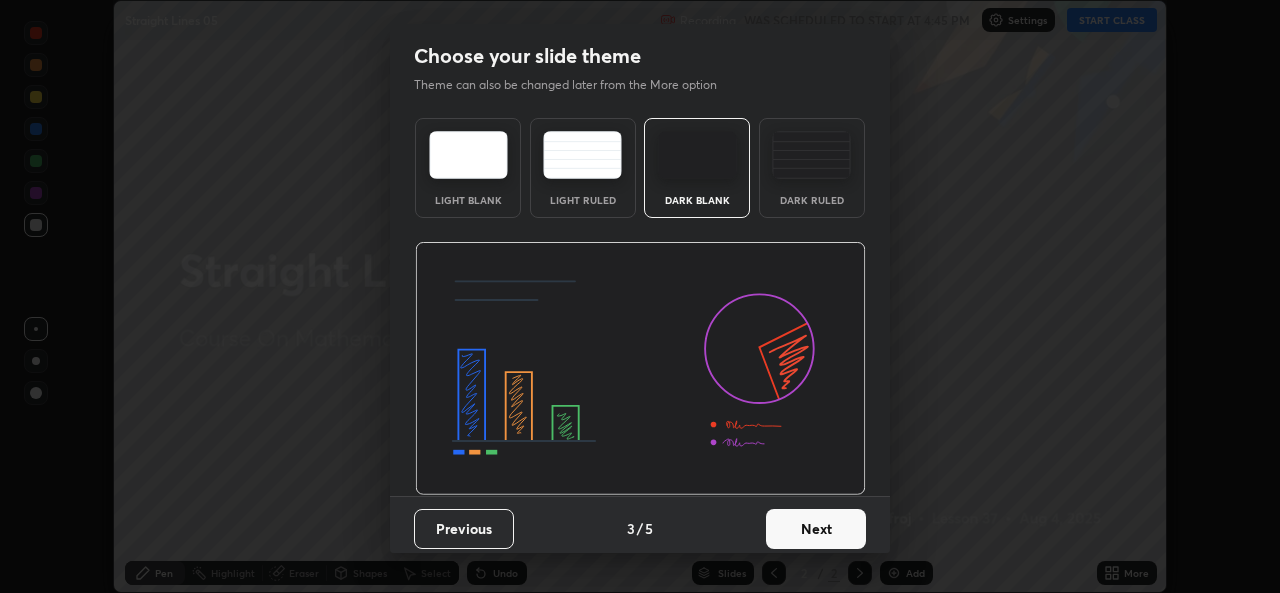 click on "Next" at bounding box center (816, 529) 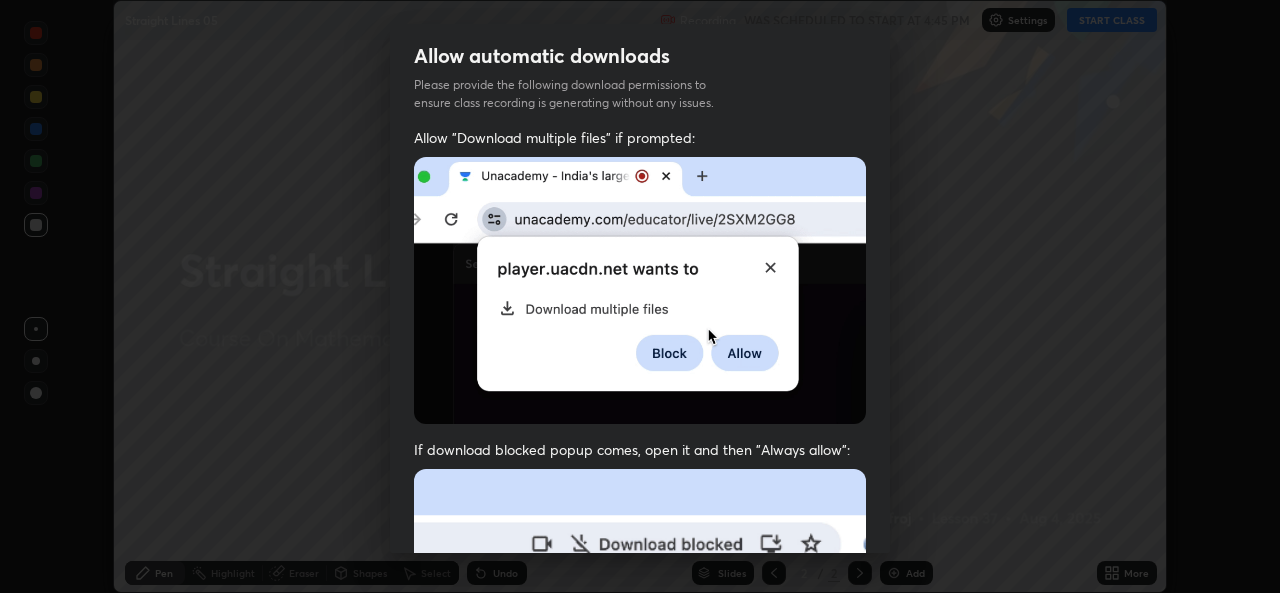 click at bounding box center (640, 687) 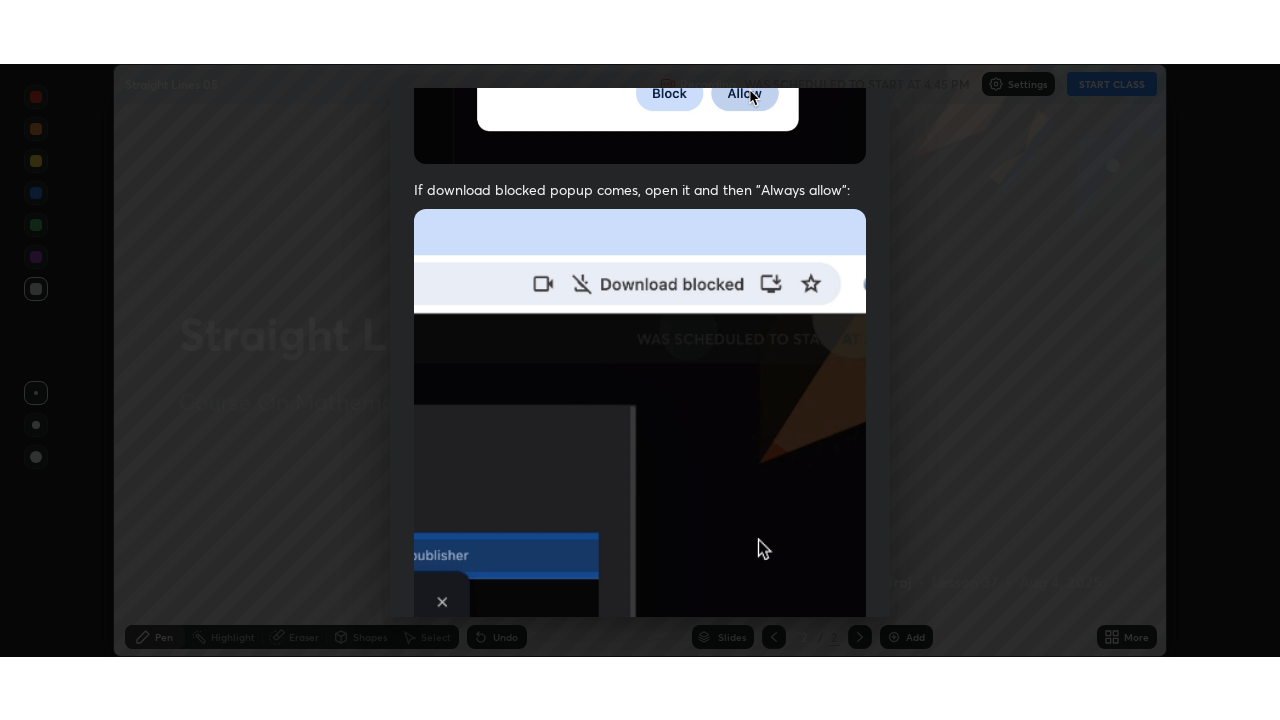 scroll, scrollTop: 471, scrollLeft: 0, axis: vertical 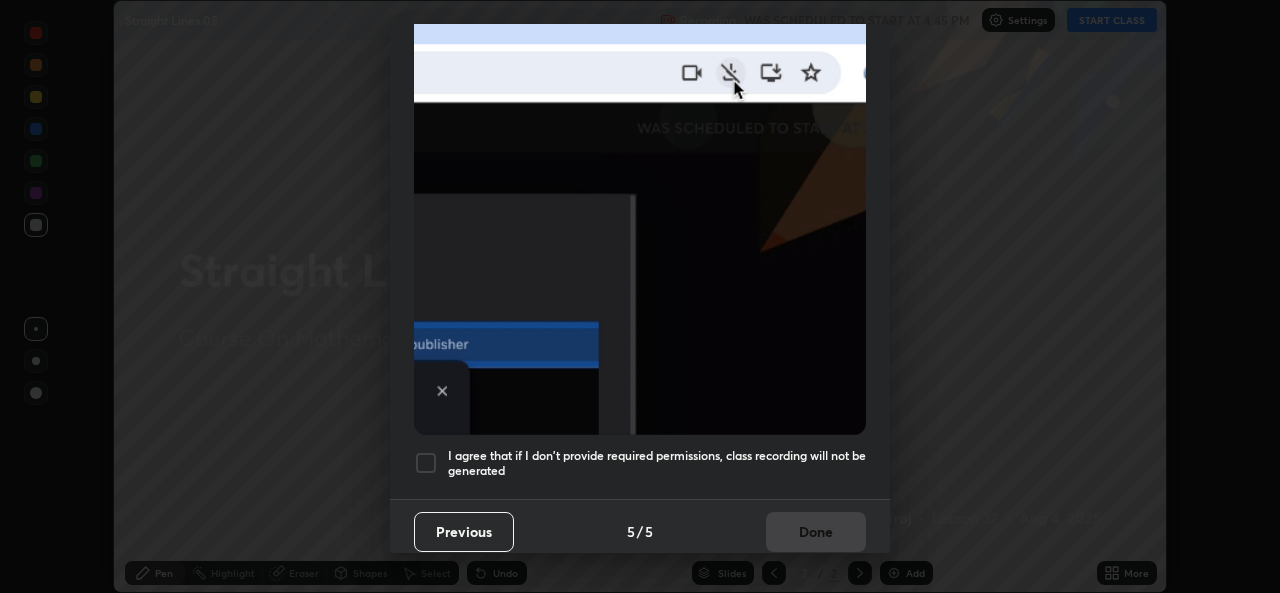 click at bounding box center [426, 463] 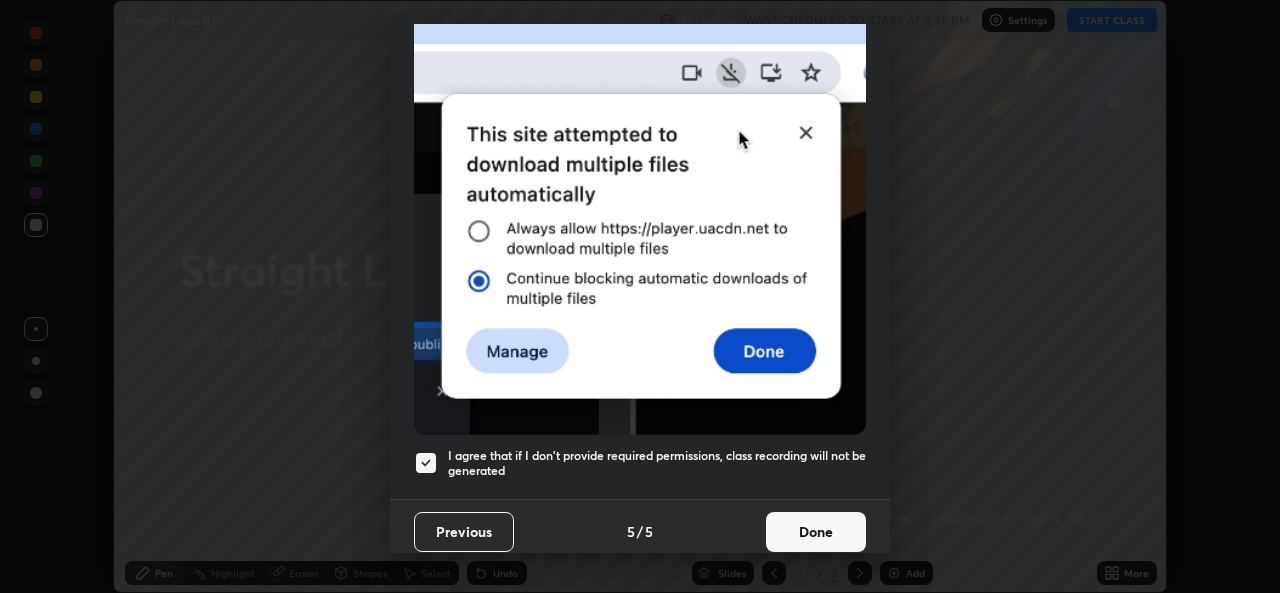 click on "Done" at bounding box center (816, 532) 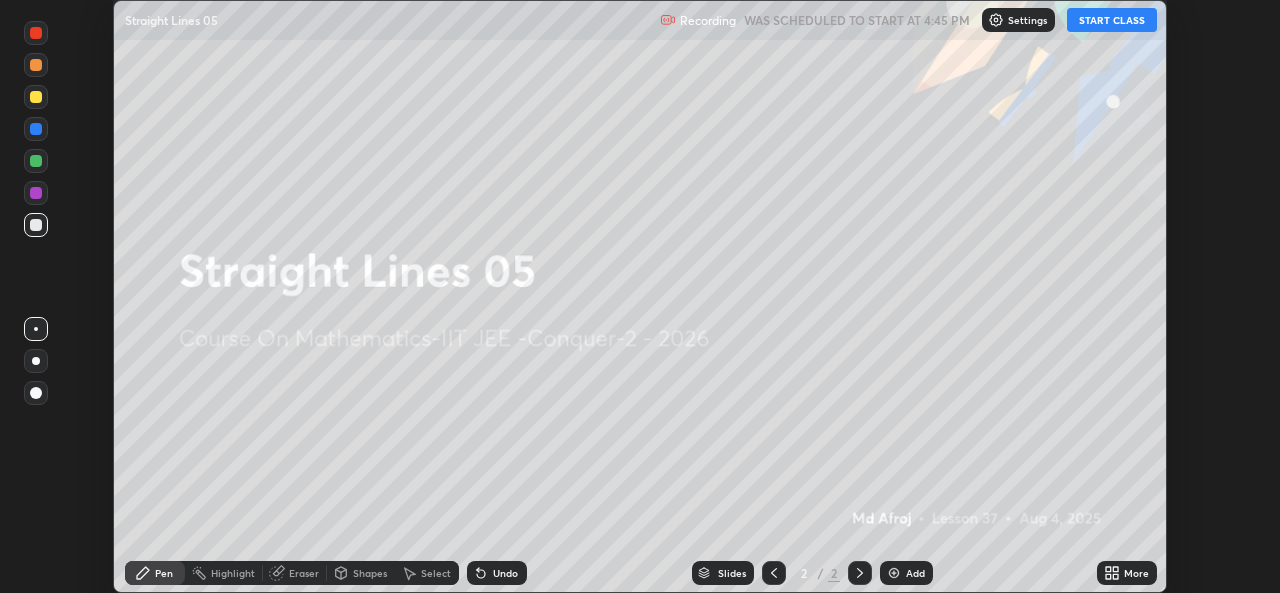 click 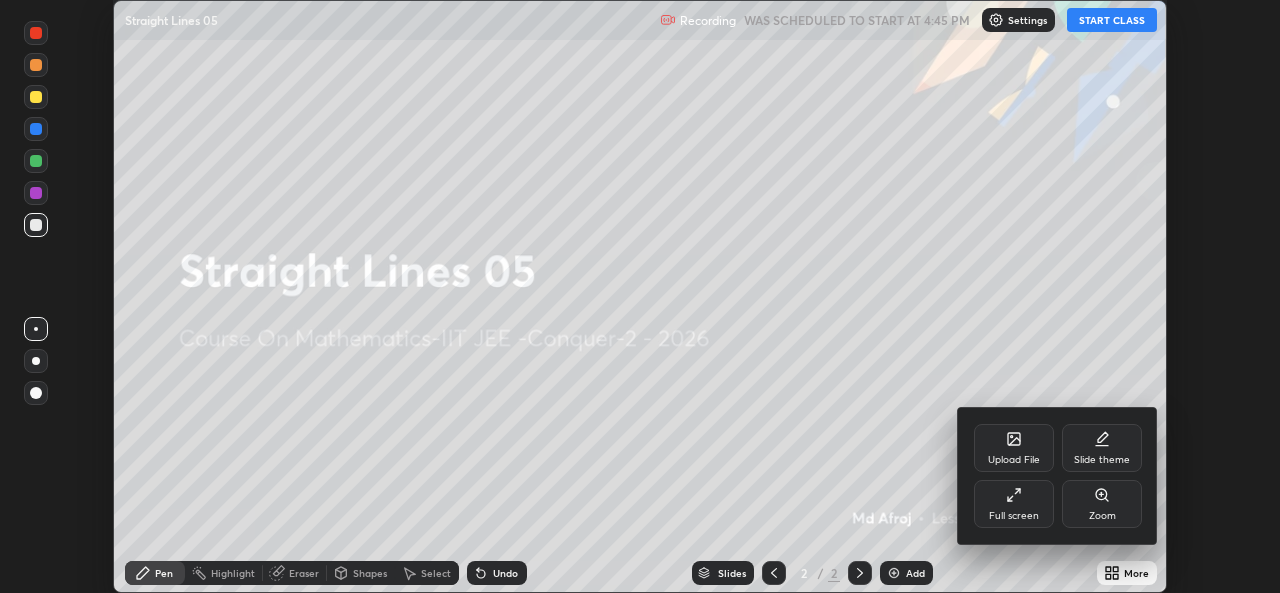 click on "Full screen" at bounding box center [1014, 504] 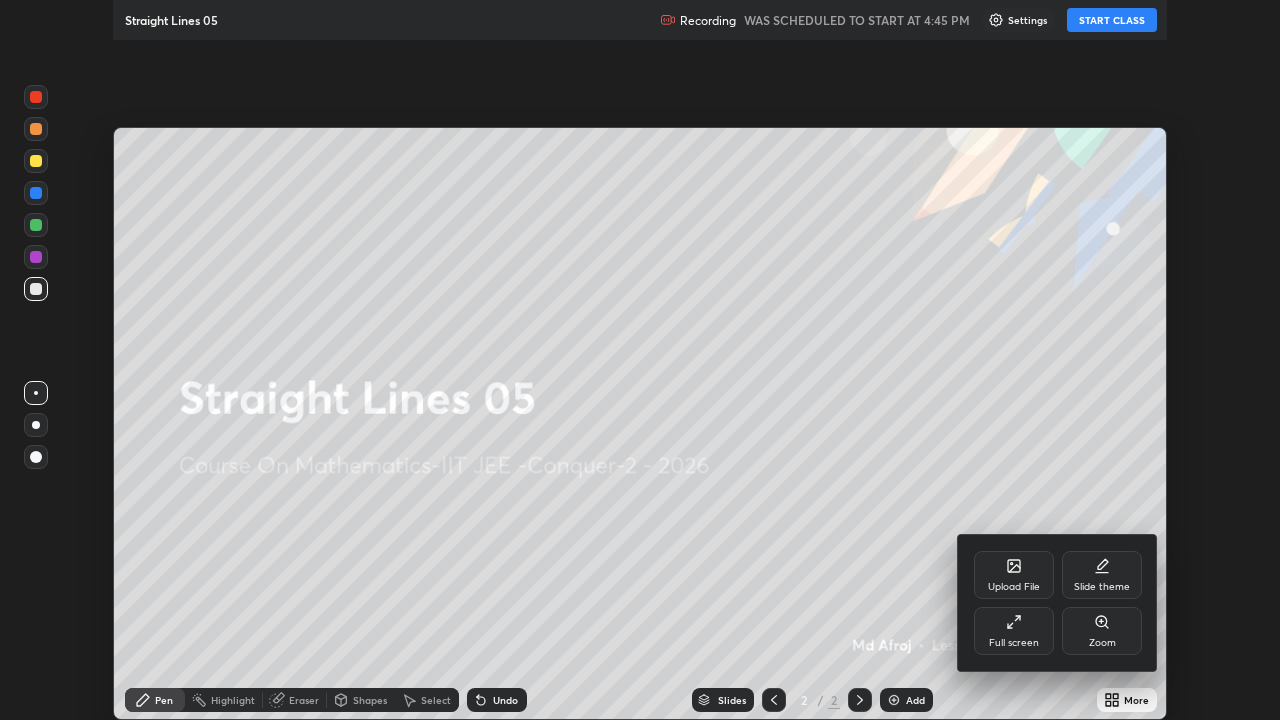 scroll, scrollTop: 99280, scrollLeft: 98720, axis: both 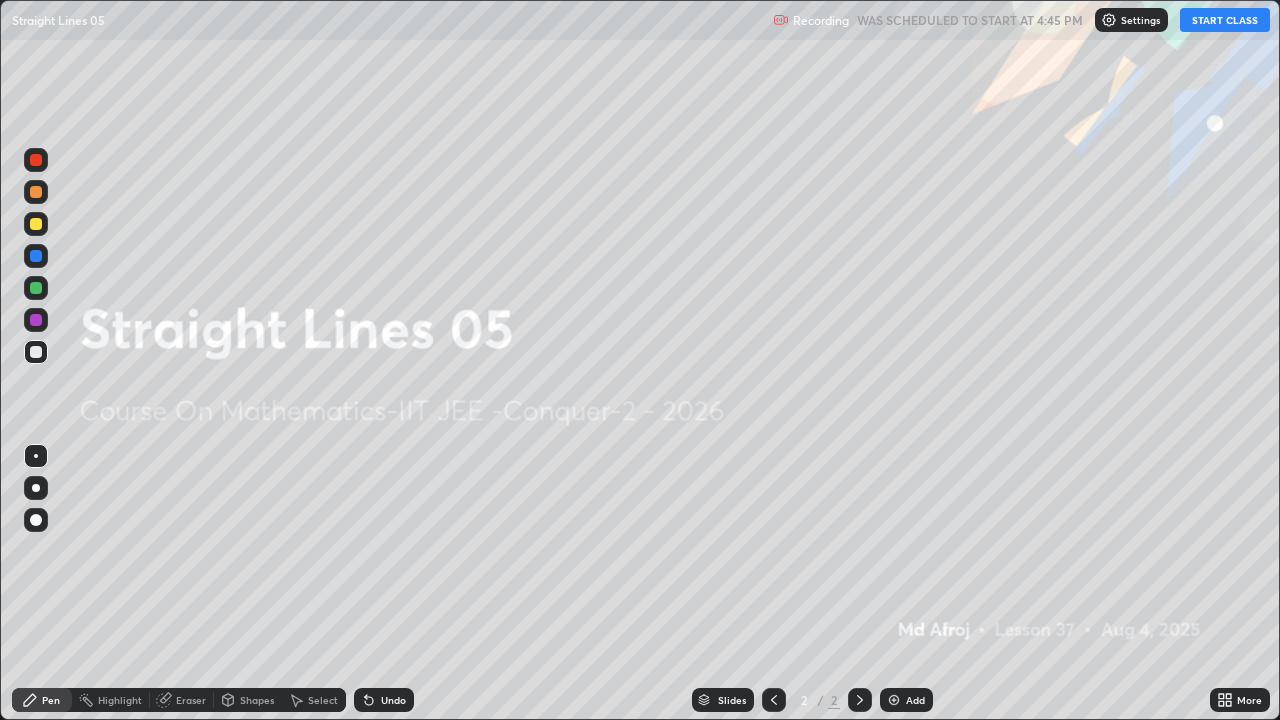 click on "START CLASS" at bounding box center [1225, 20] 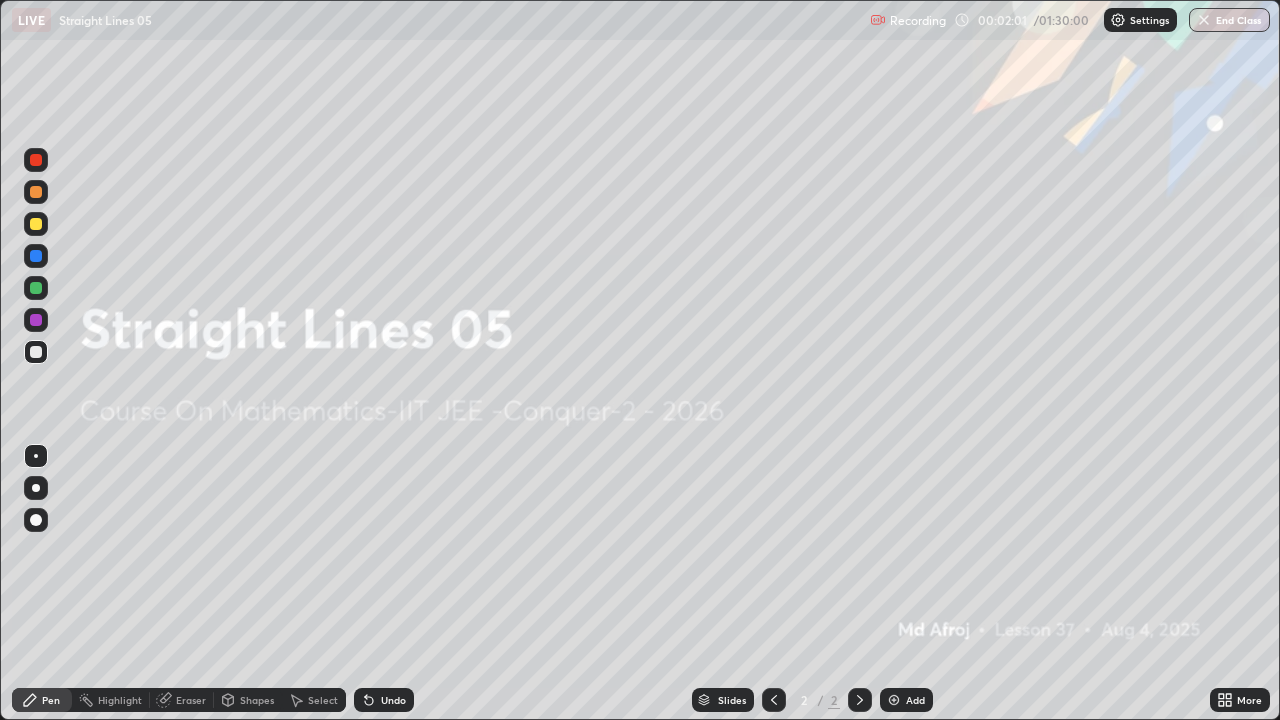 click at bounding box center [894, 700] 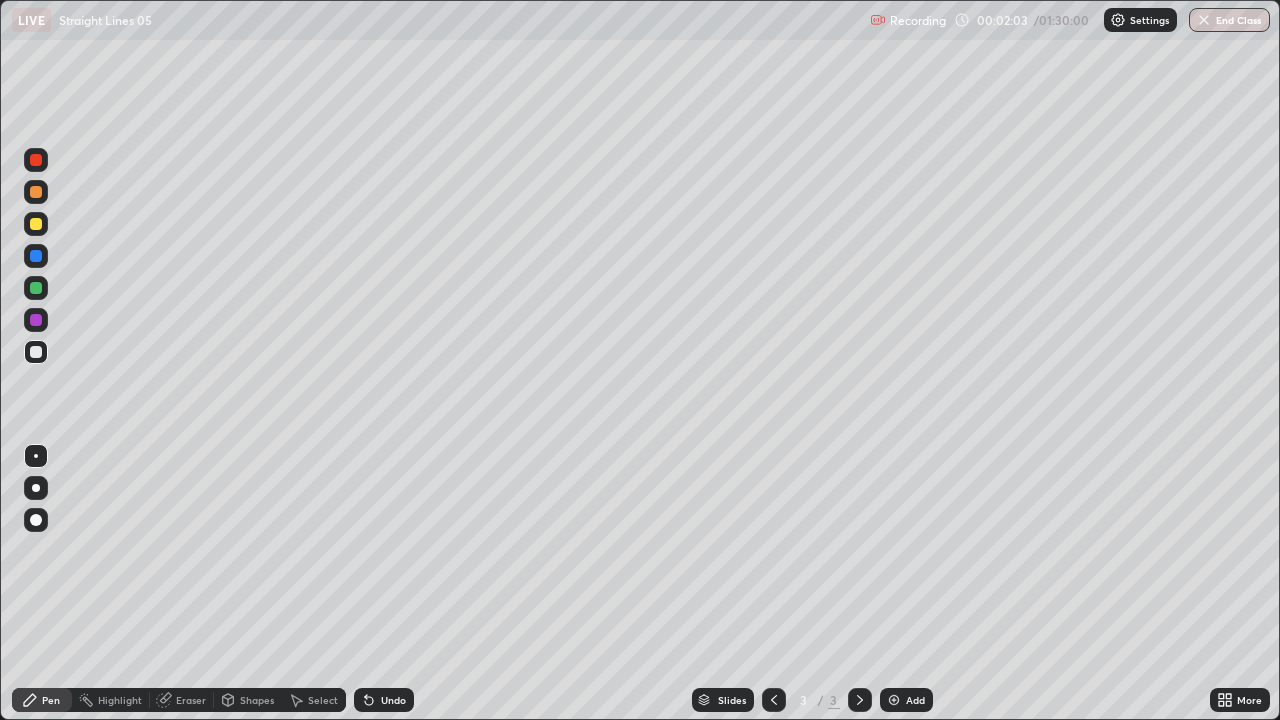 click at bounding box center [36, 224] 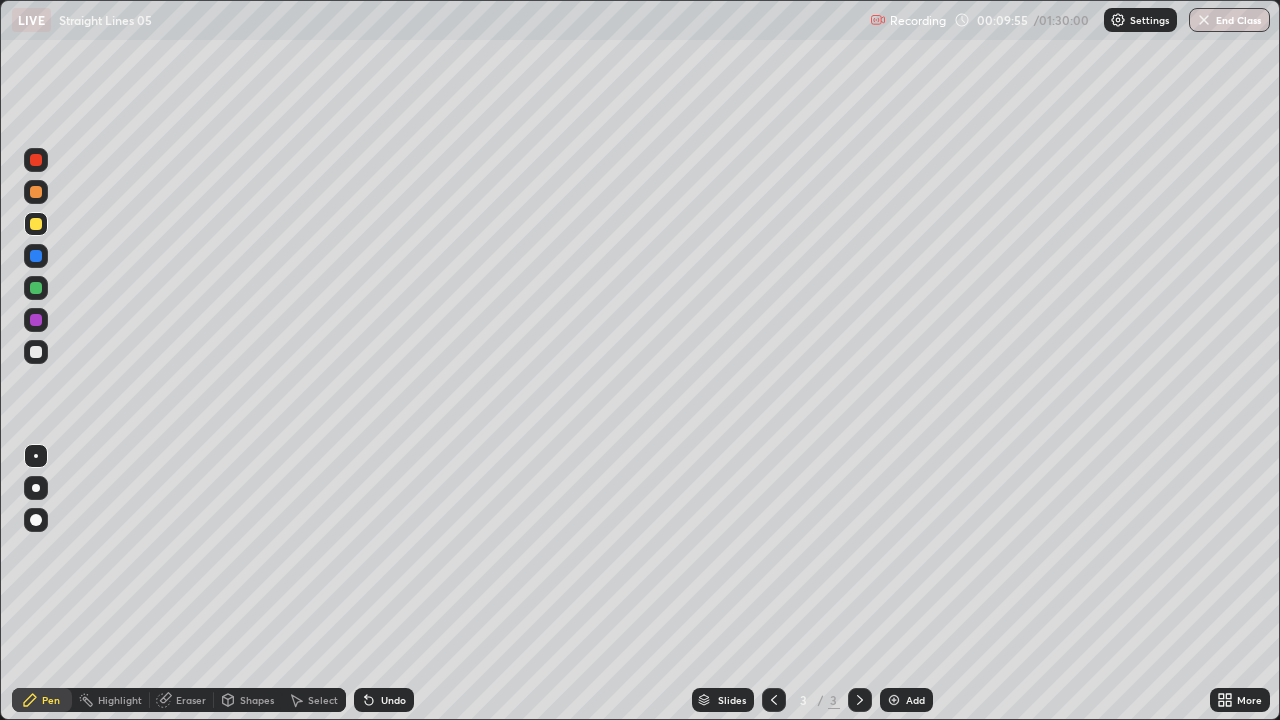 click at bounding box center (36, 256) 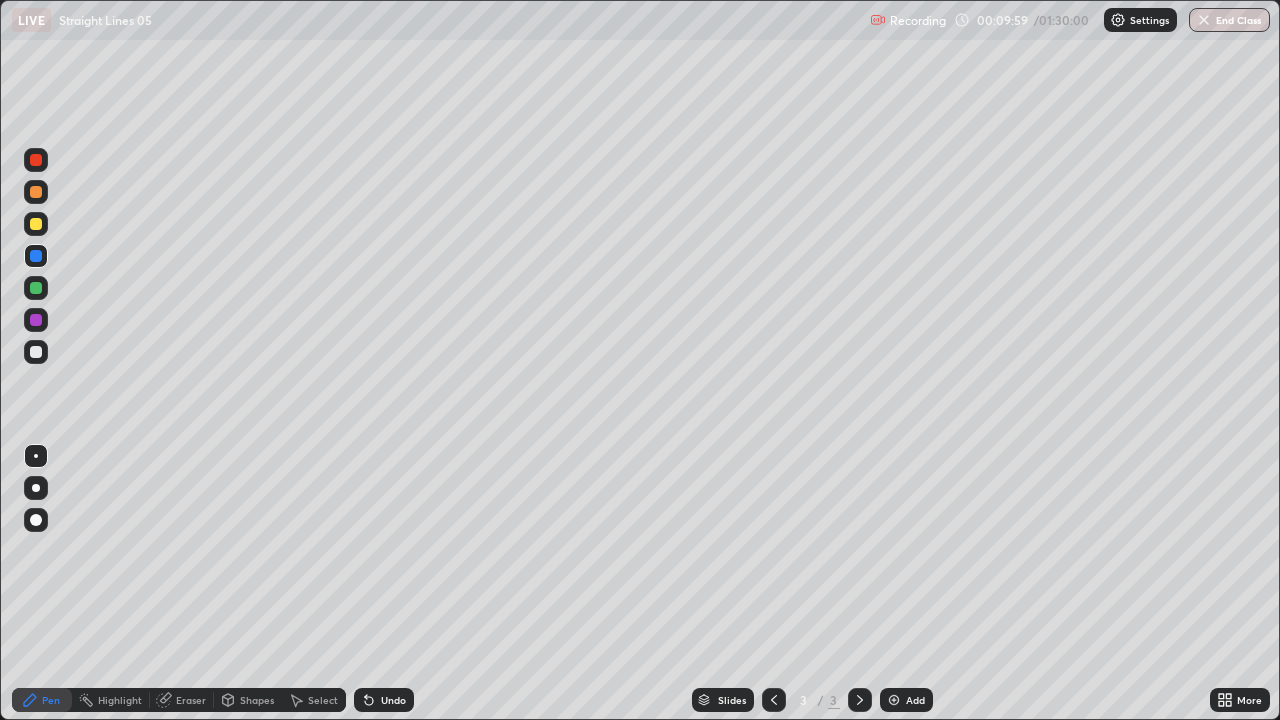 click at bounding box center (36, 224) 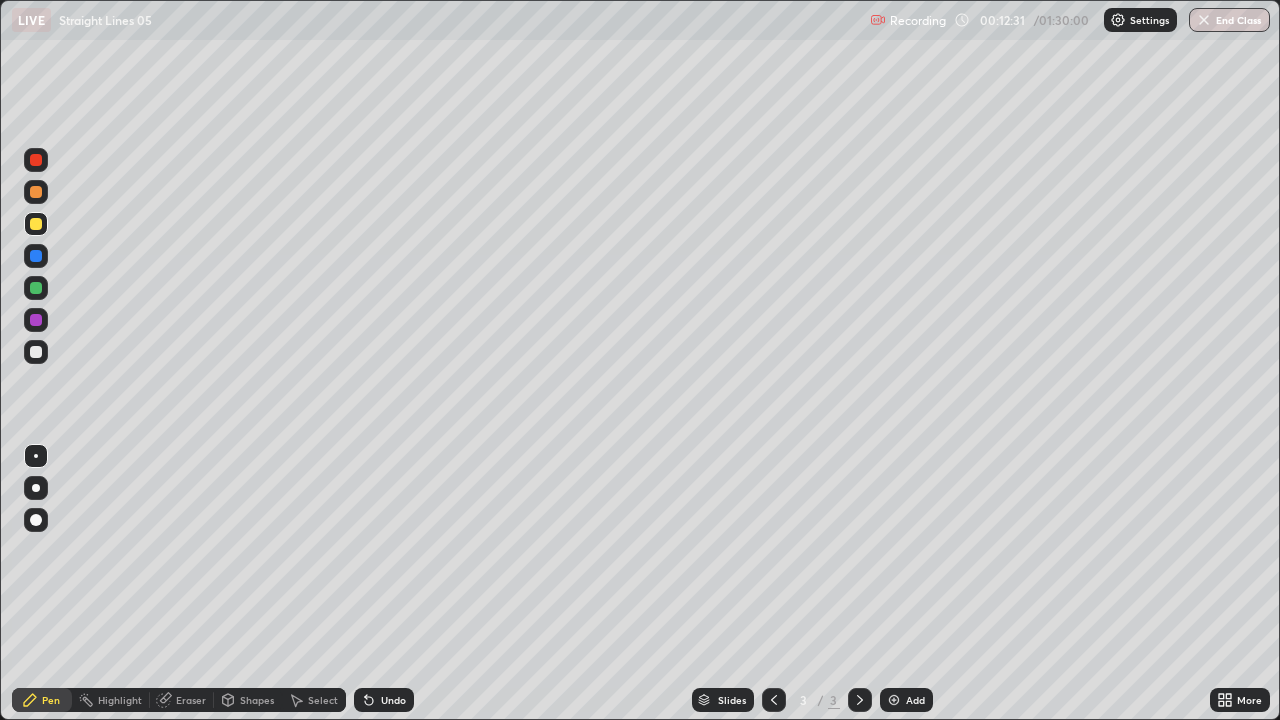 click on "Eraser" at bounding box center (182, 700) 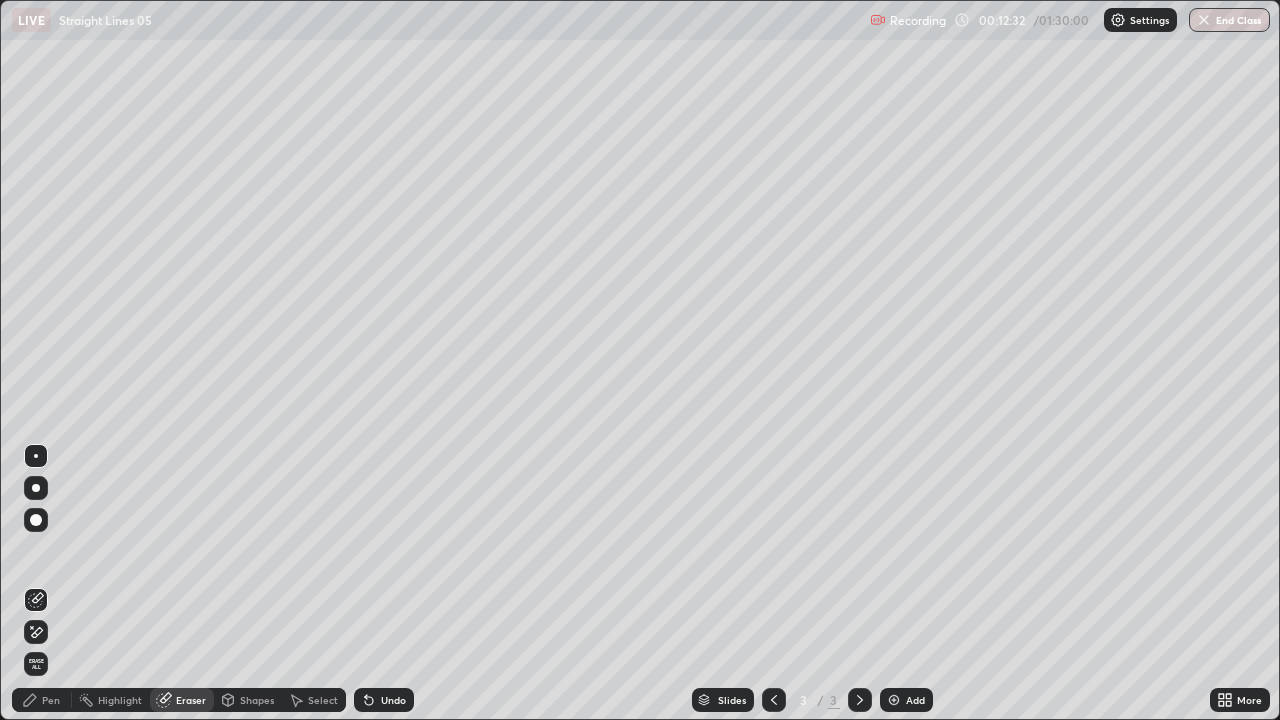 click at bounding box center [36, 520] 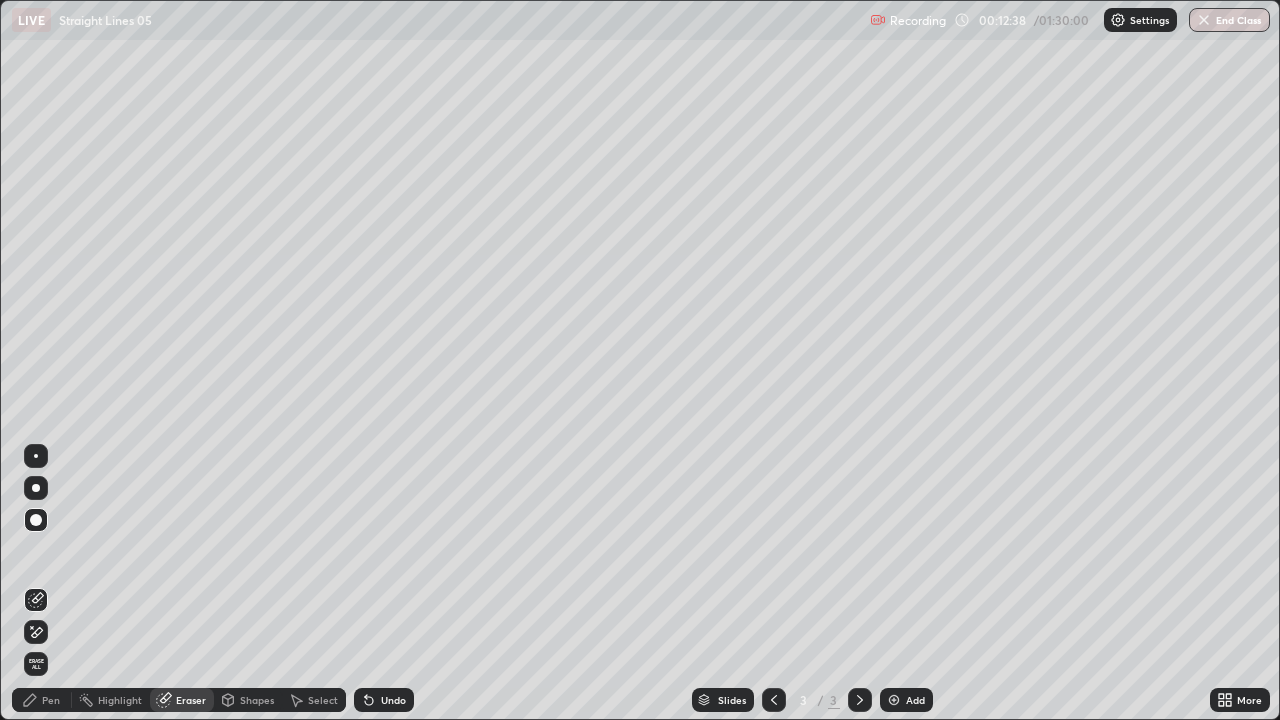 click on "Pen" at bounding box center (51, 700) 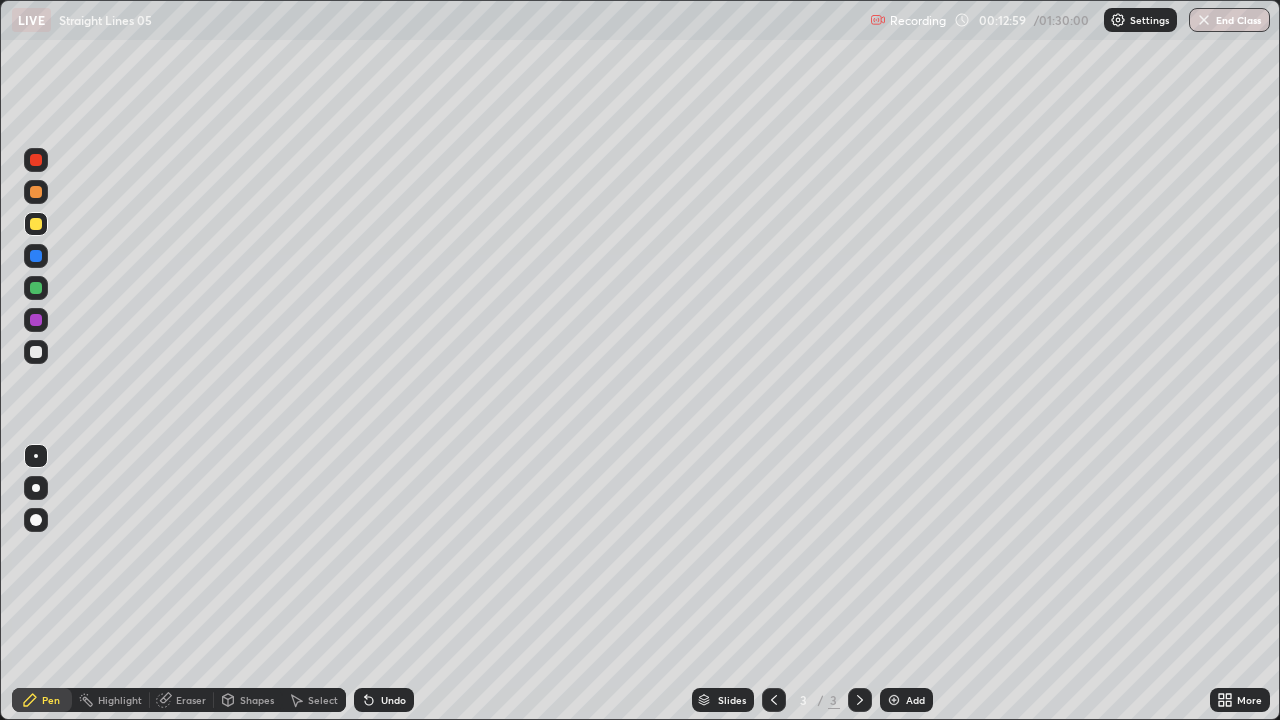 click on "Undo" at bounding box center (393, 700) 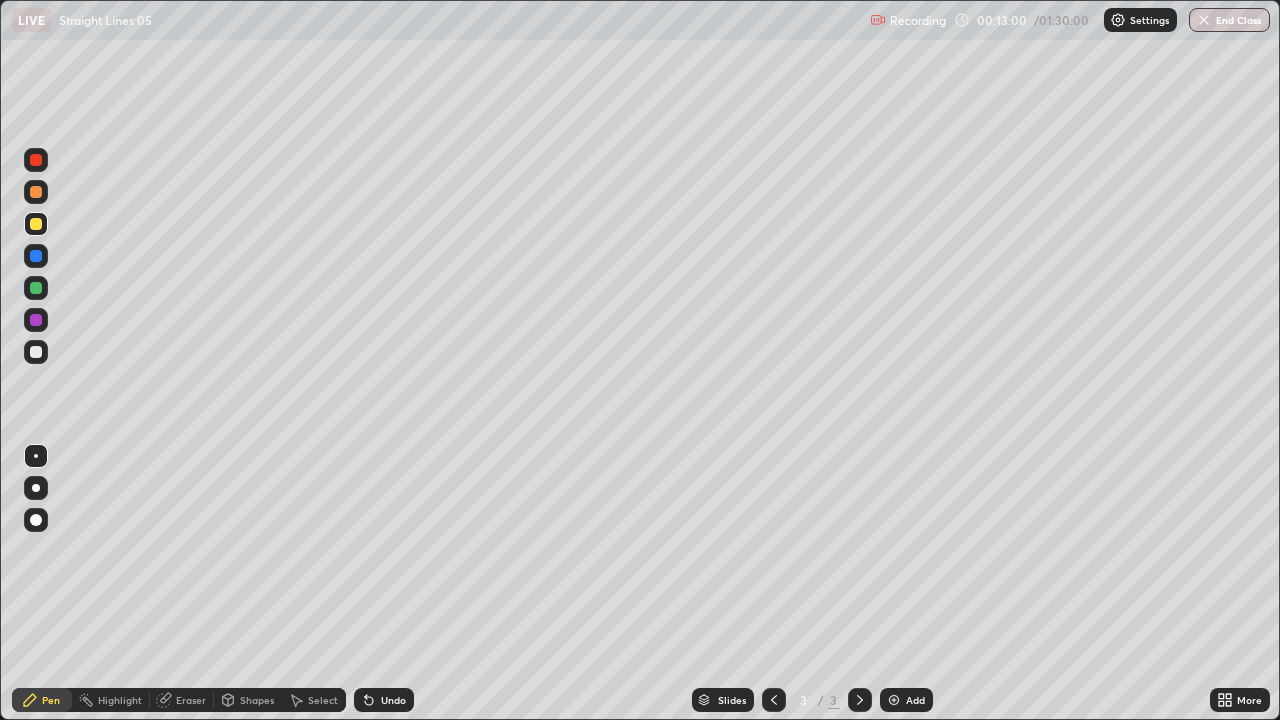 click on "Undo" at bounding box center [393, 700] 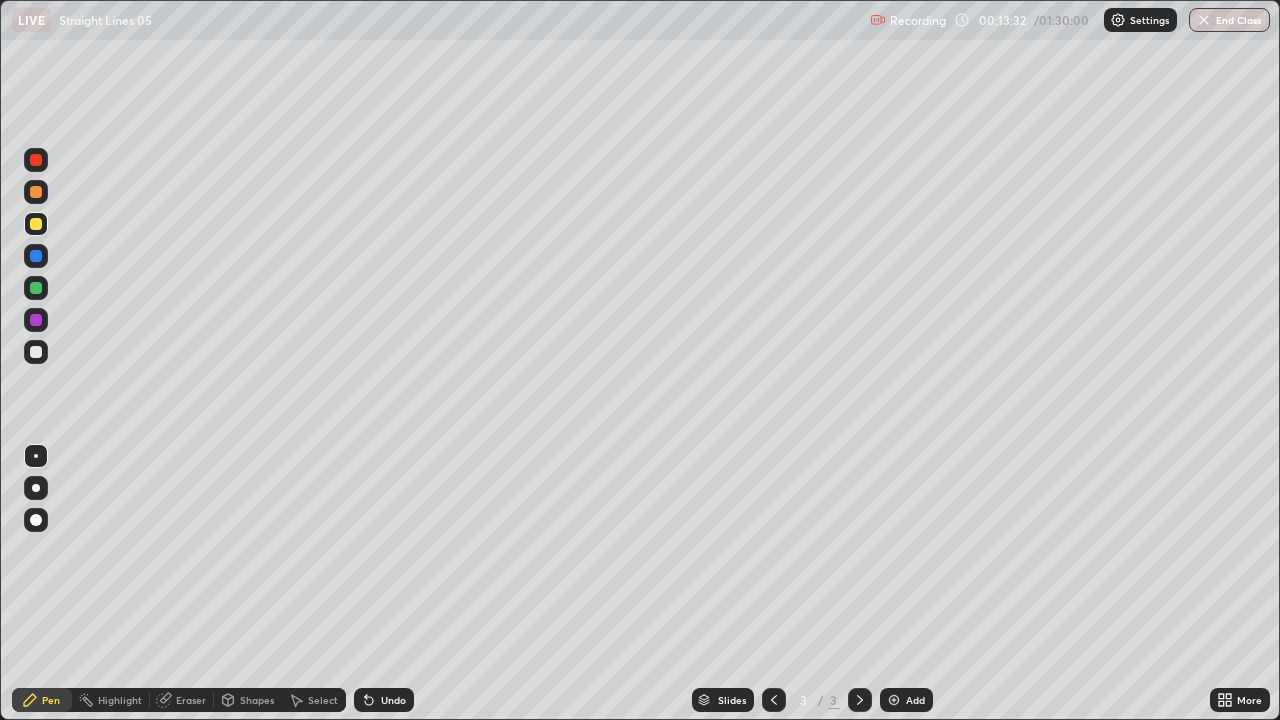 click on "Undo" at bounding box center (393, 700) 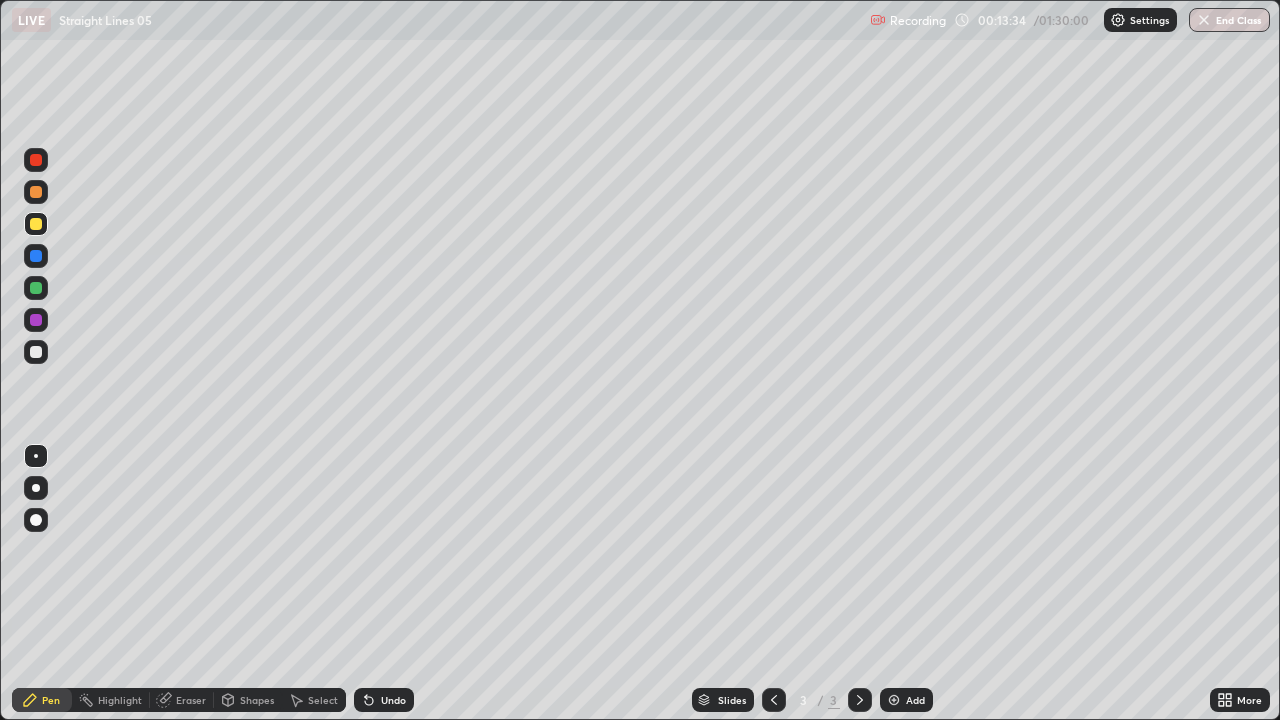 click on "Shapes" at bounding box center [257, 700] 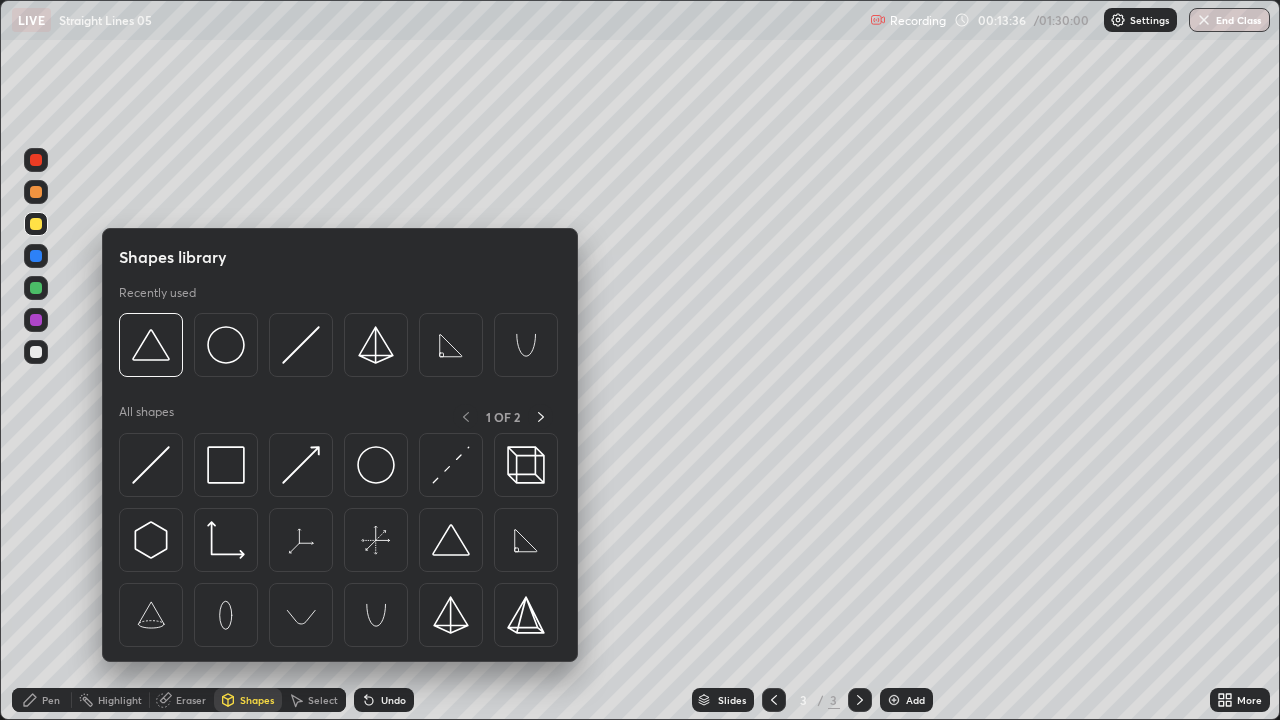 click on "Select" at bounding box center (323, 700) 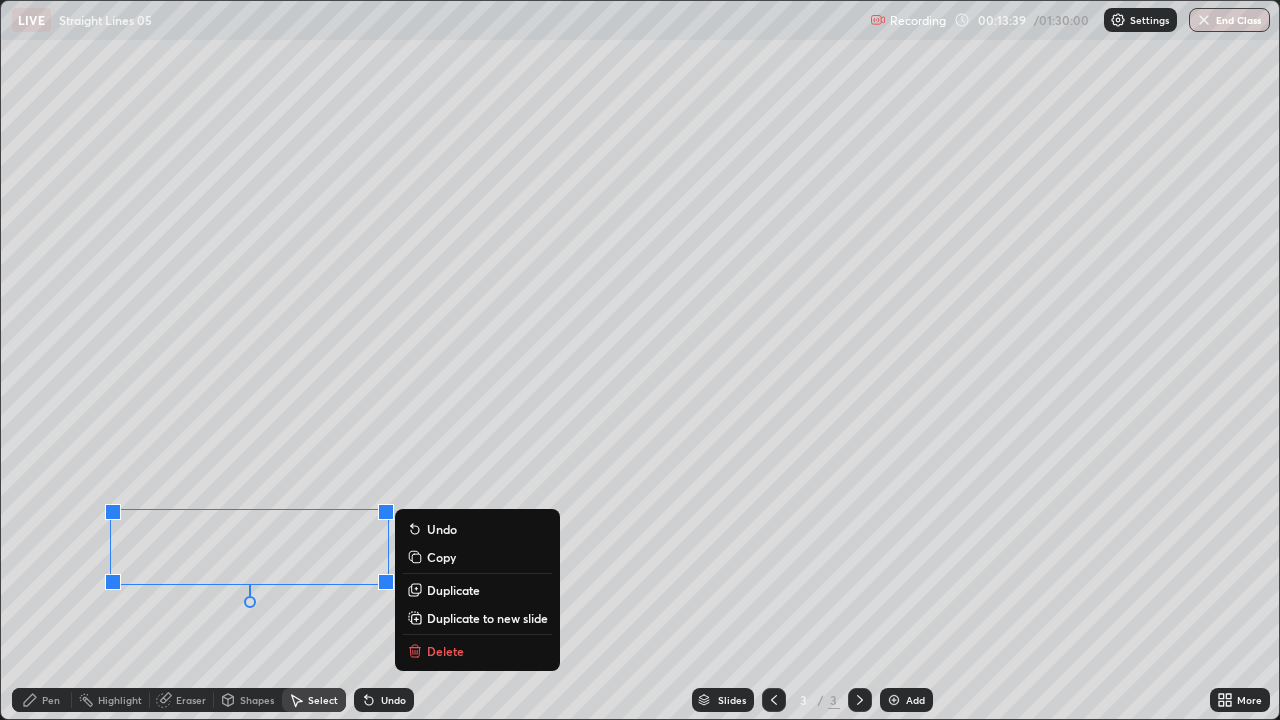 click on "Pen" at bounding box center [42, 700] 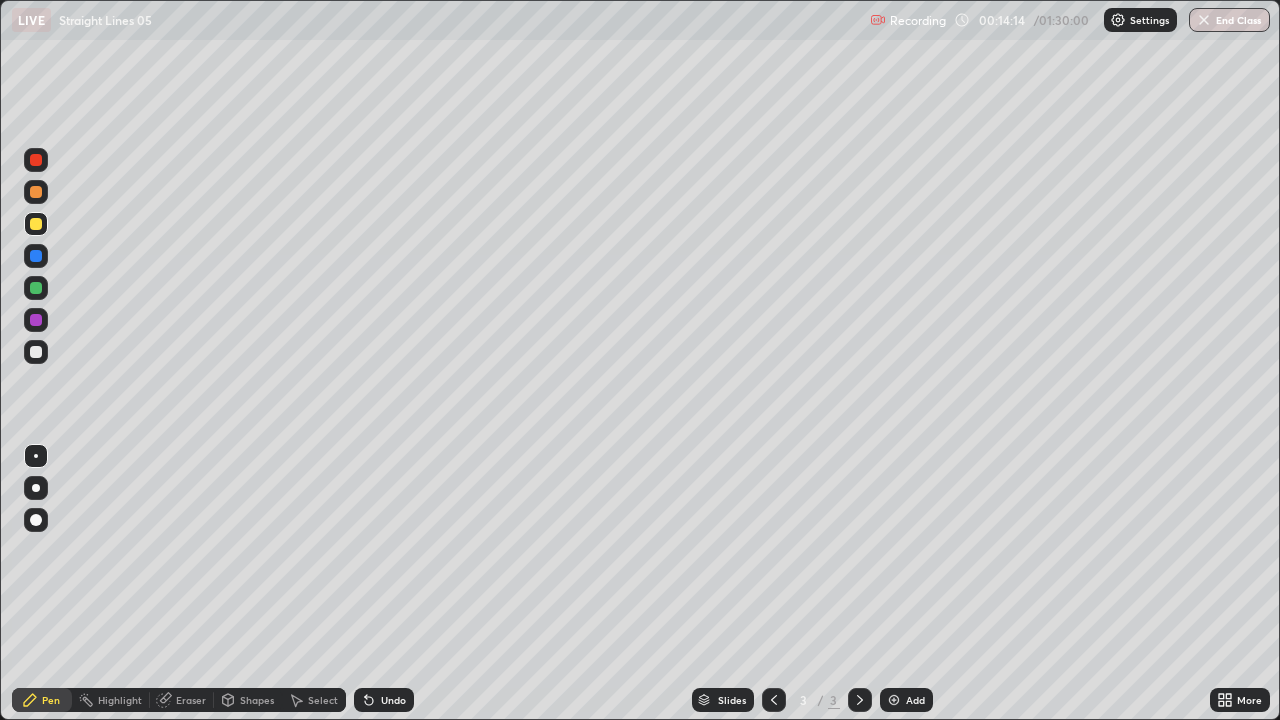 click on "Add" at bounding box center [906, 700] 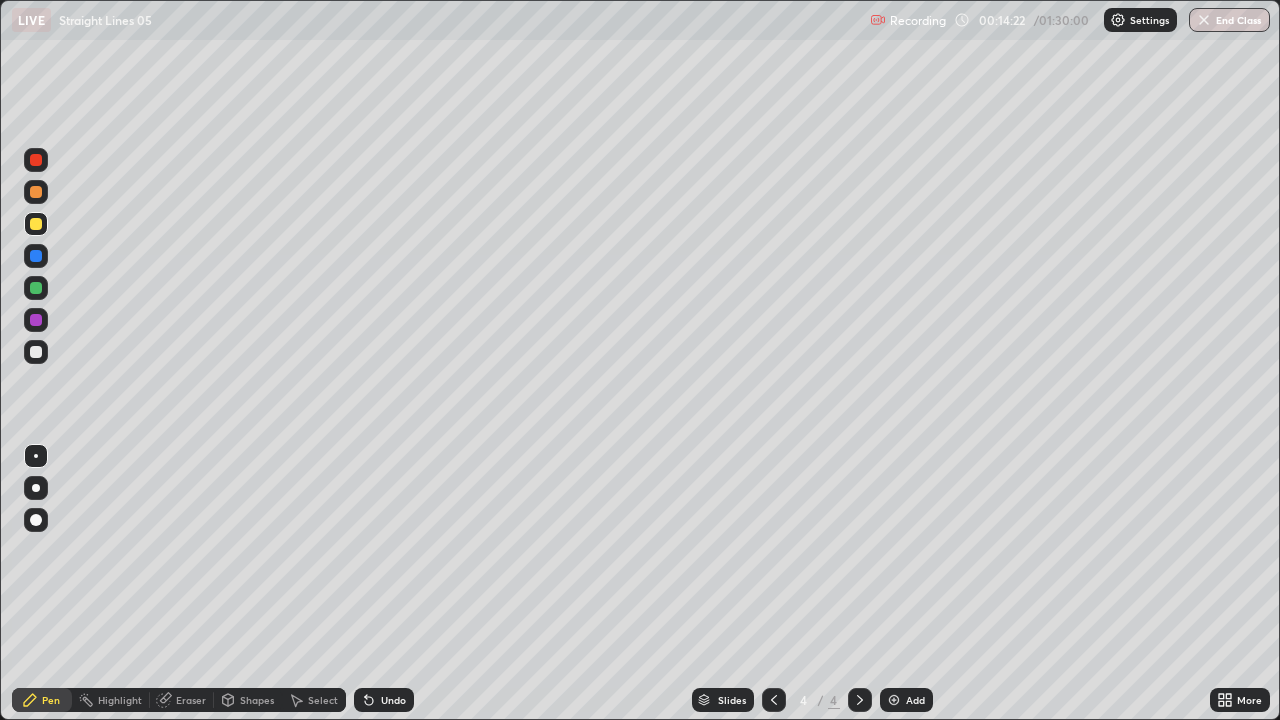 click at bounding box center (774, 700) 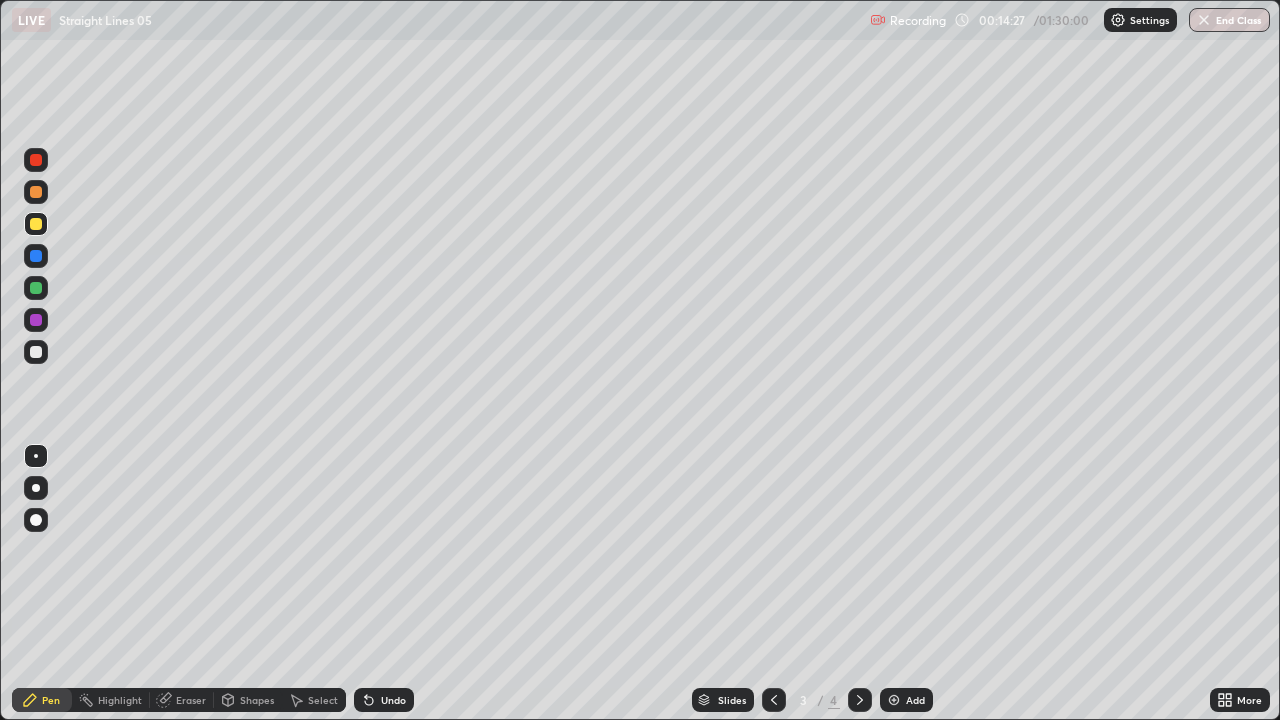 click 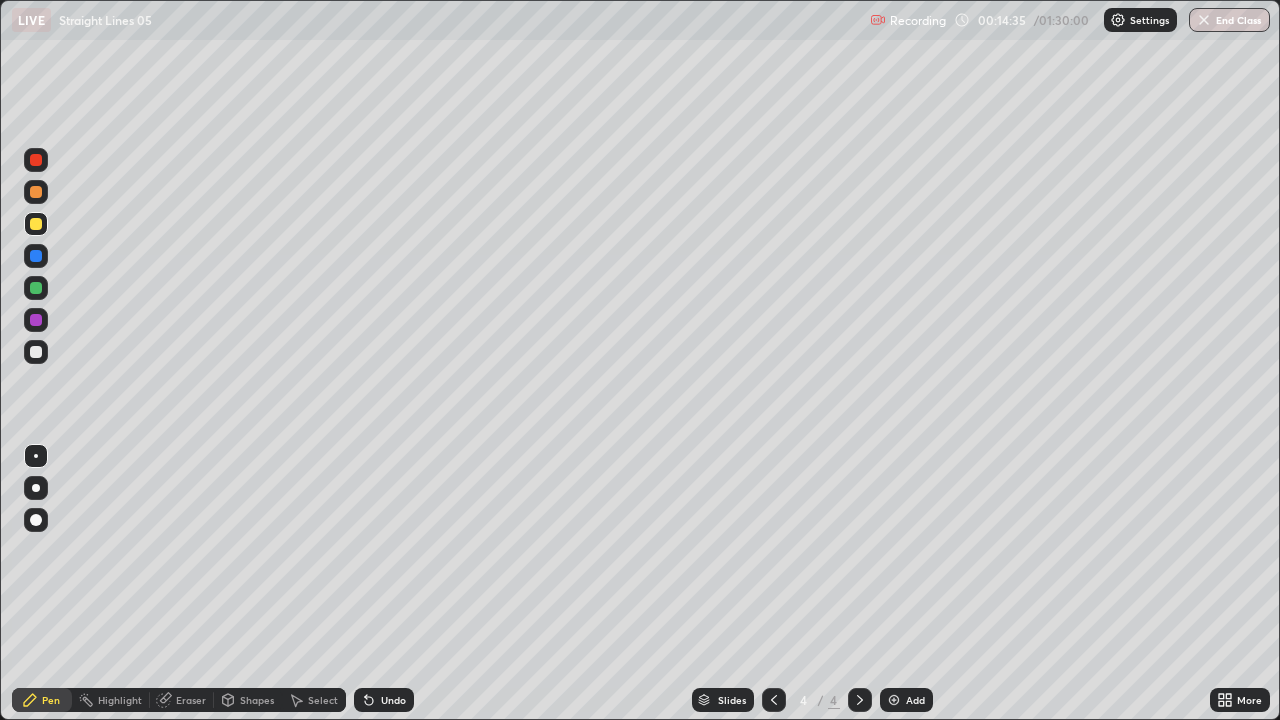 click 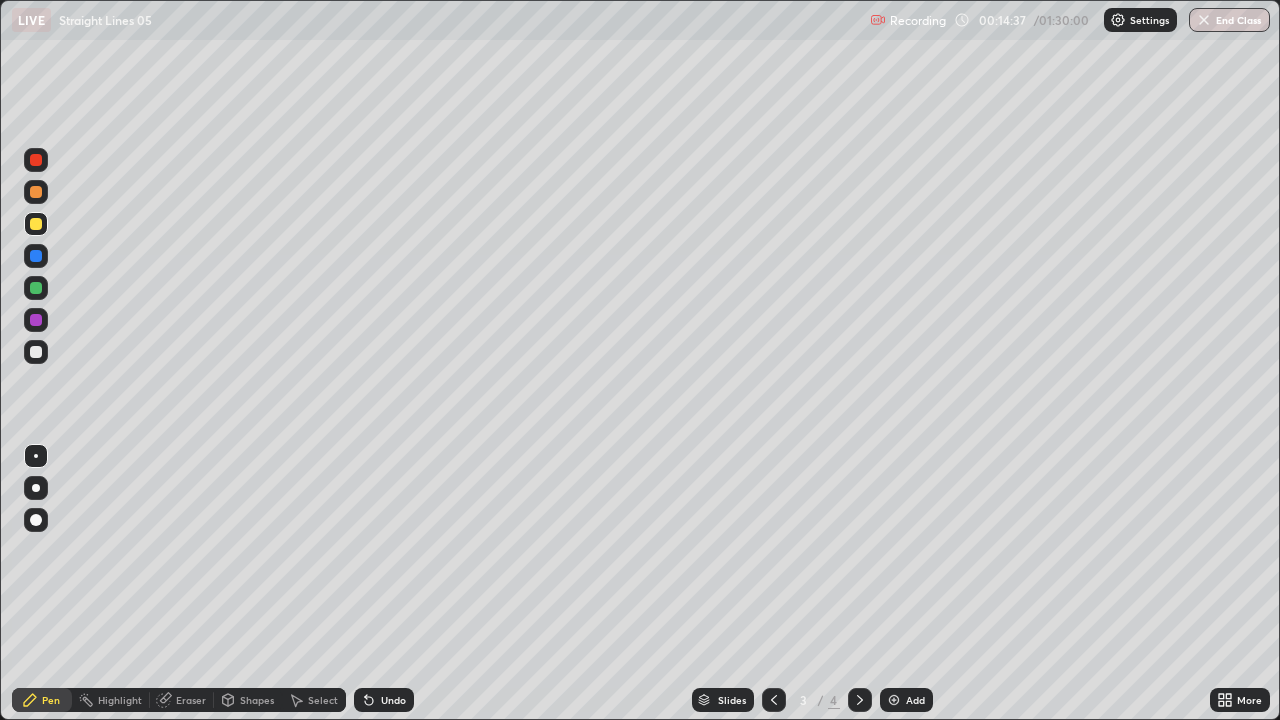 click at bounding box center (860, 700) 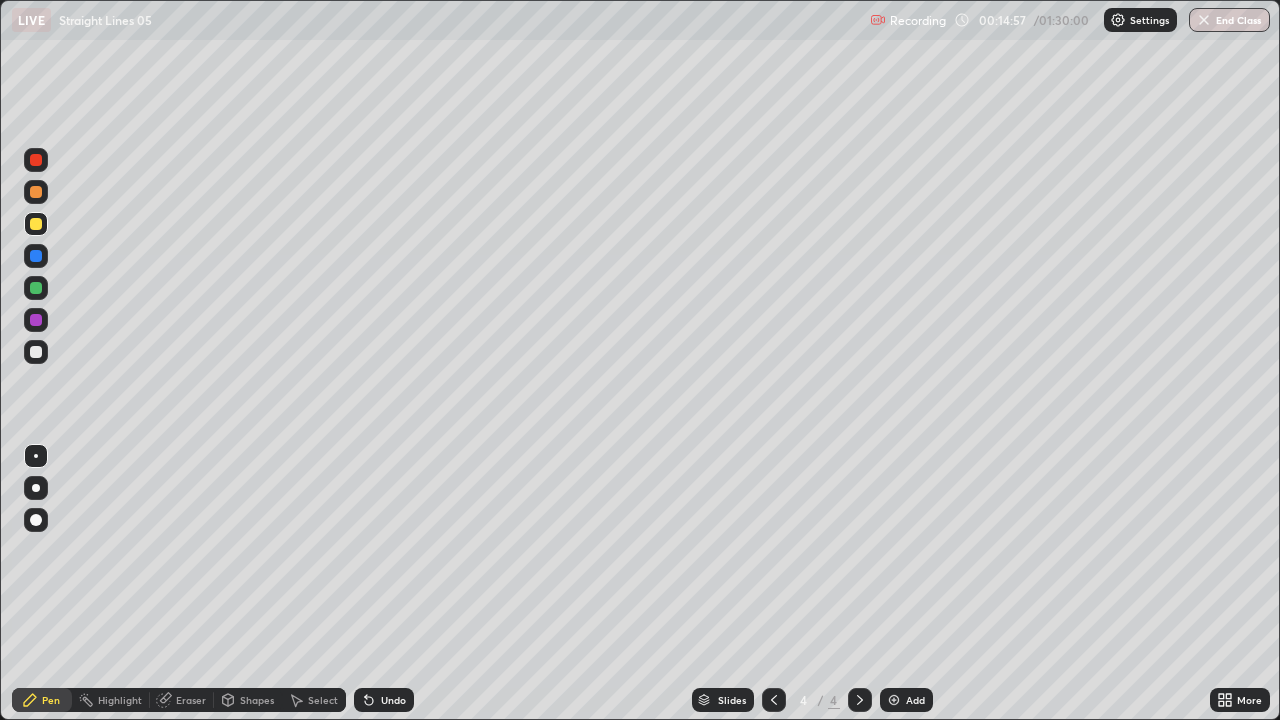 click 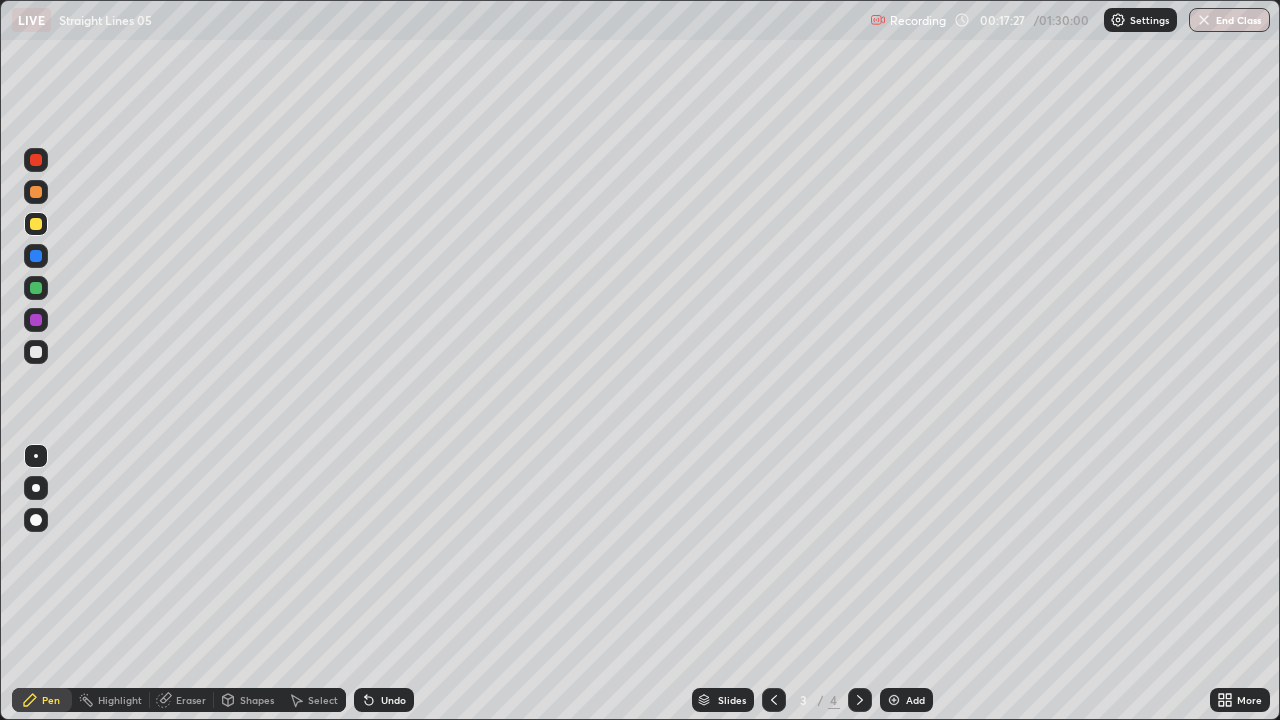 click at bounding box center [860, 700] 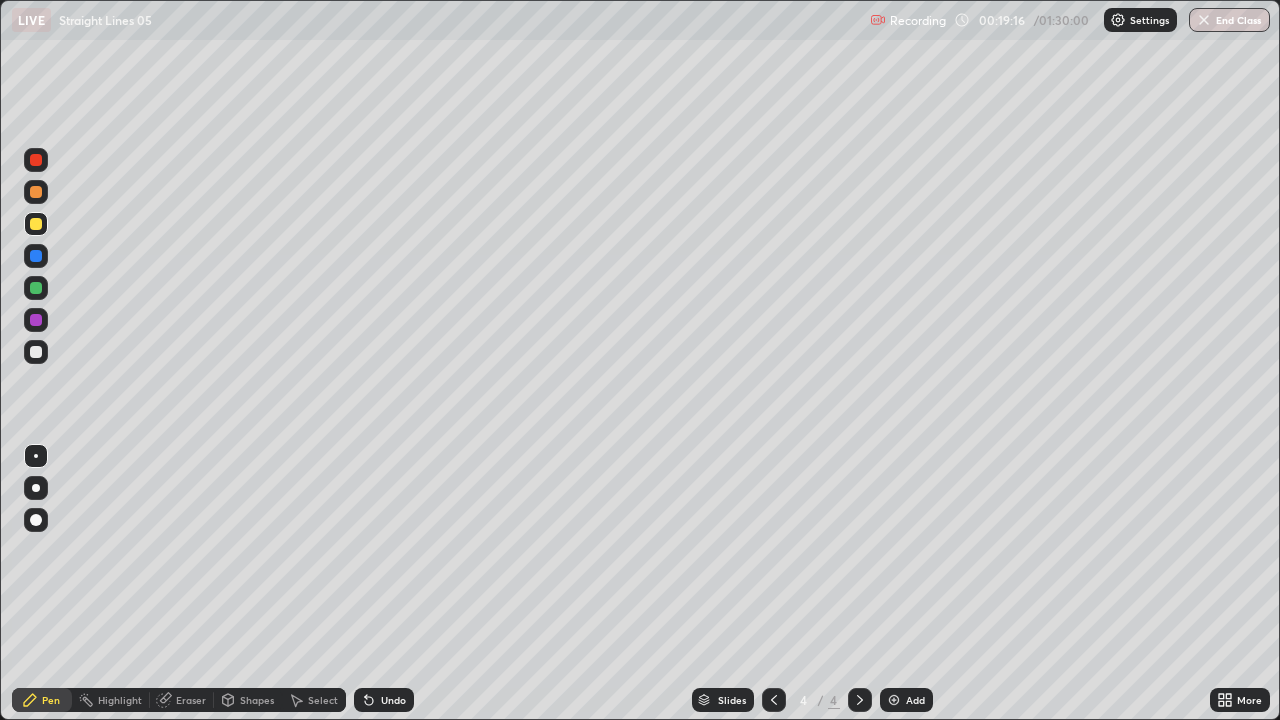 click at bounding box center [894, 700] 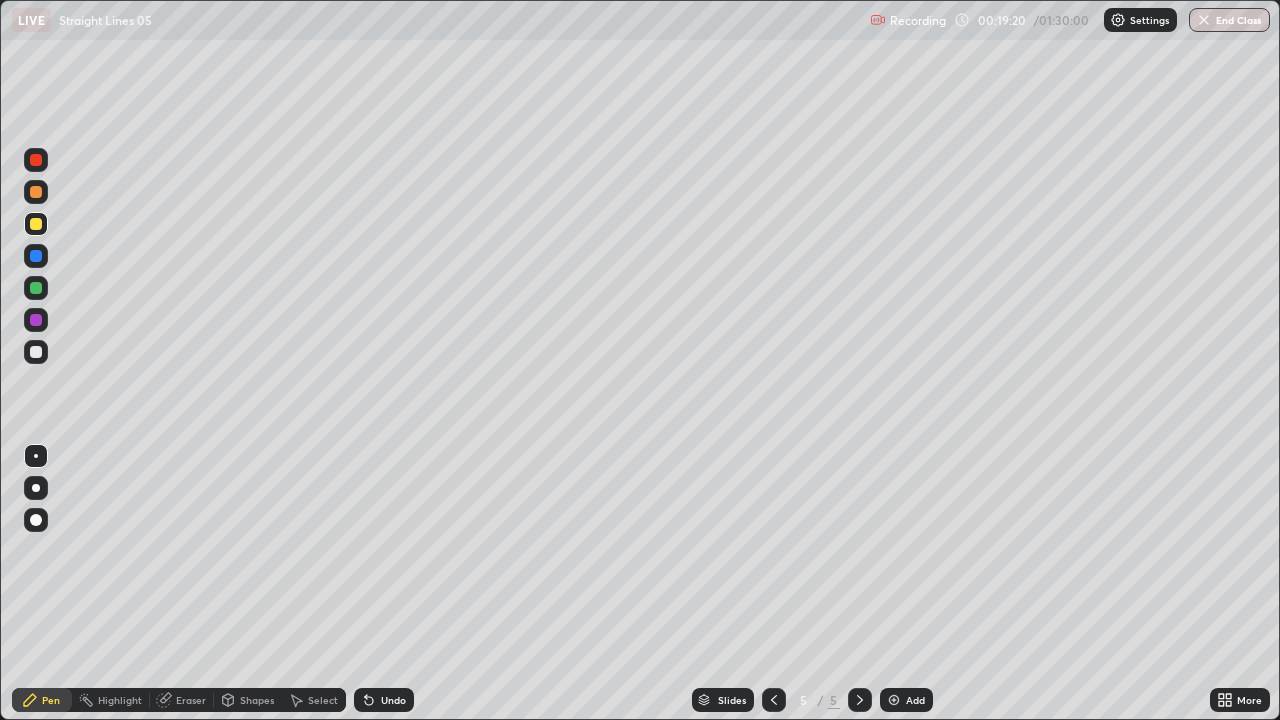 click at bounding box center (36, 160) 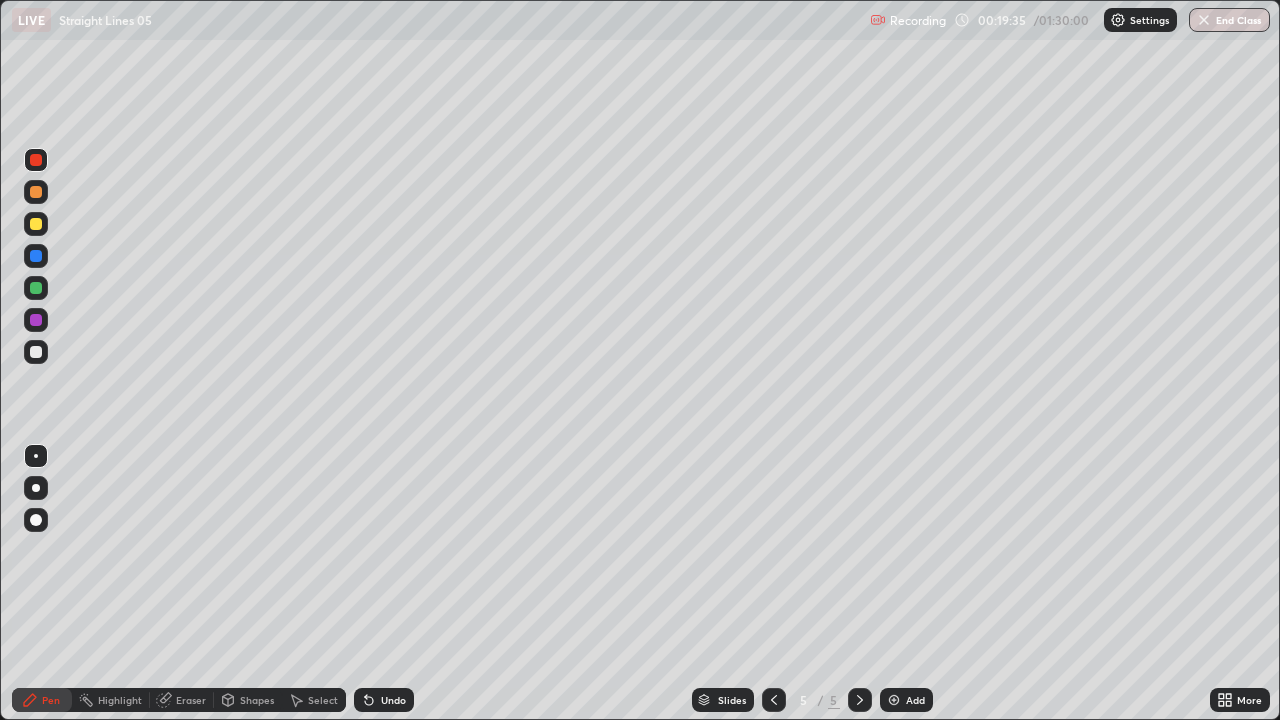 click at bounding box center (36, 352) 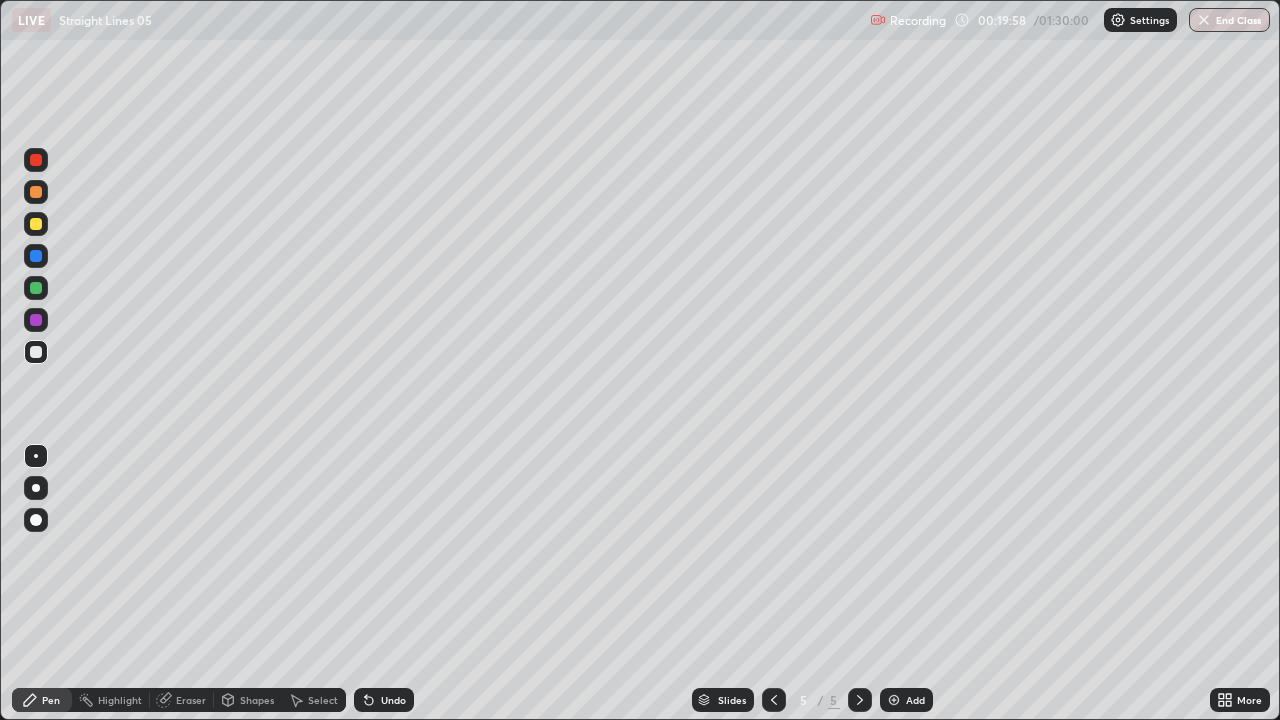 click on "Undo" at bounding box center (384, 700) 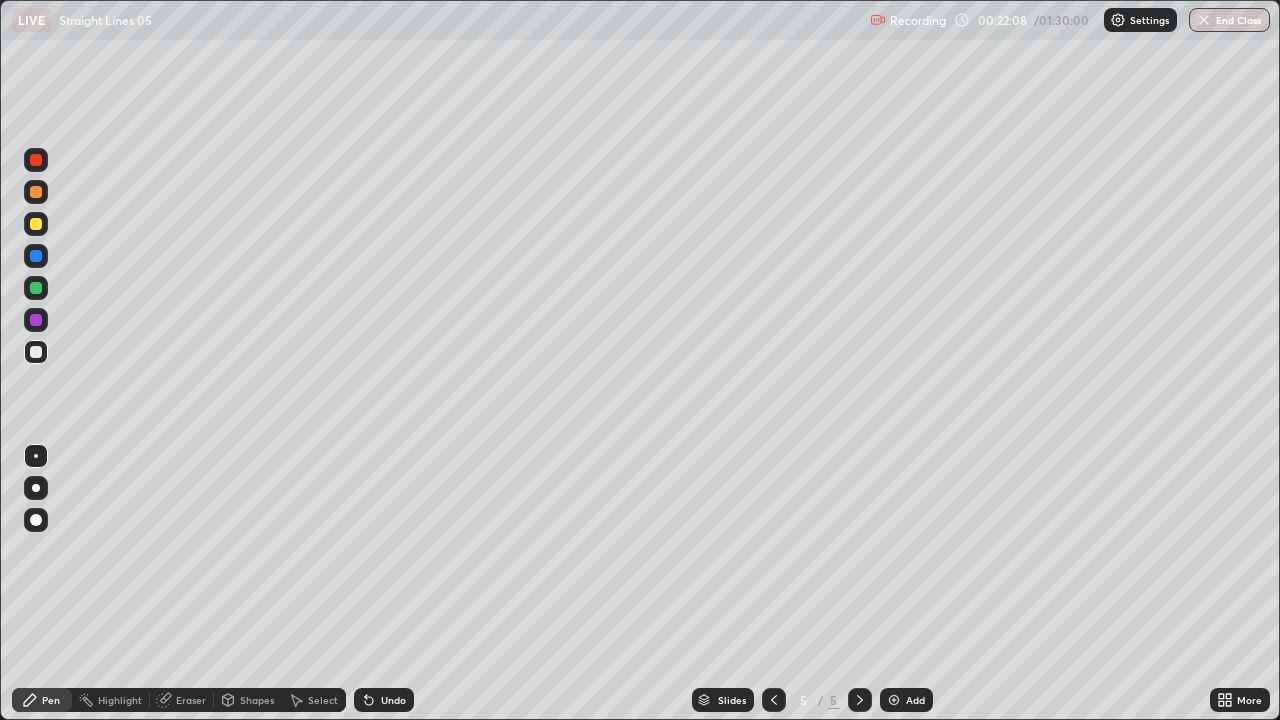 click on "Eraser" at bounding box center [182, 700] 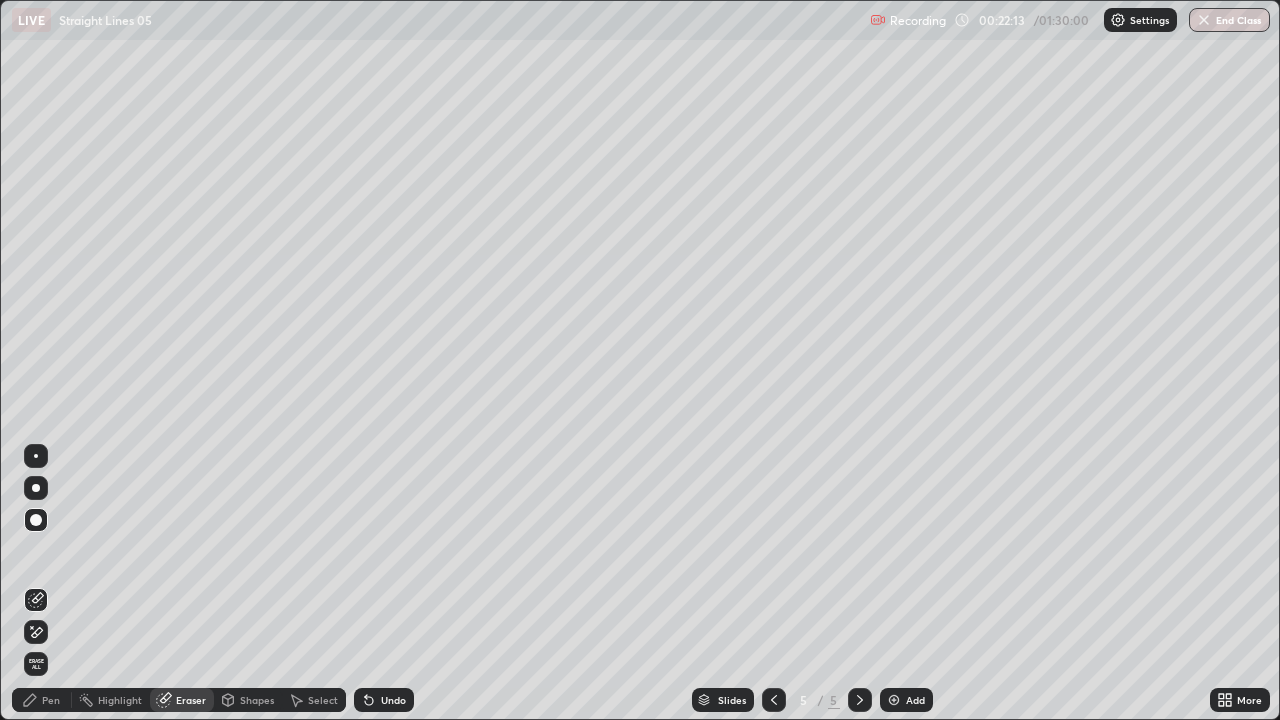 click on "Pen" at bounding box center (51, 700) 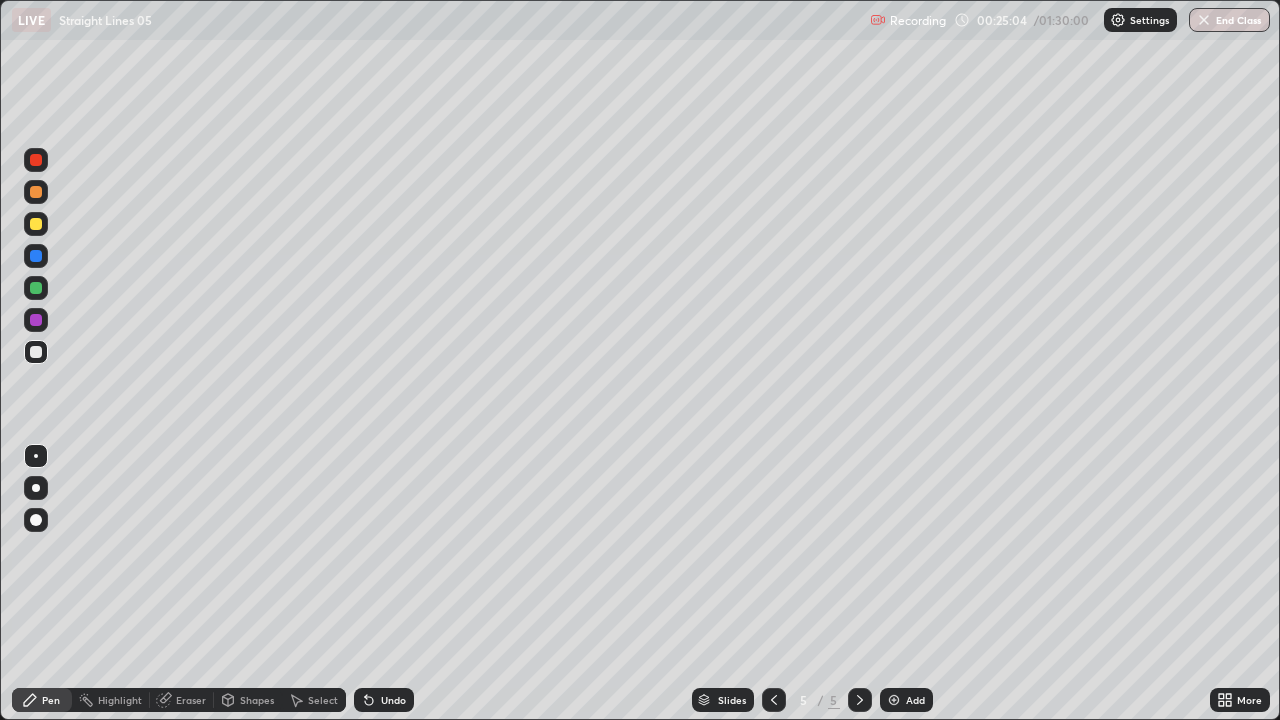 click on "Add" at bounding box center (906, 700) 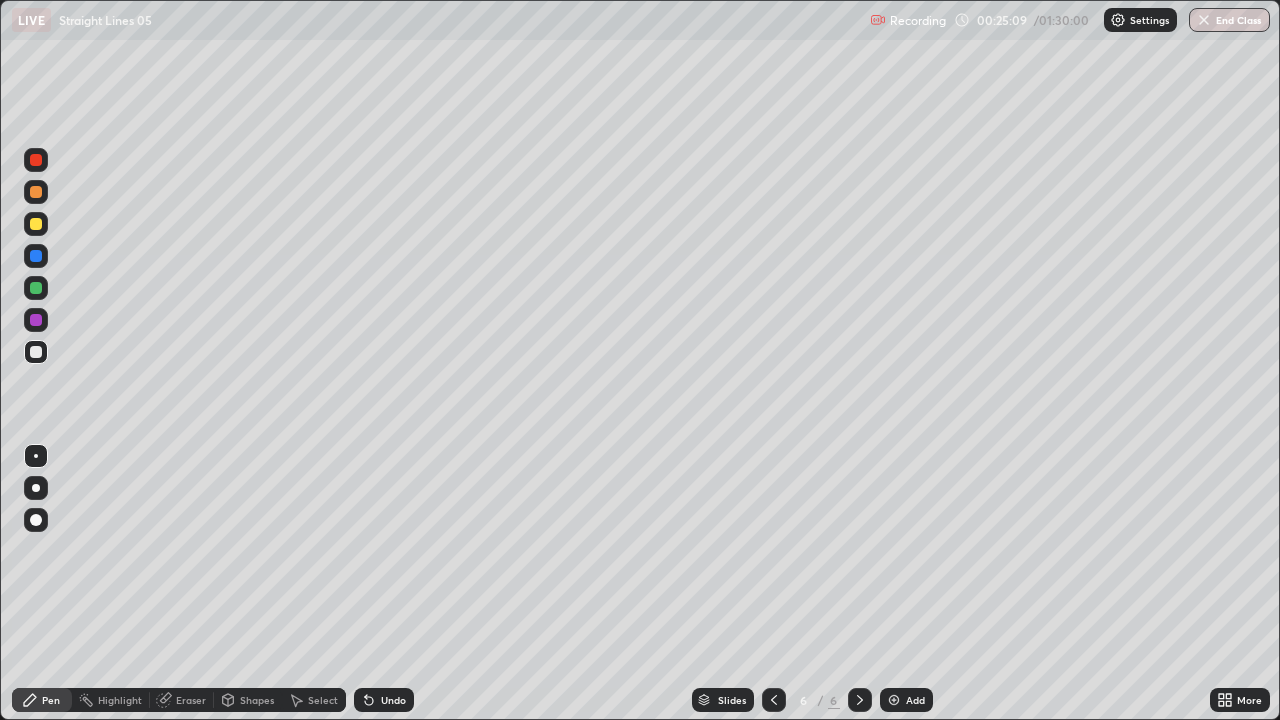 click at bounding box center (36, 352) 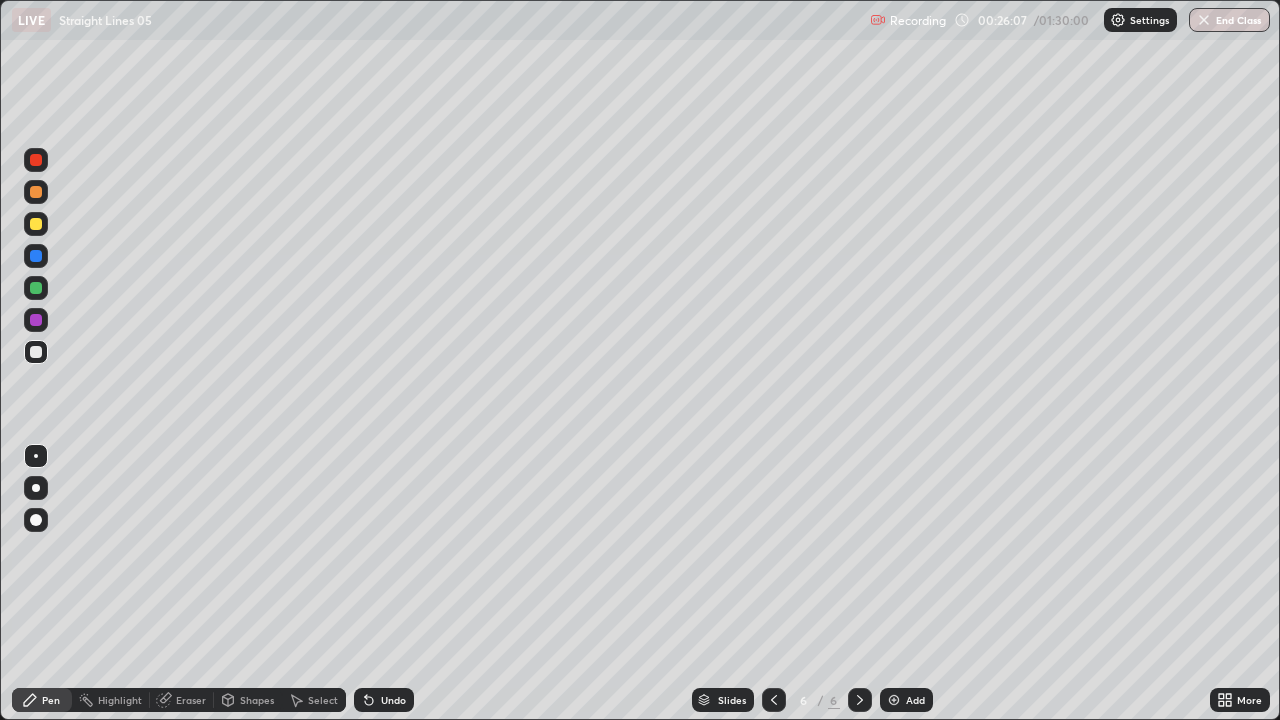 click on "Undo" at bounding box center (384, 700) 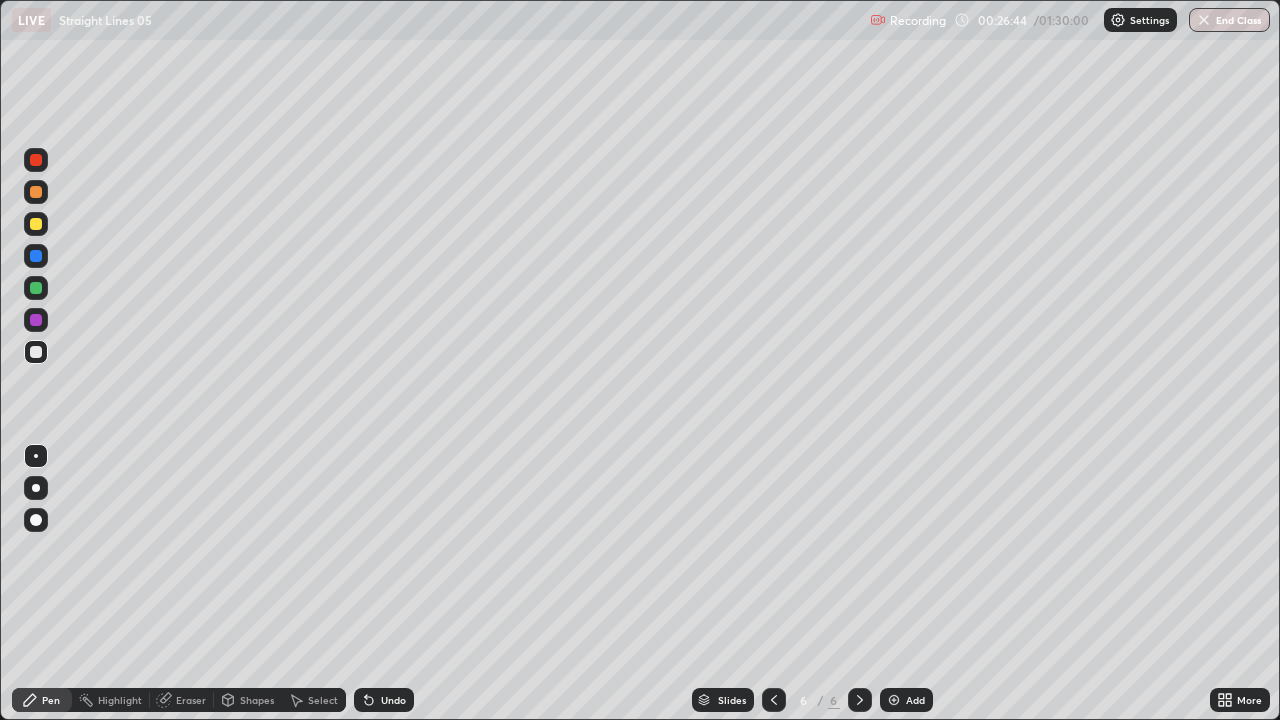 click at bounding box center [774, 700] 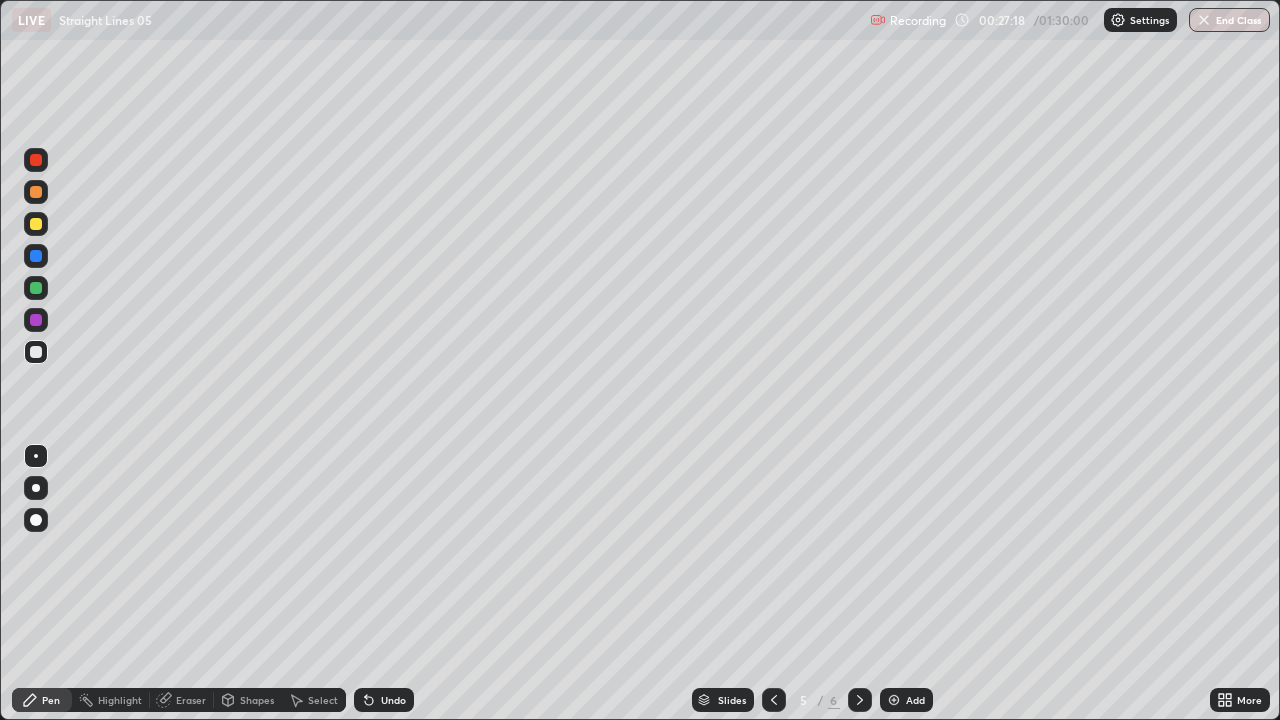 click 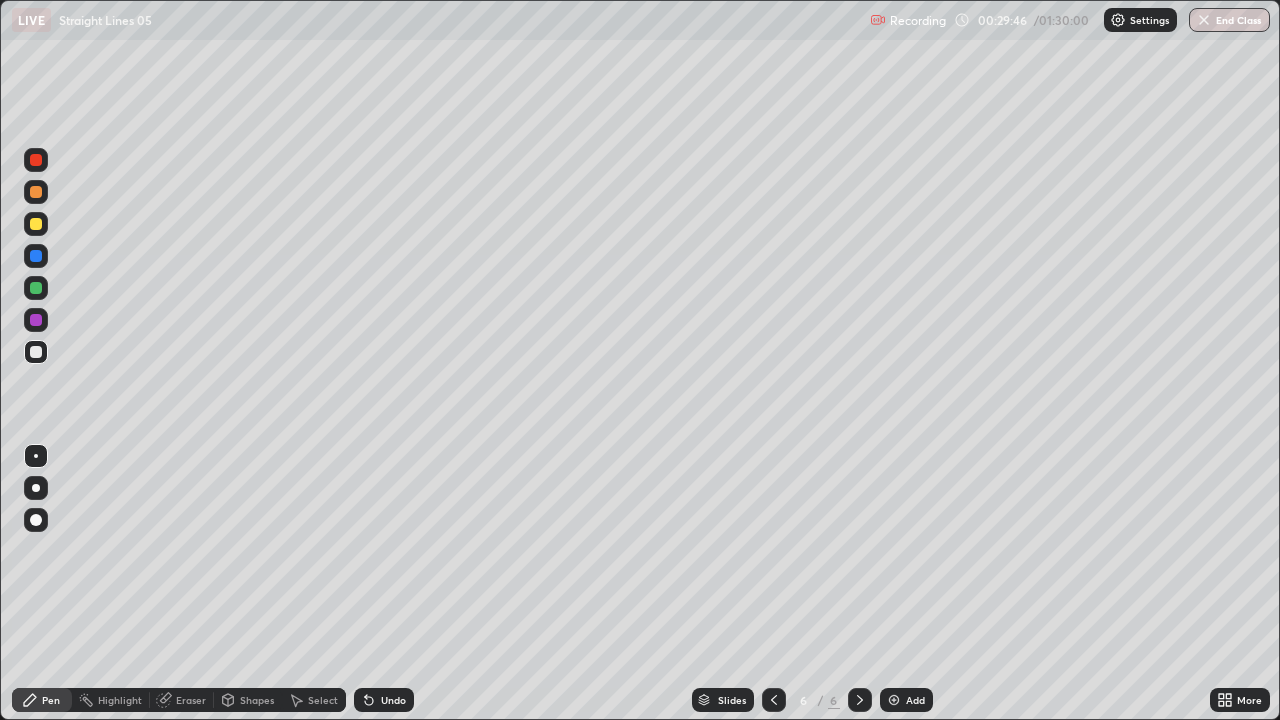 click on "Add" at bounding box center [915, 700] 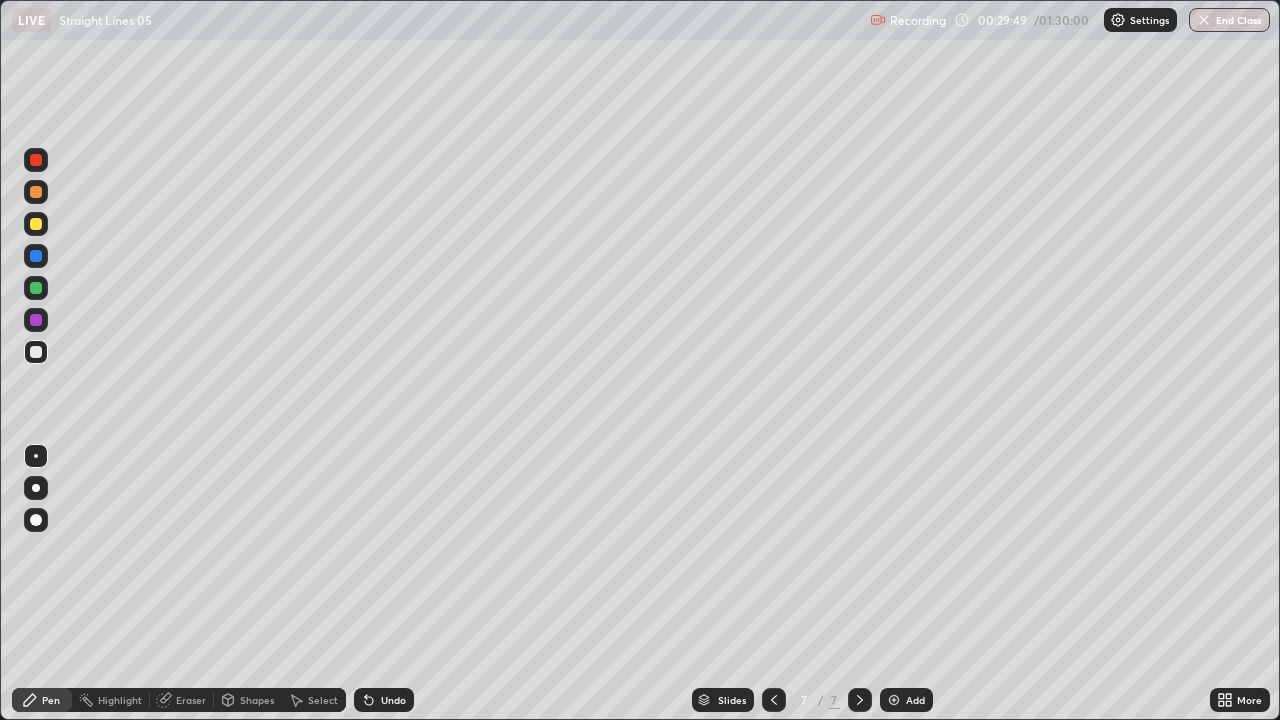 click at bounding box center (36, 288) 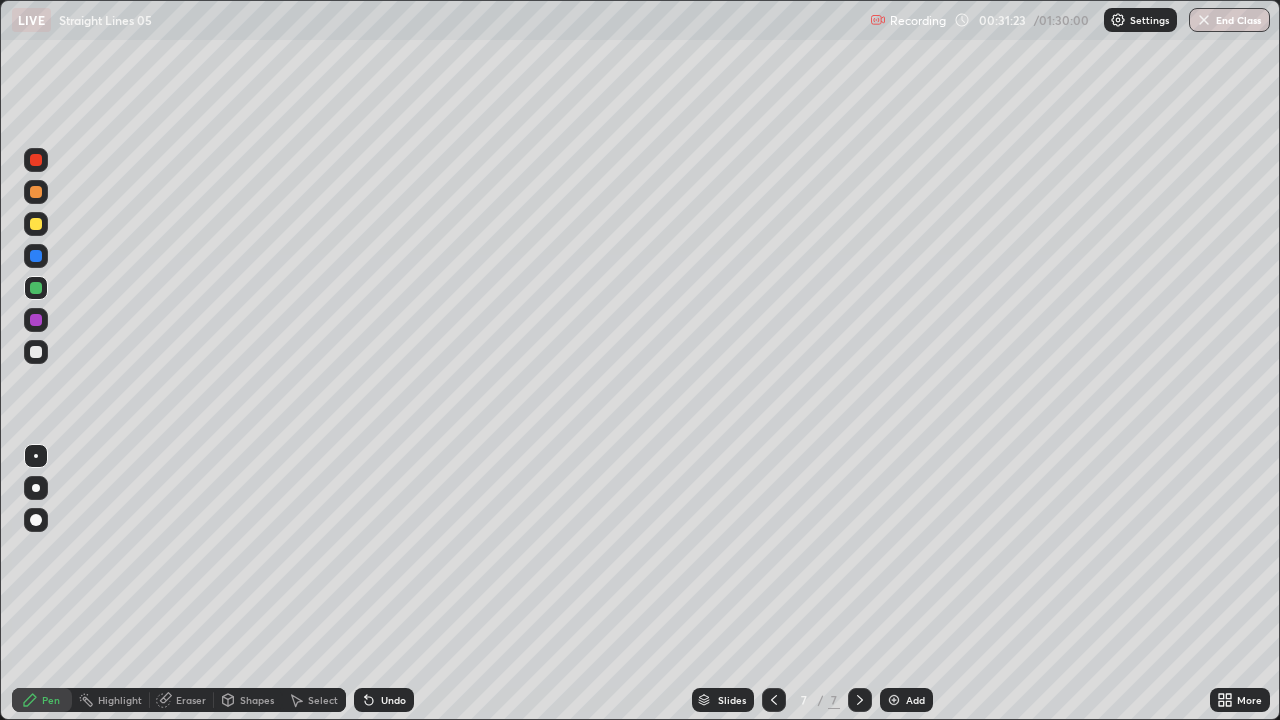 click on "Undo" at bounding box center (384, 700) 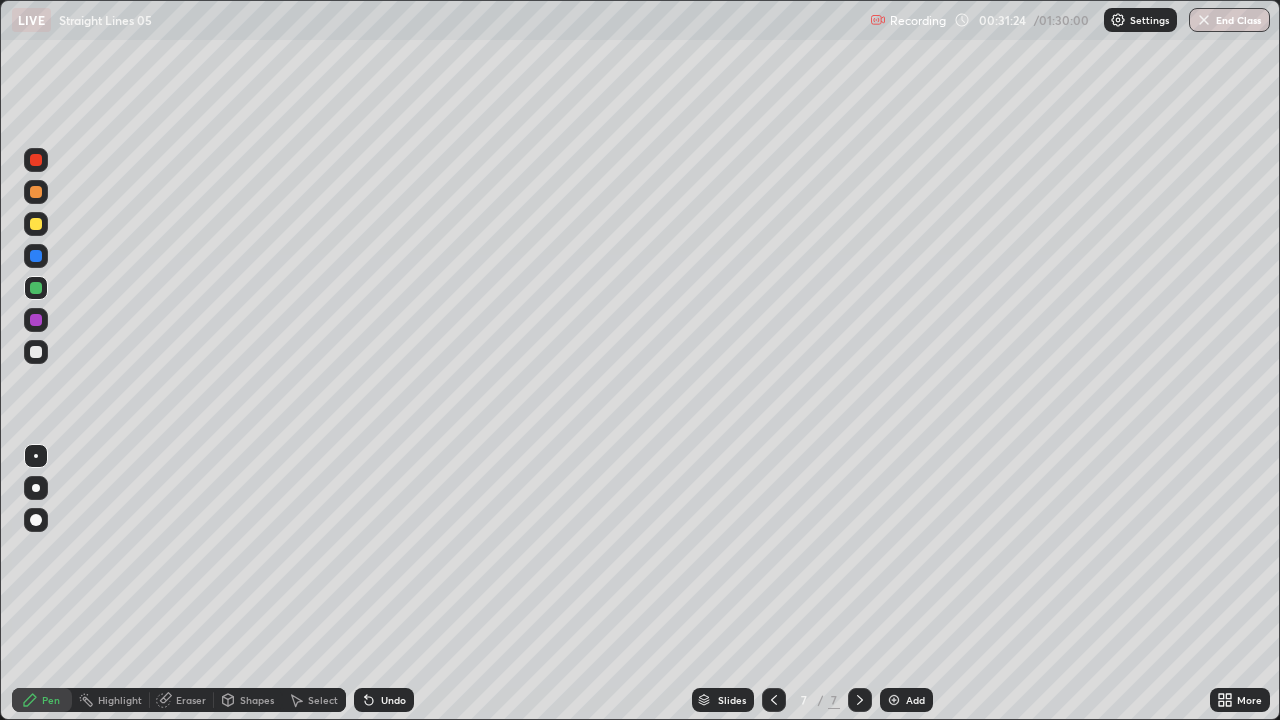 click on "Undo" at bounding box center (393, 700) 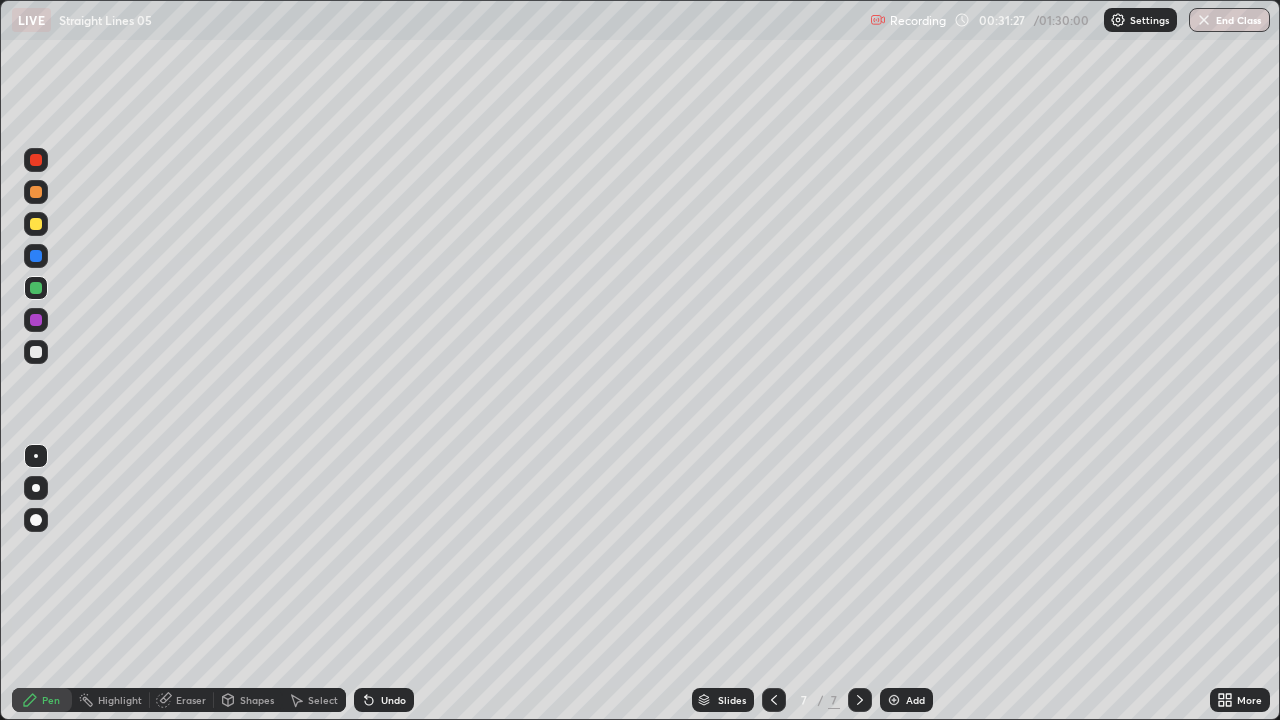 click on "Undo" at bounding box center (393, 700) 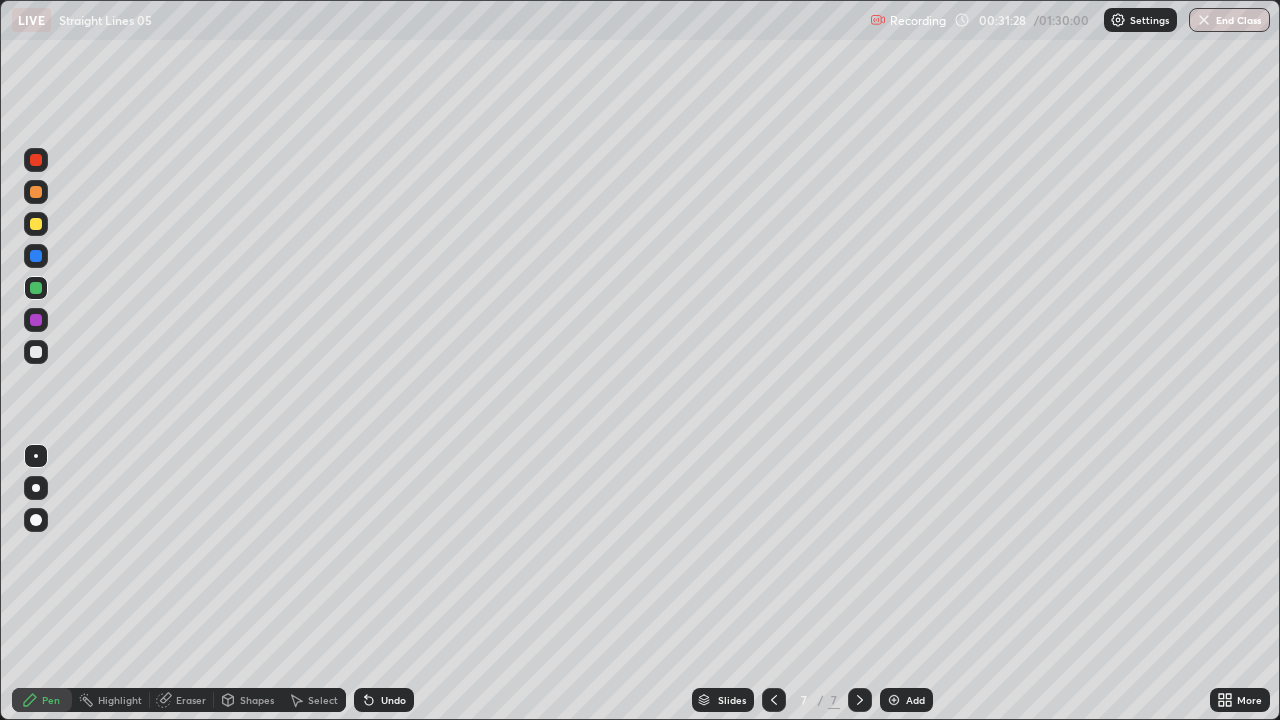 click on "Undo" at bounding box center (393, 700) 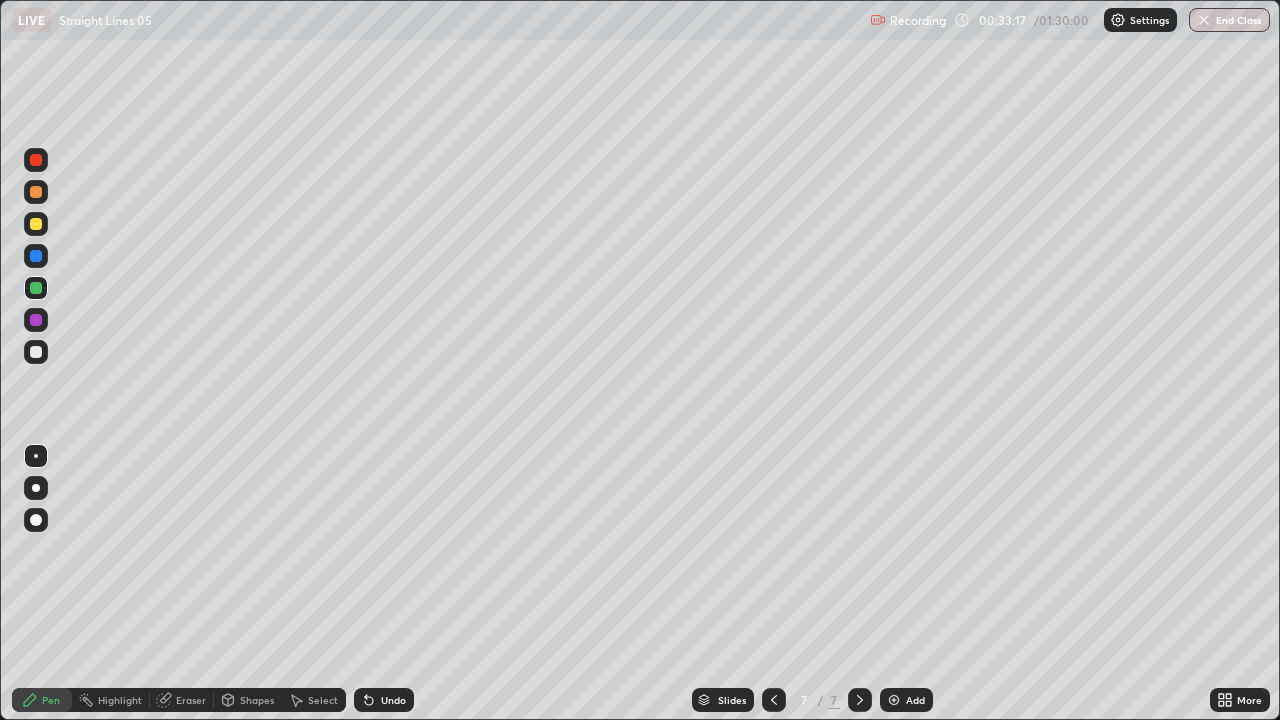 click at bounding box center [894, 700] 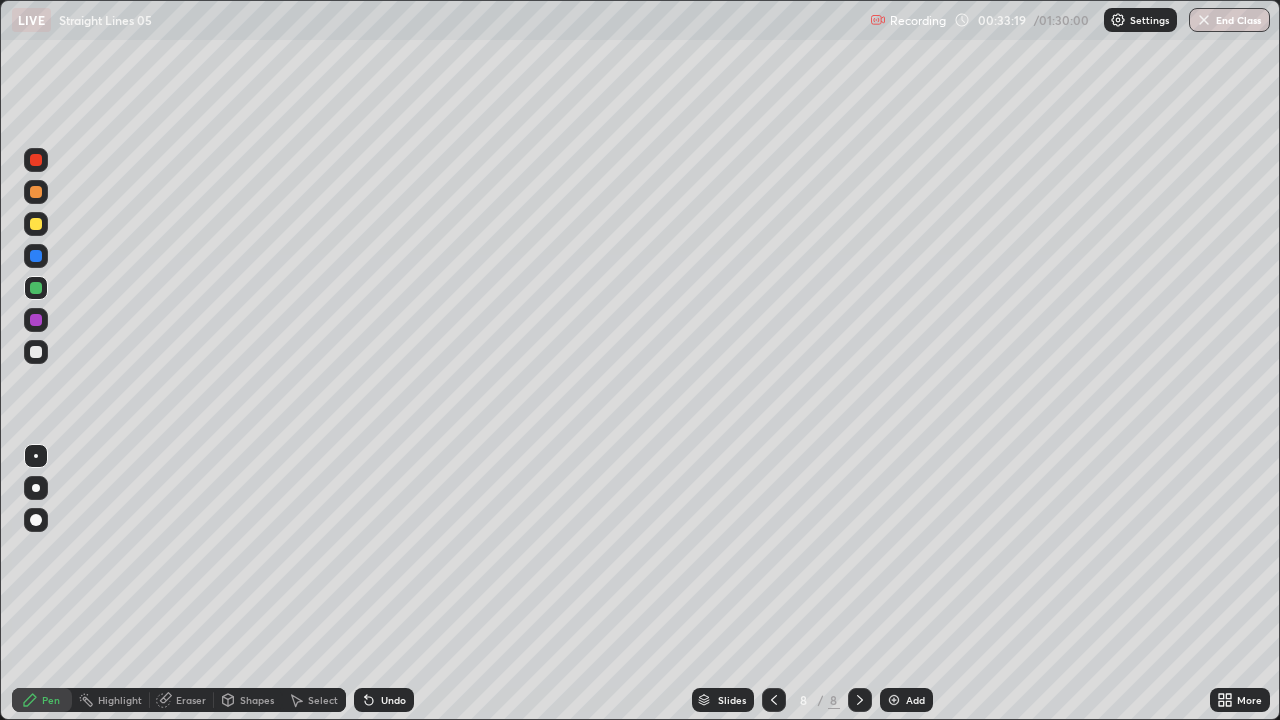 click at bounding box center (36, 224) 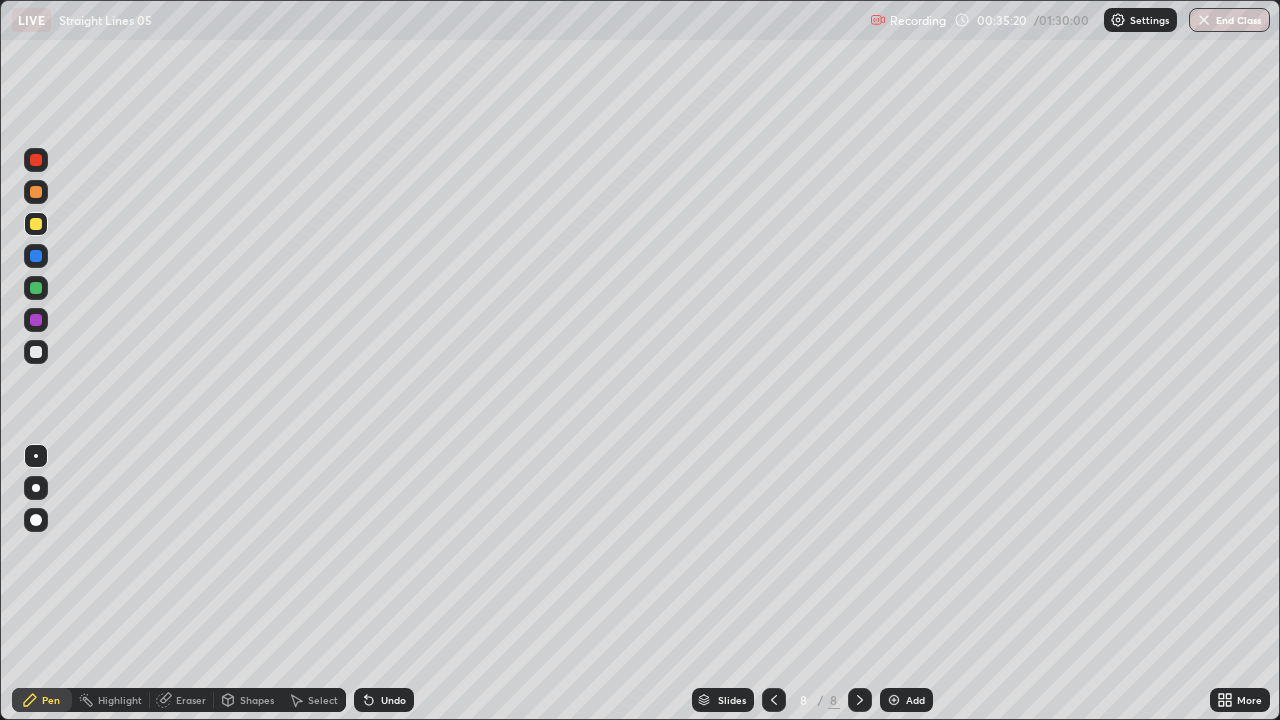 click on "Undo" at bounding box center (393, 700) 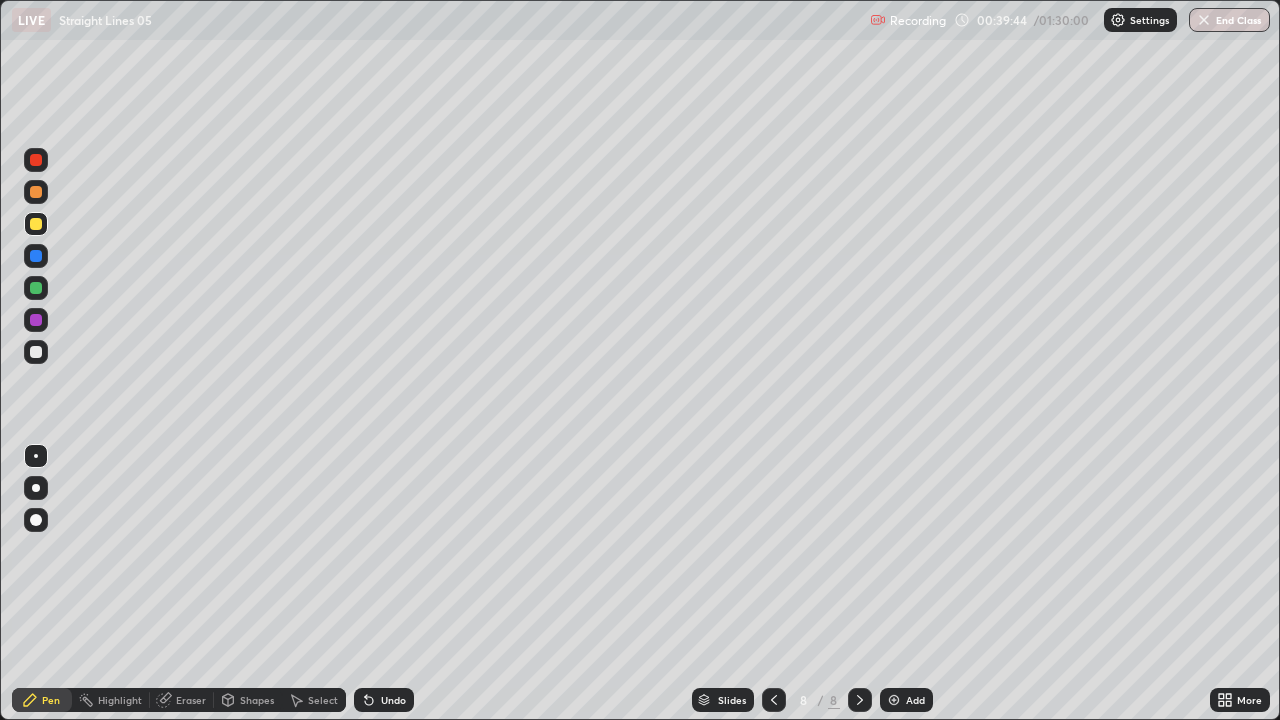 click on "Undo" at bounding box center (393, 700) 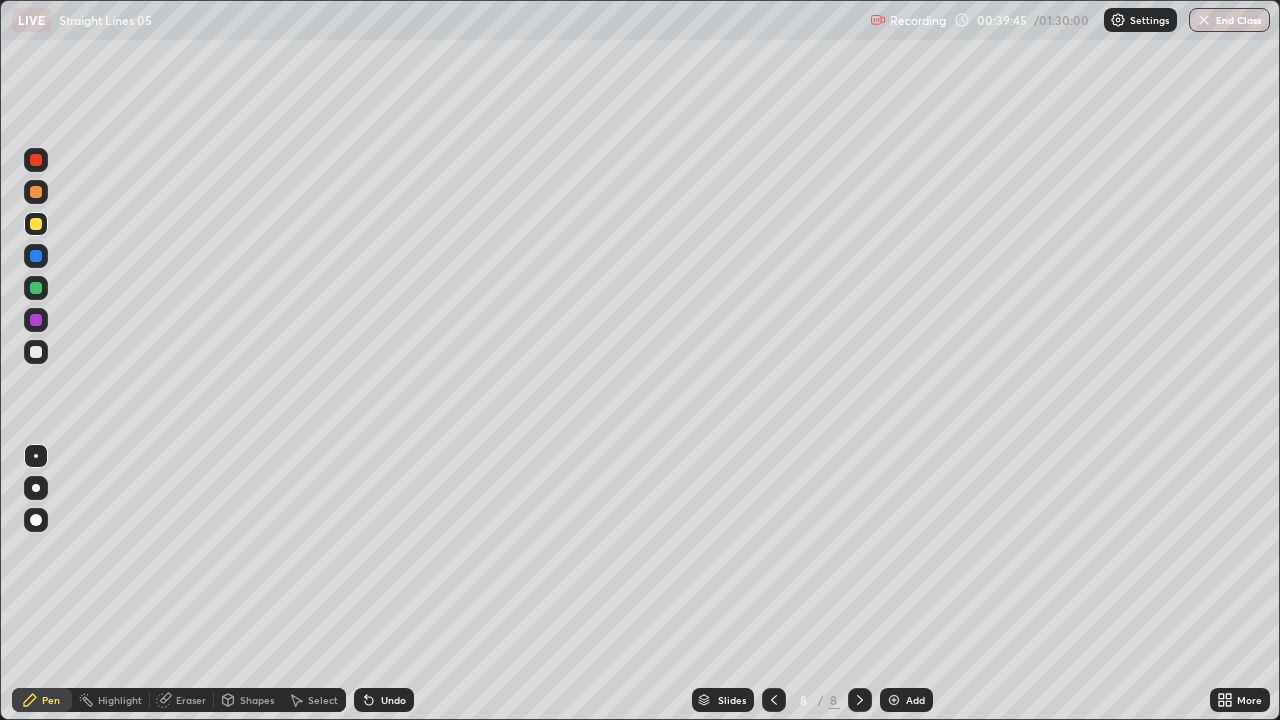 click on "Shapes" at bounding box center [257, 700] 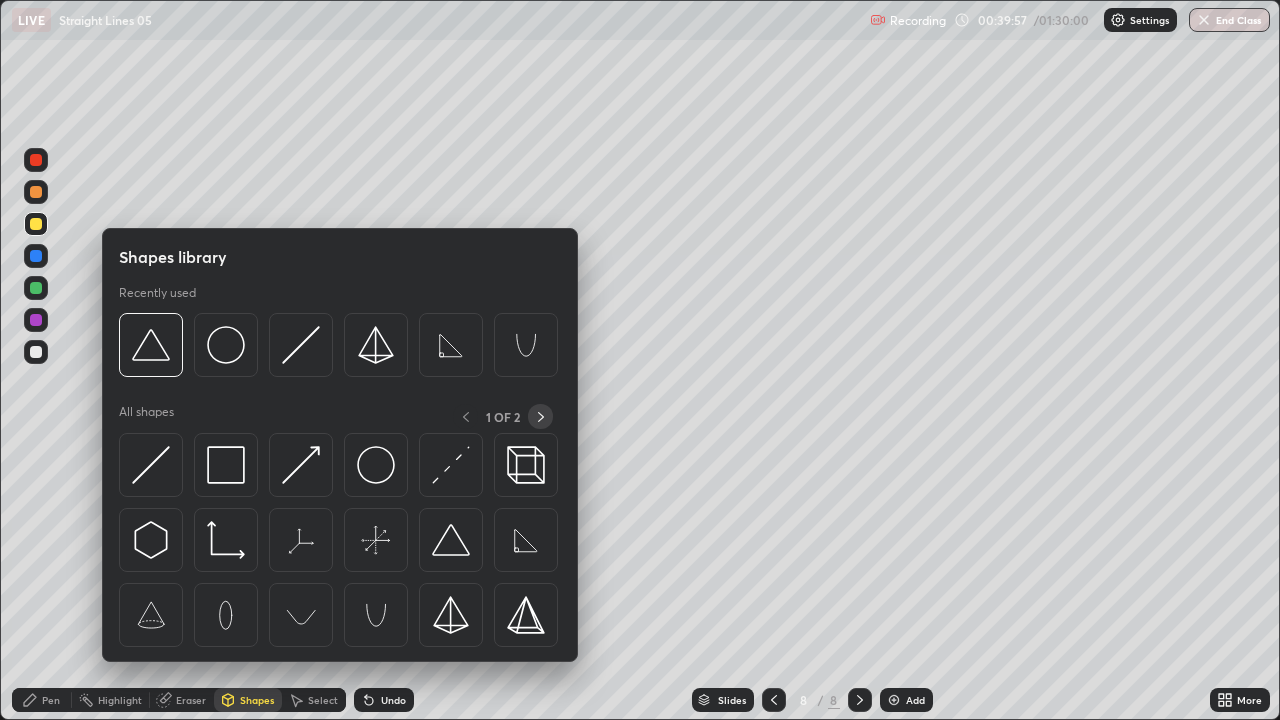 click 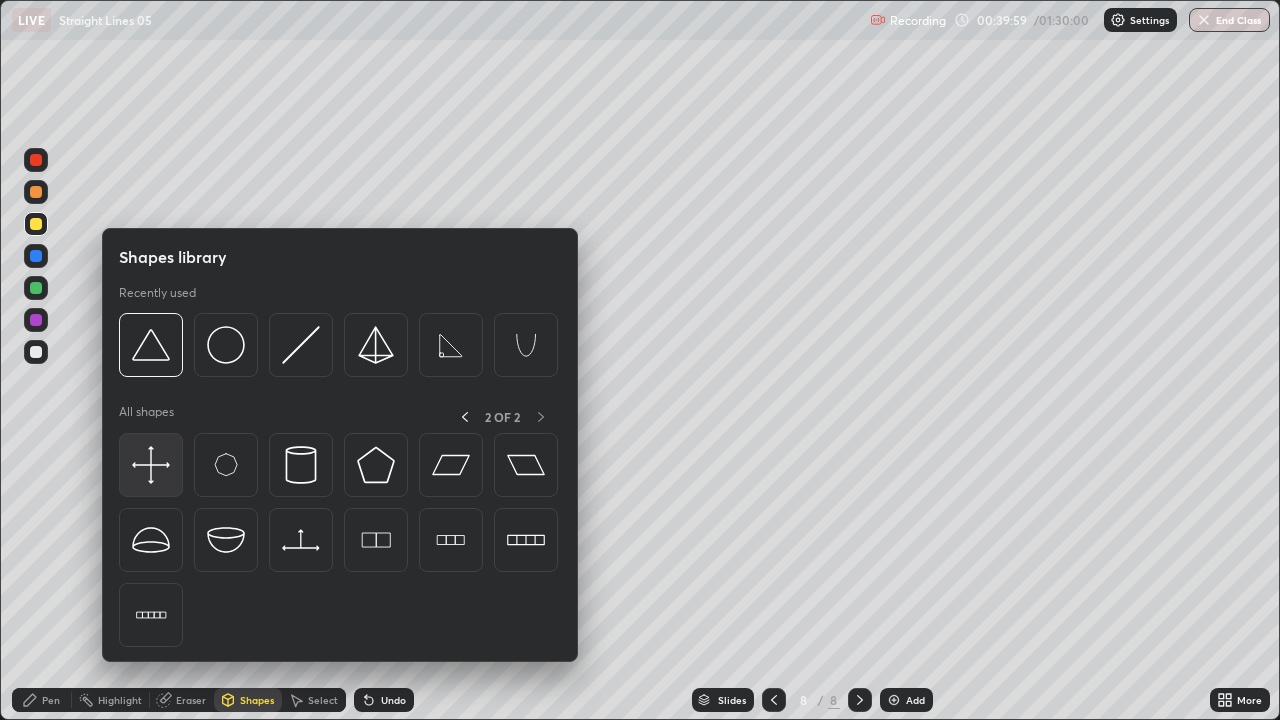 click at bounding box center (151, 465) 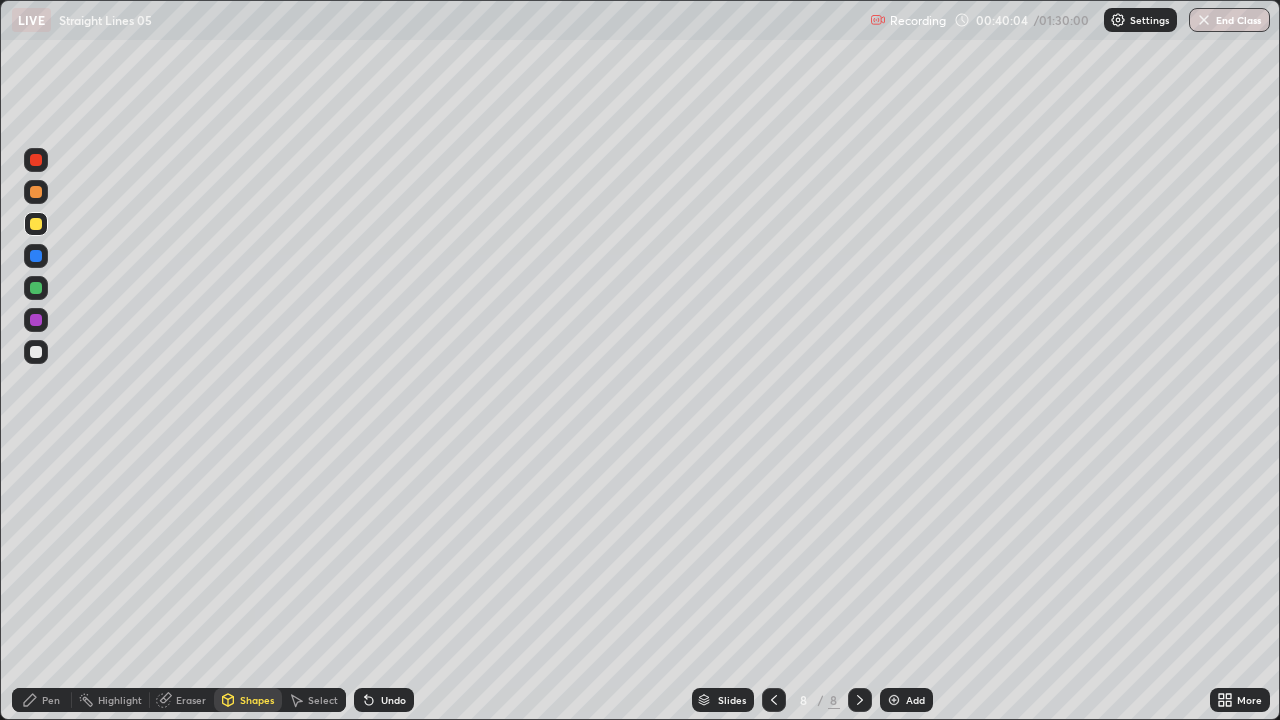 click on "Pen" at bounding box center (42, 700) 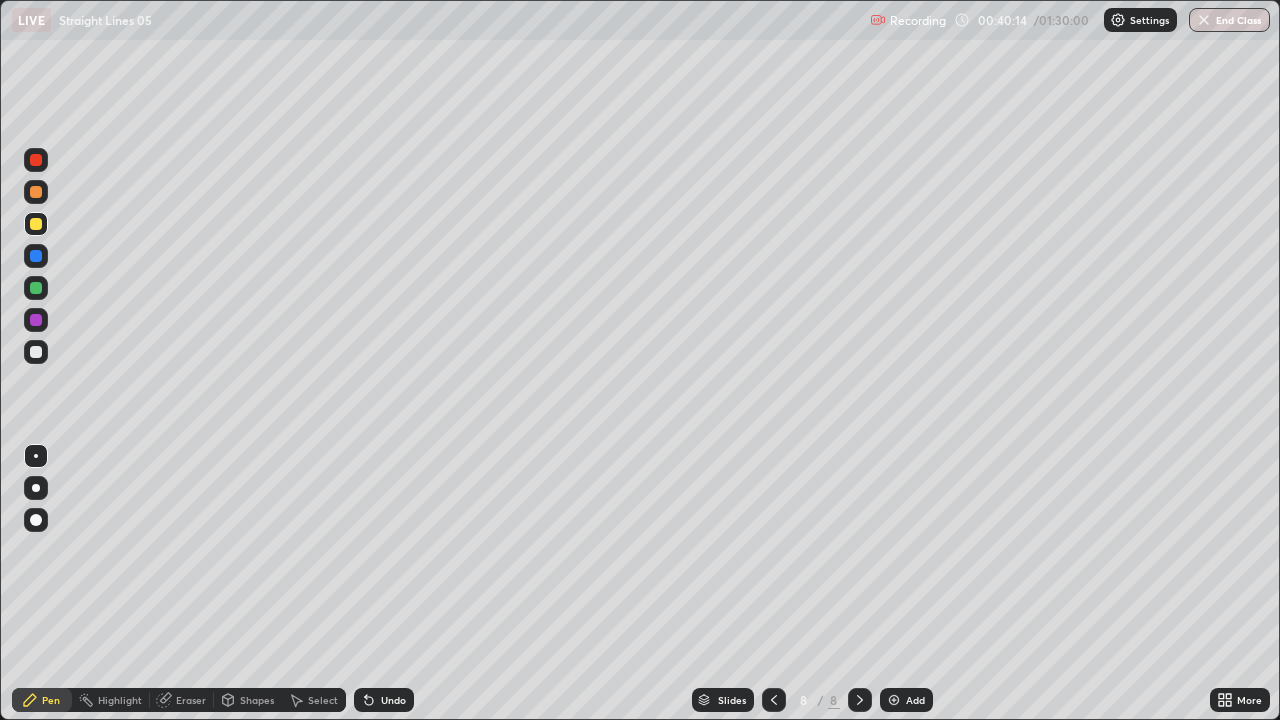 click at bounding box center [36, 320] 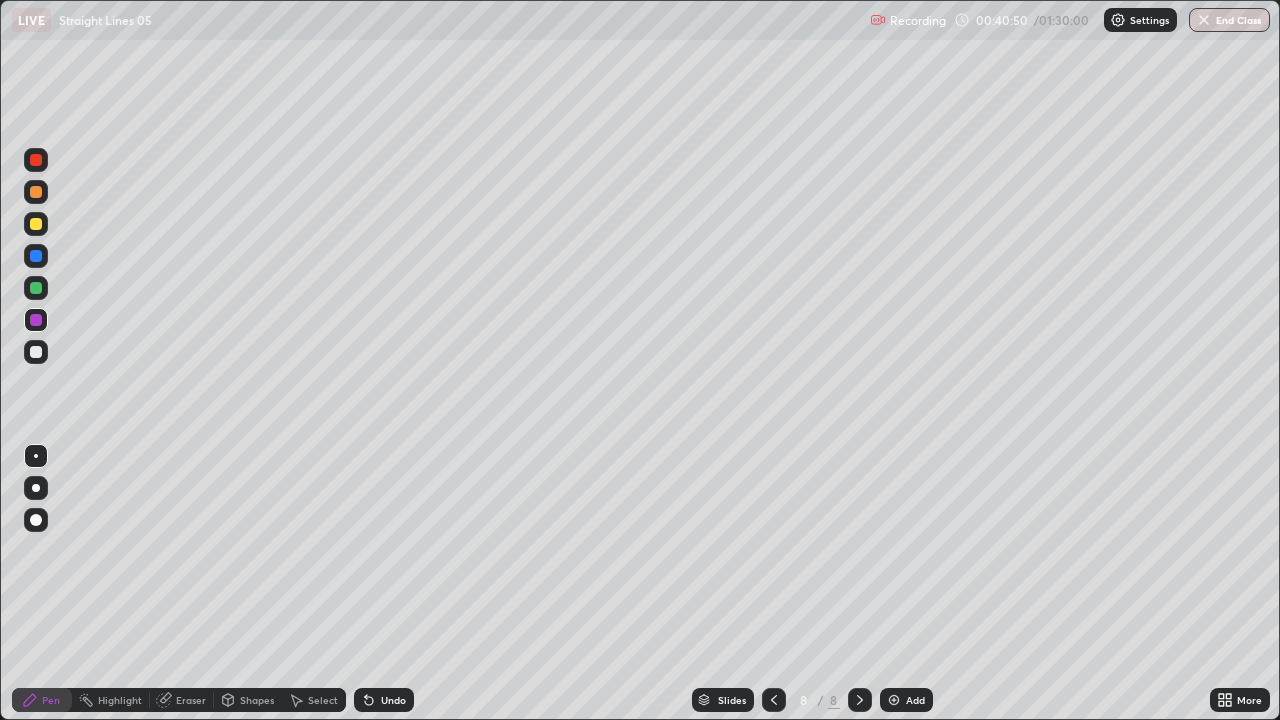 click at bounding box center (36, 256) 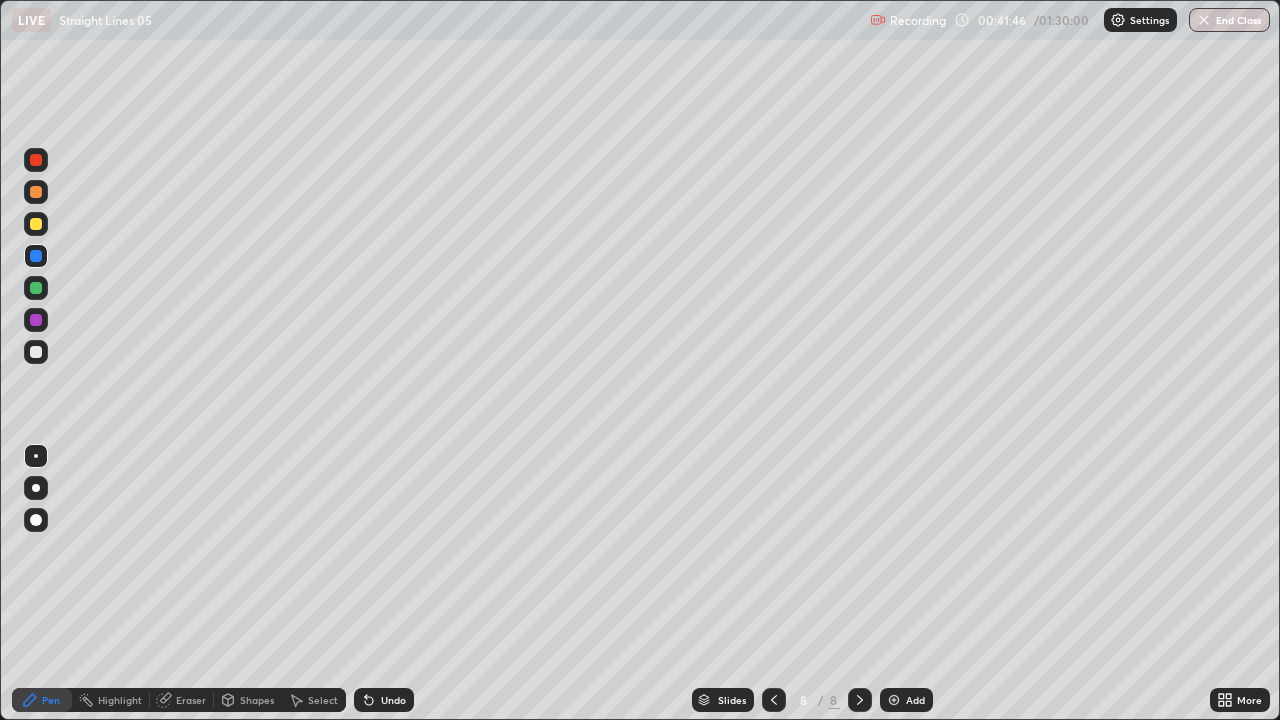 click at bounding box center (36, 224) 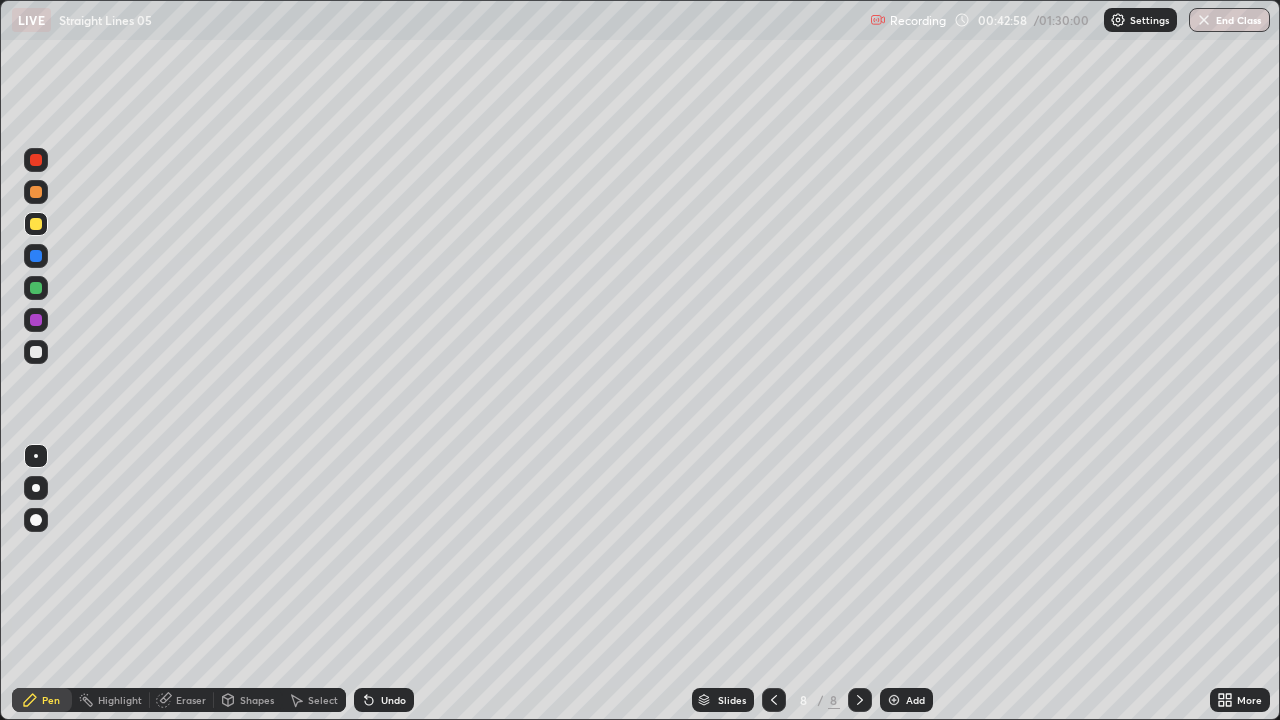 click on "Undo" at bounding box center [384, 700] 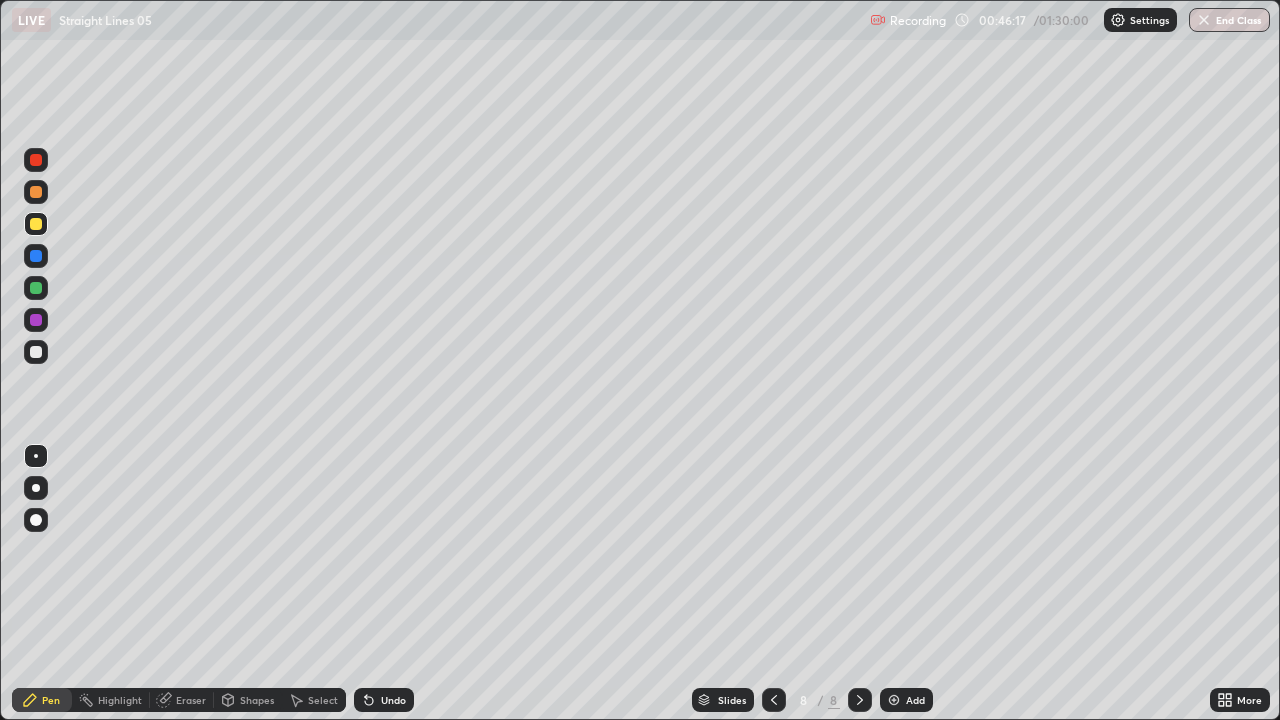 click at bounding box center (894, 700) 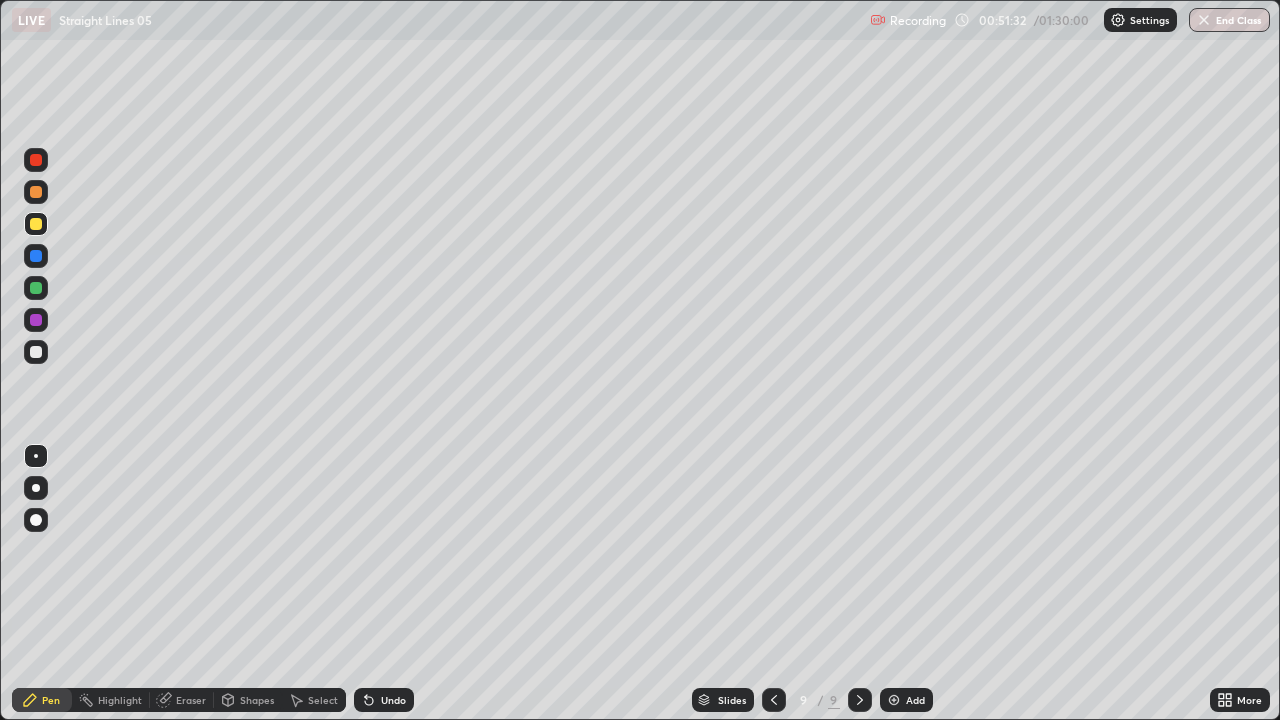 click at bounding box center (36, 320) 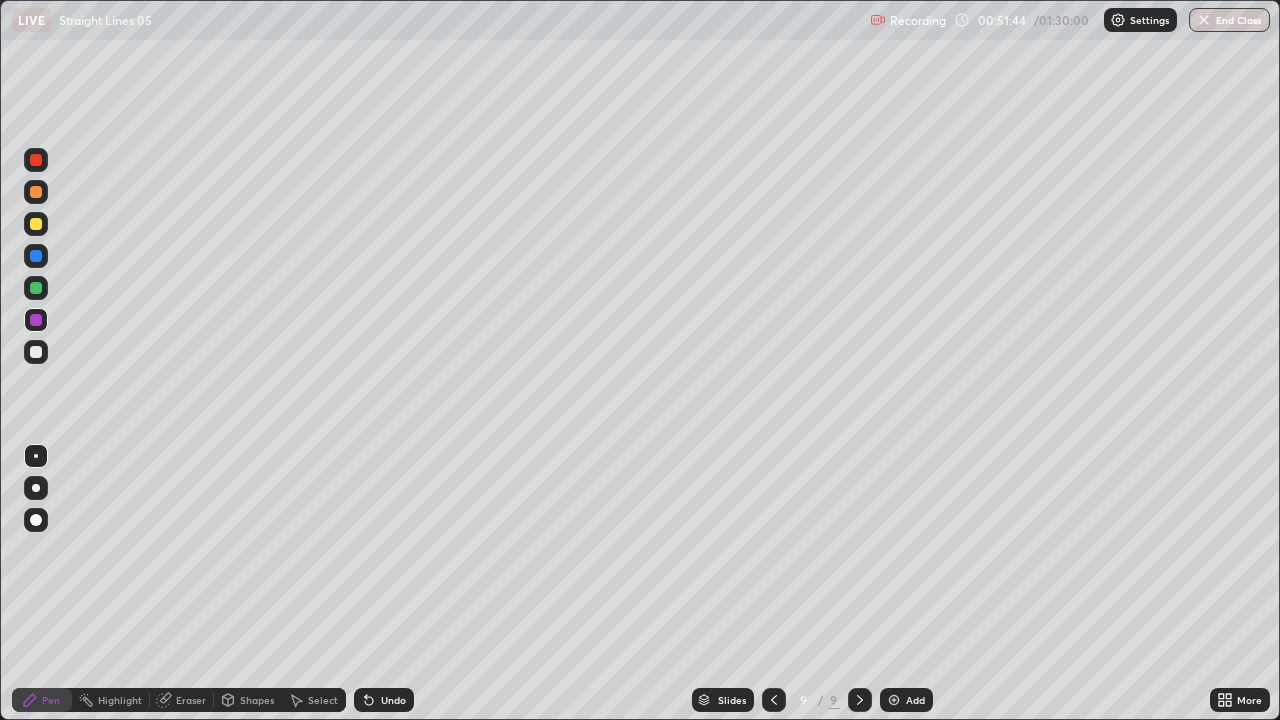 click on "Shapes" at bounding box center [257, 700] 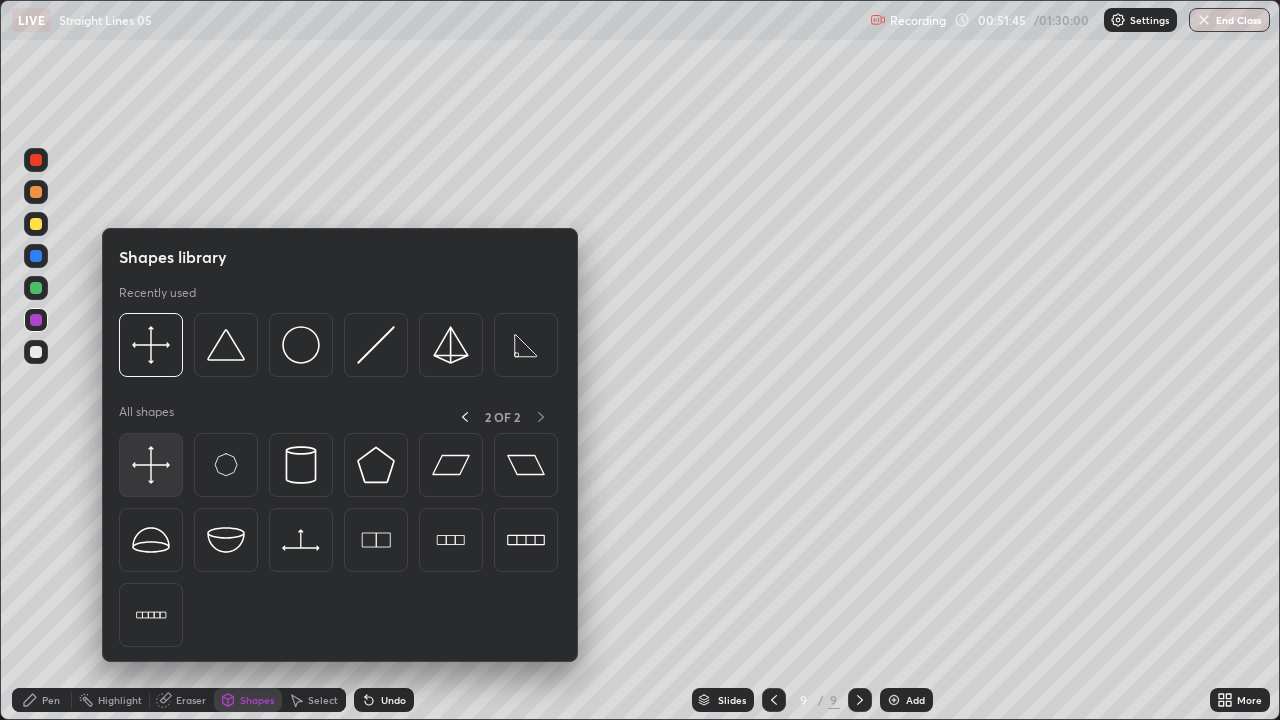 click at bounding box center (151, 465) 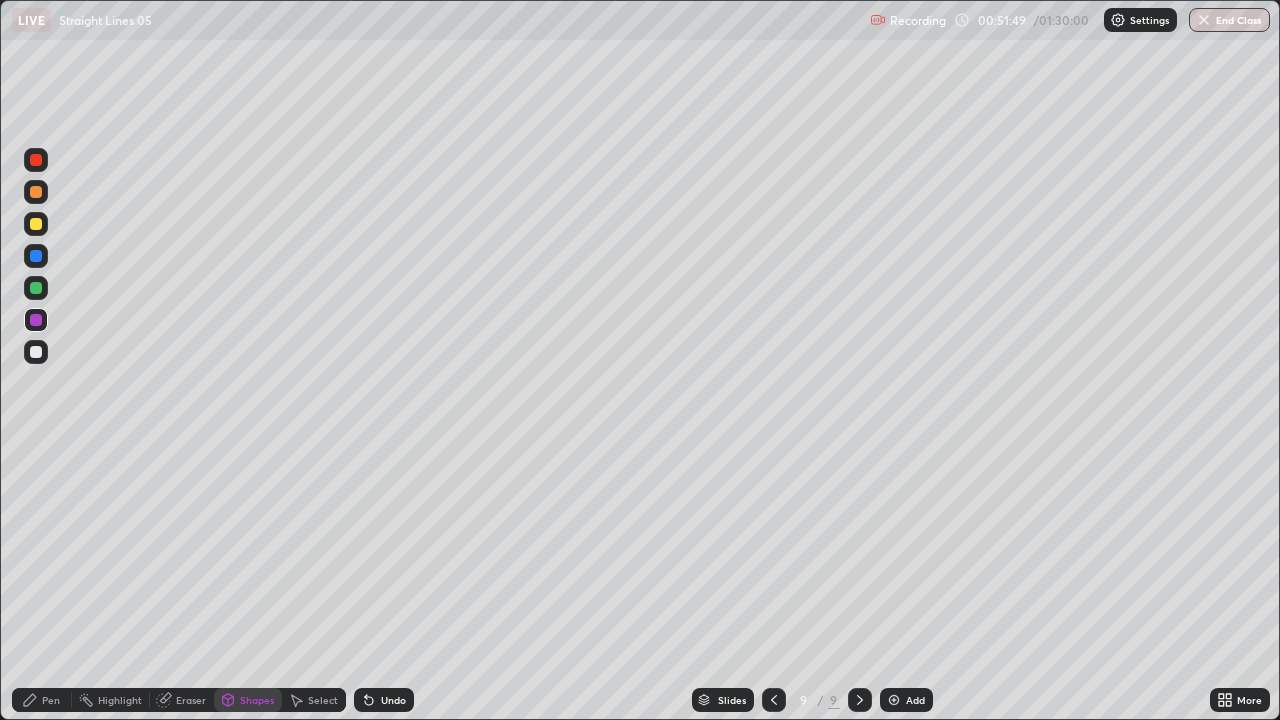 click on "Pen" at bounding box center (51, 700) 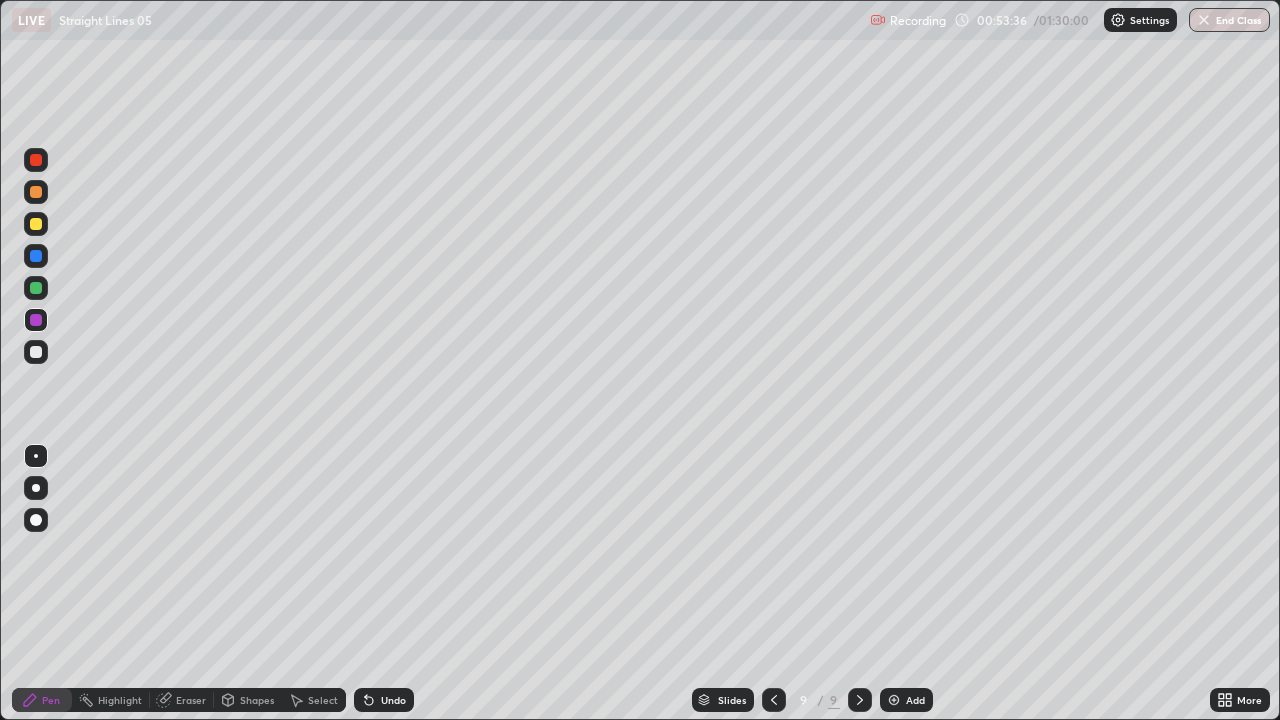 click at bounding box center [36, 224] 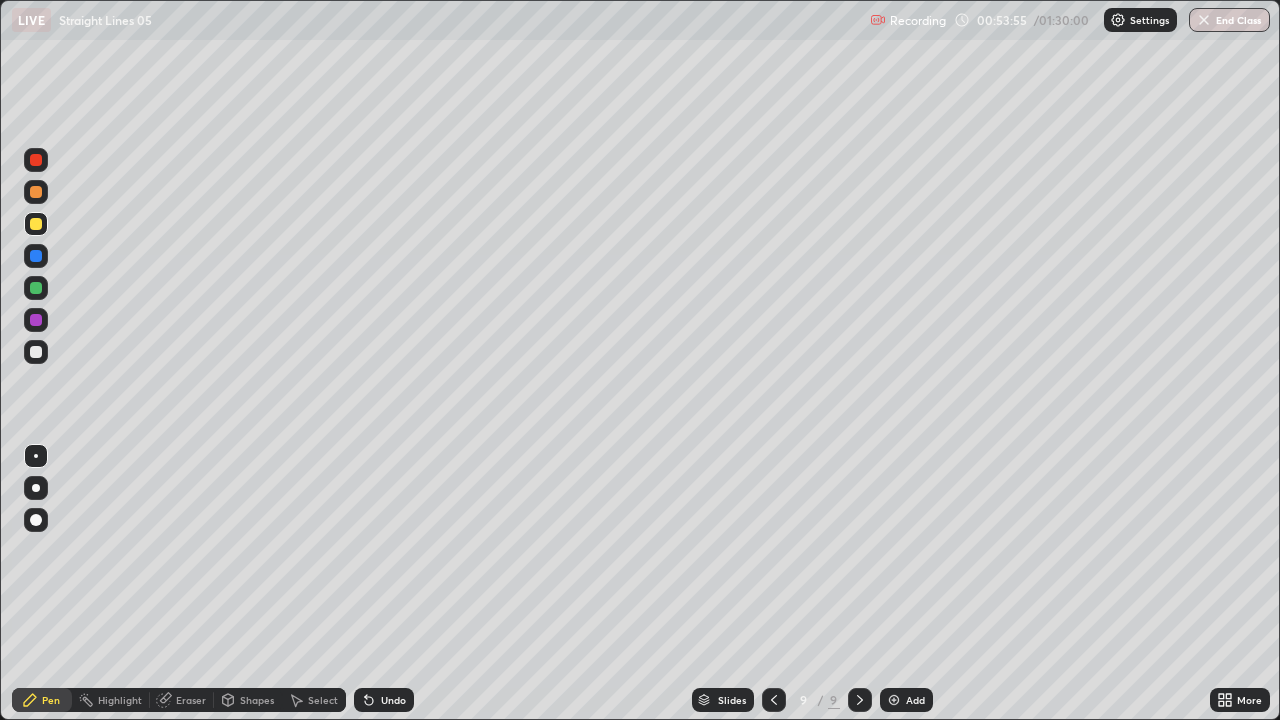 click at bounding box center (36, 320) 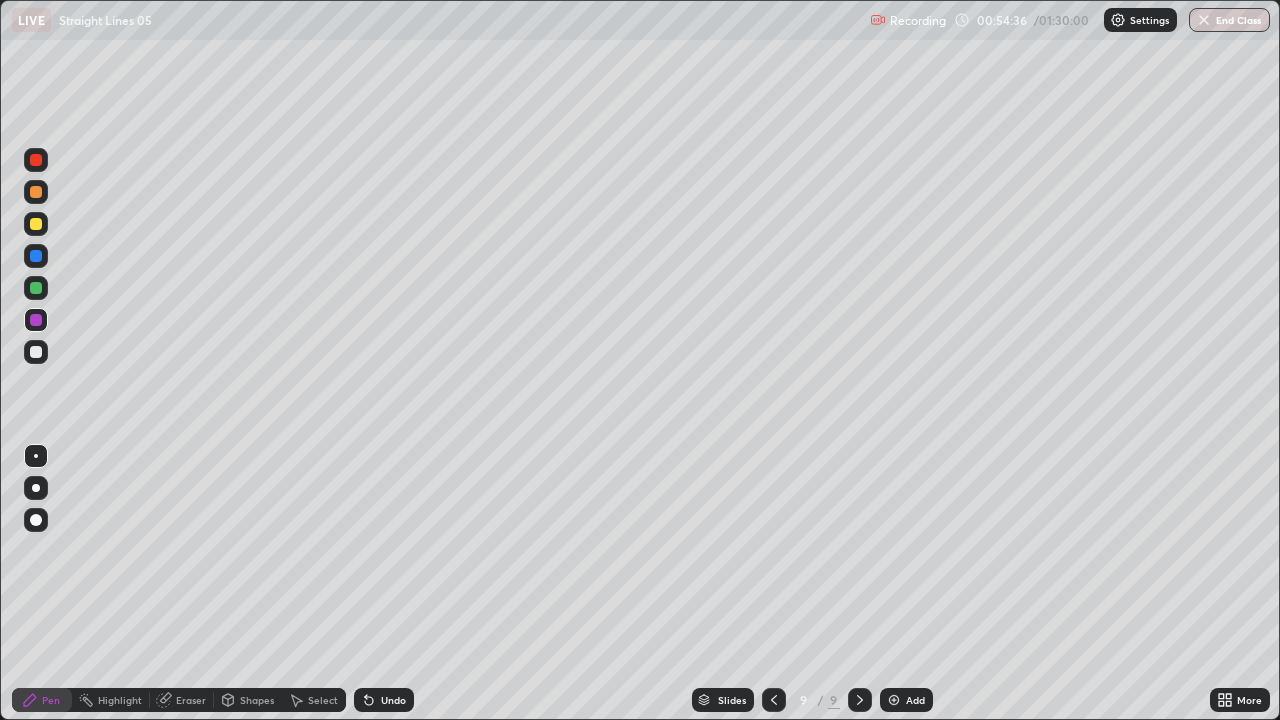click at bounding box center [36, 224] 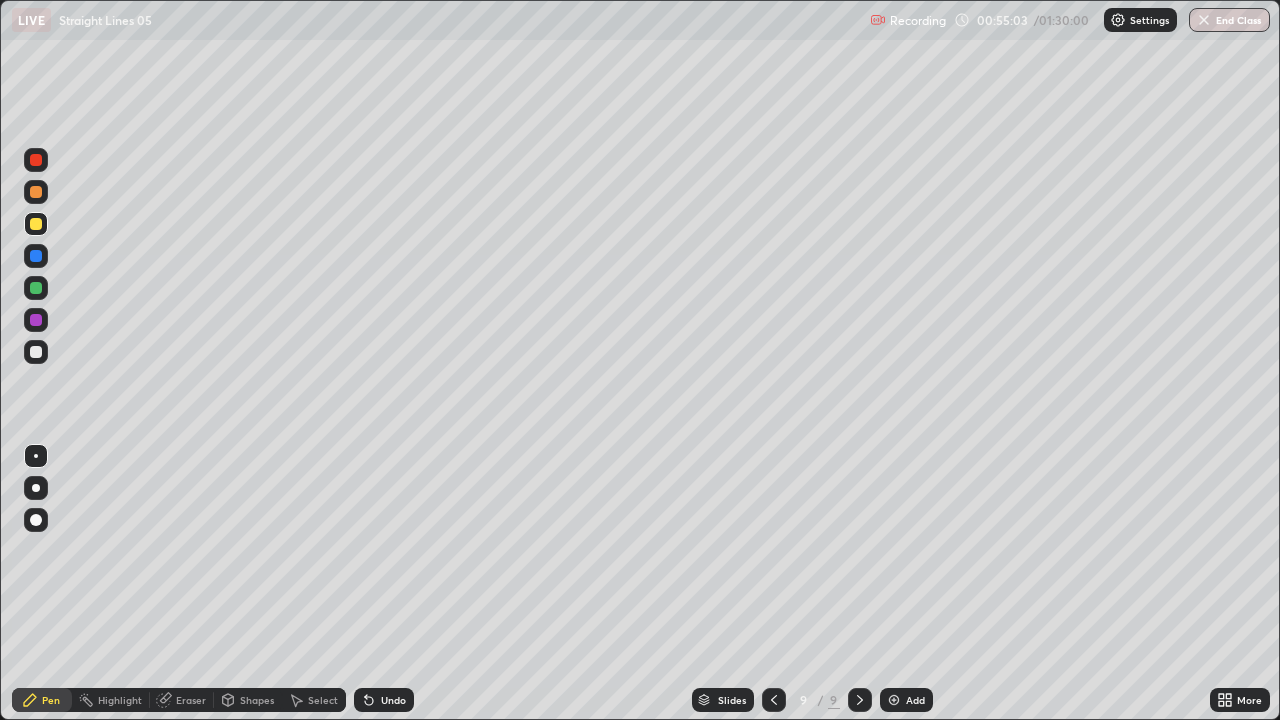 click on "Undo" at bounding box center [384, 700] 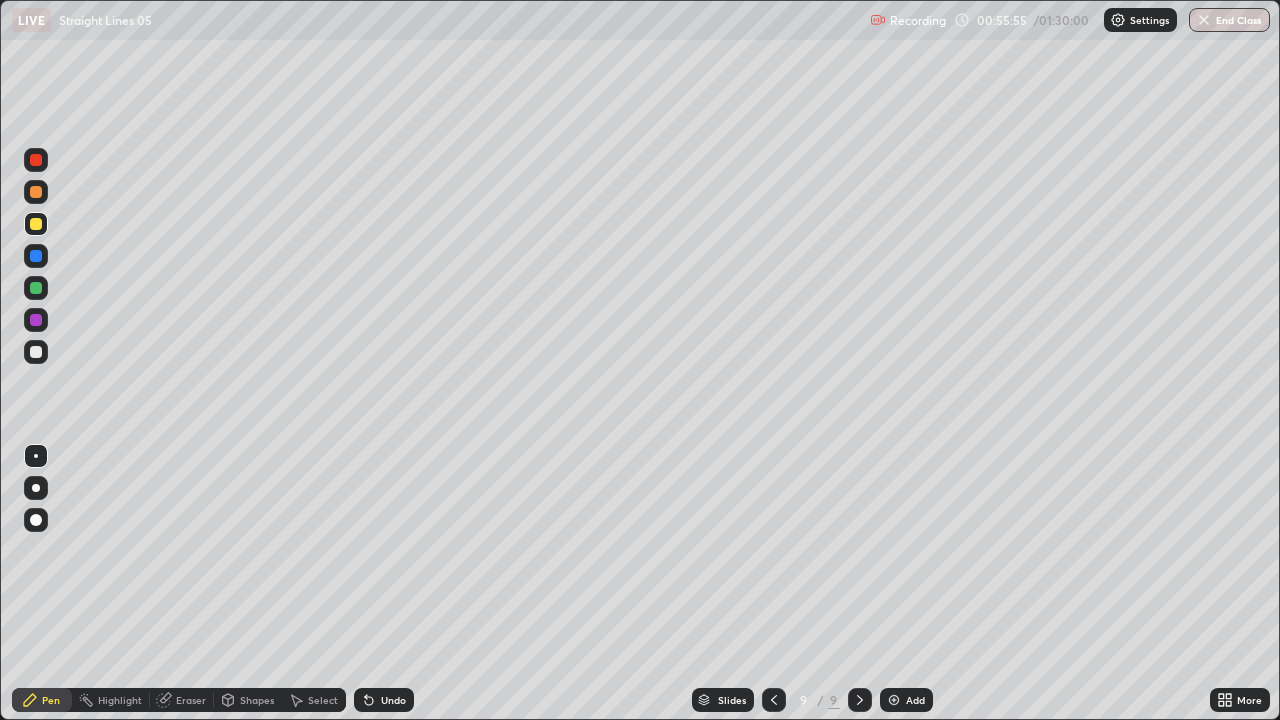 click at bounding box center (894, 700) 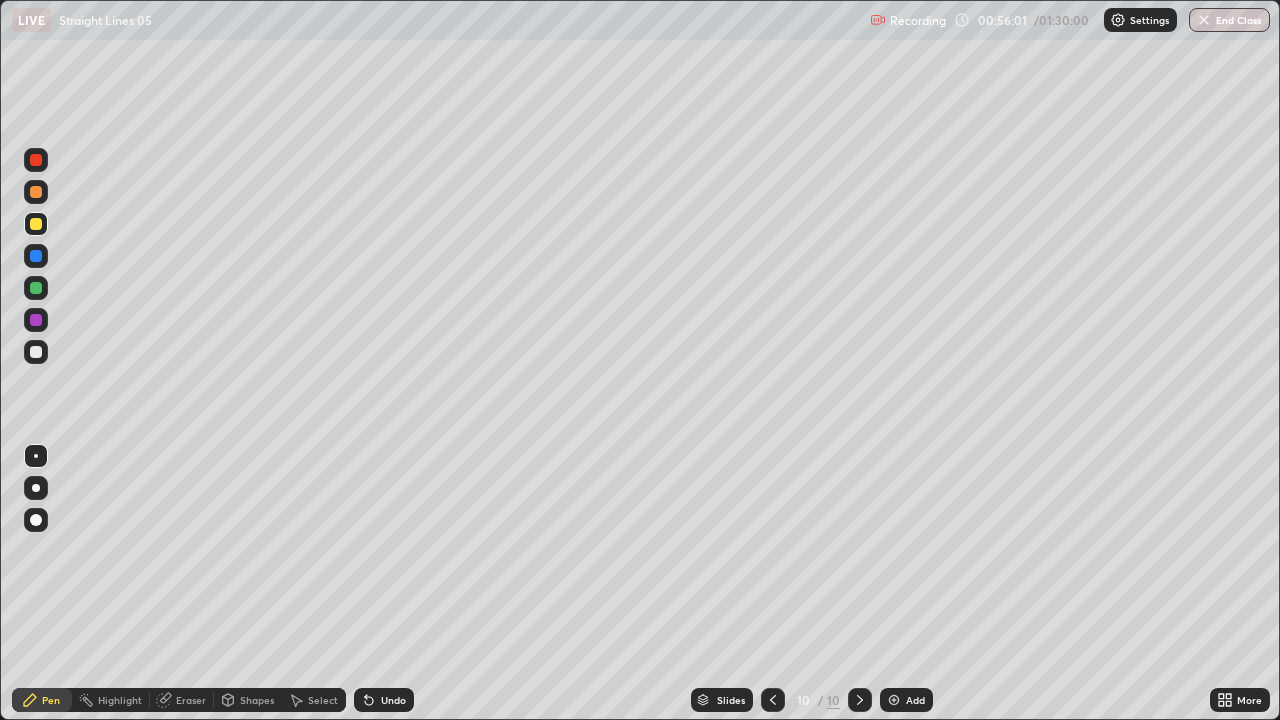 click 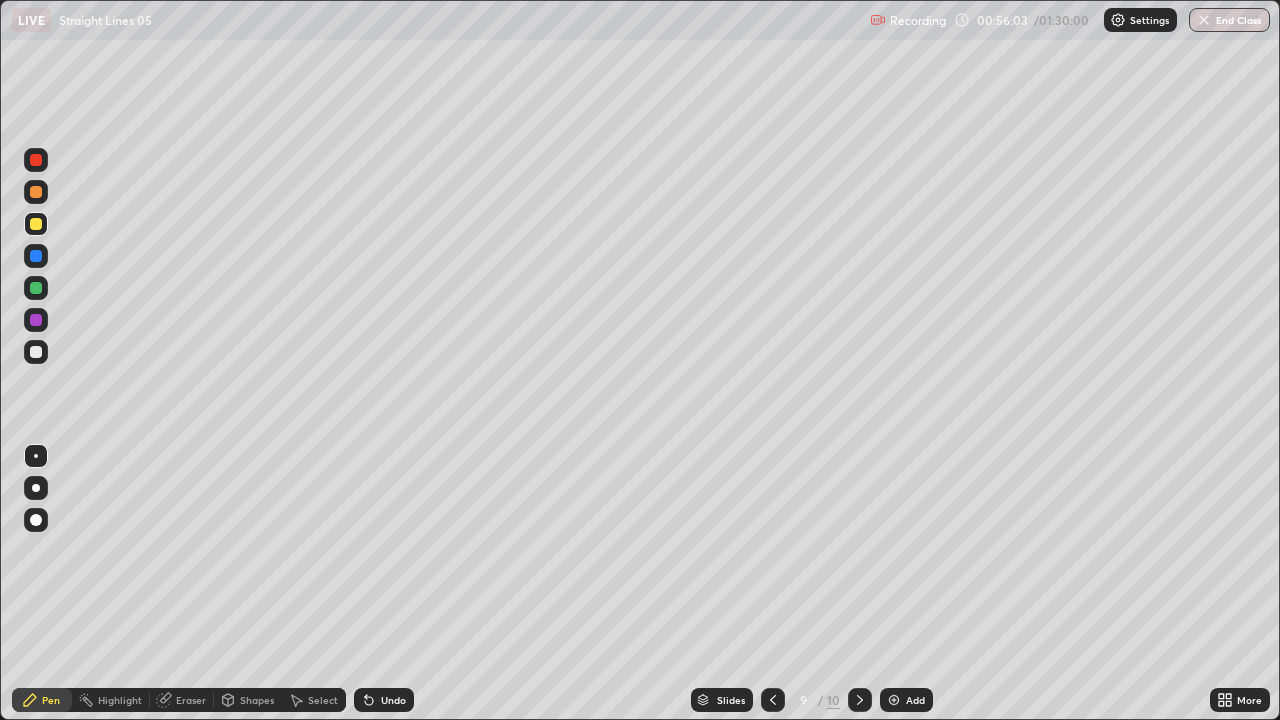 click at bounding box center [860, 700] 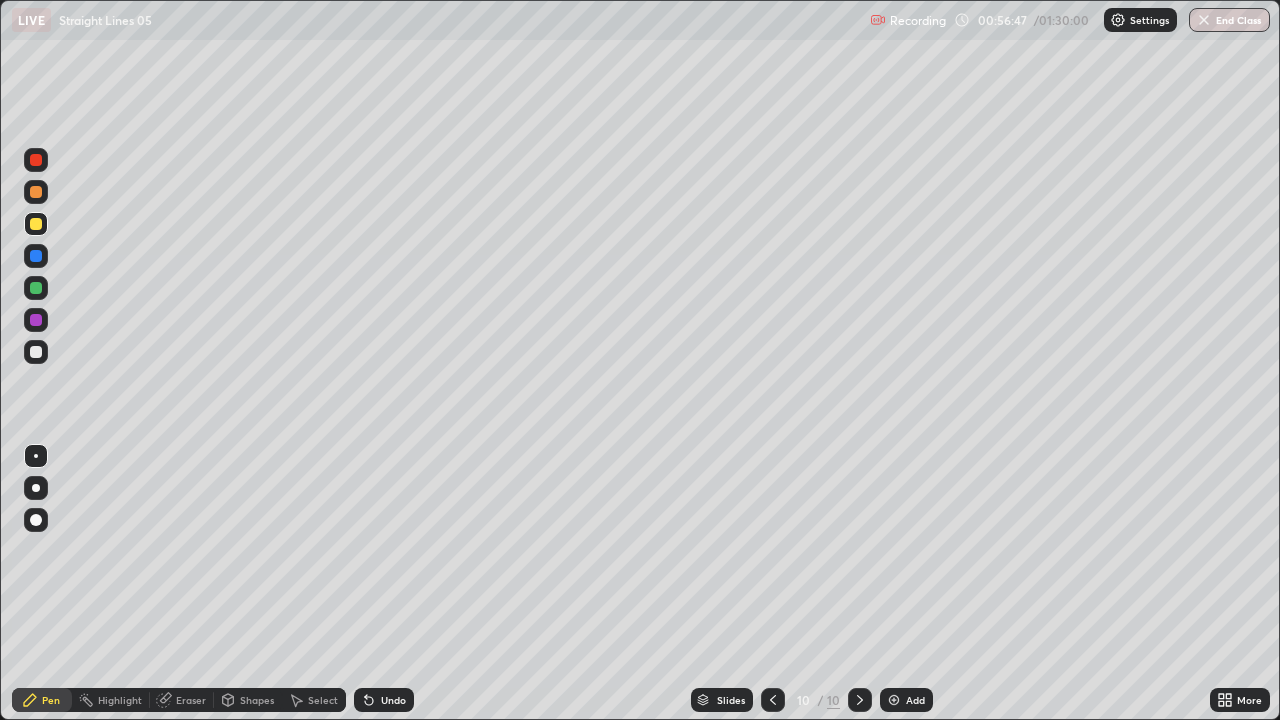 click on "Undo" at bounding box center [384, 700] 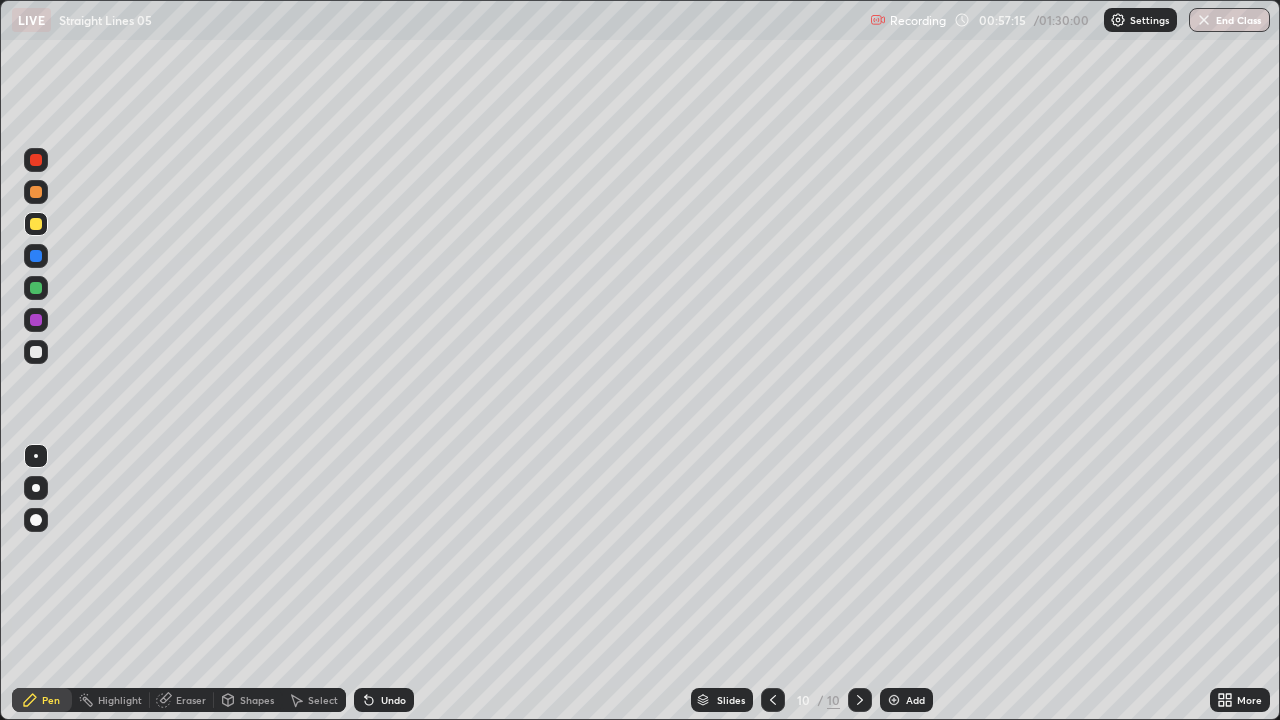 click at bounding box center (773, 700) 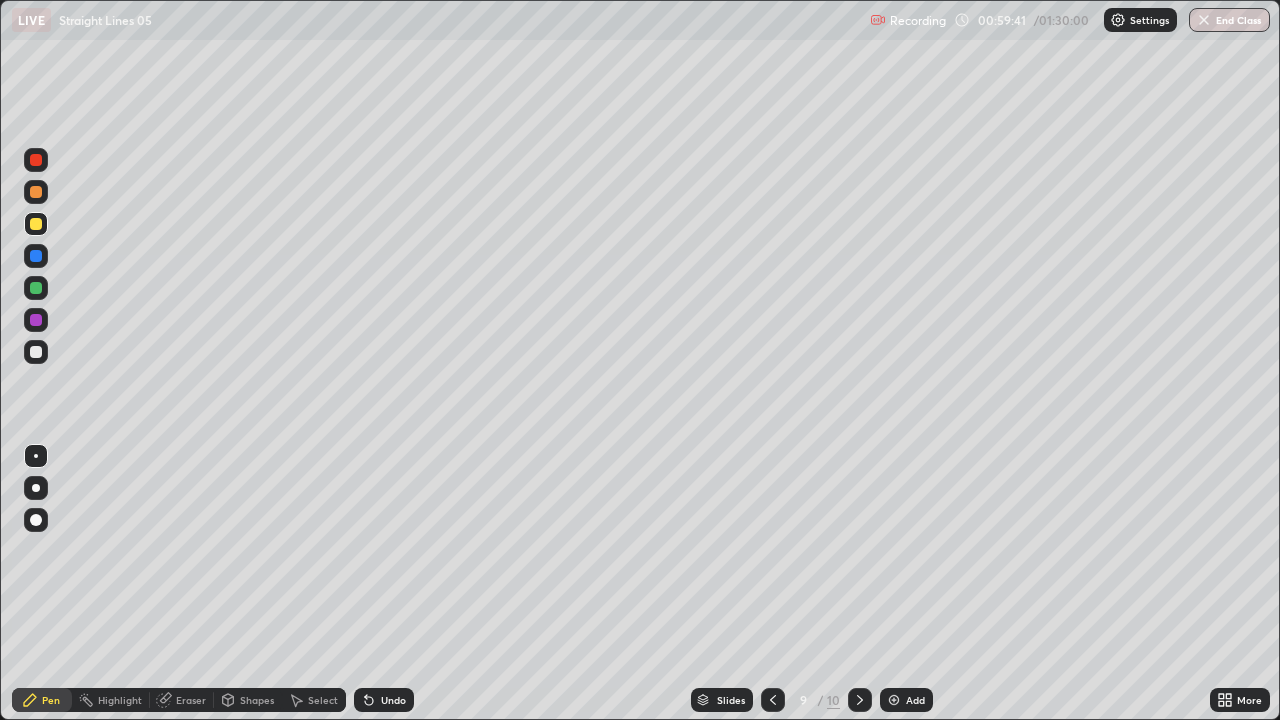 click 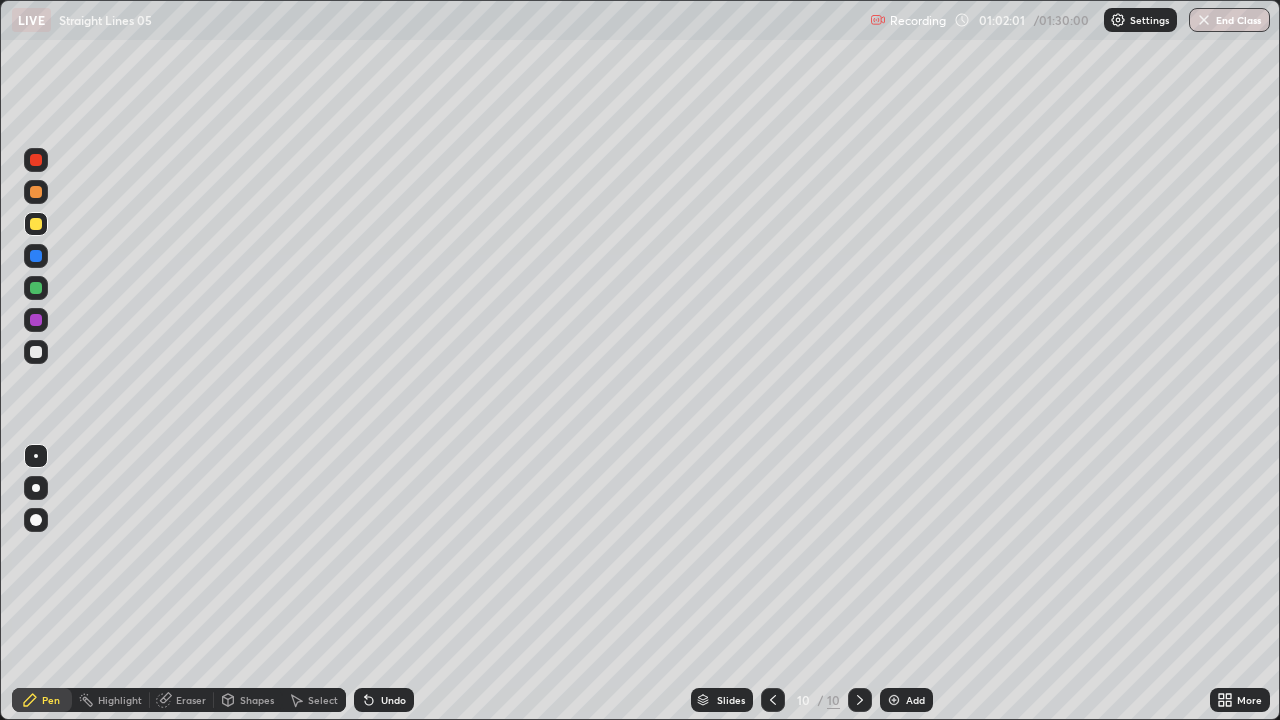click on "Add" at bounding box center [915, 700] 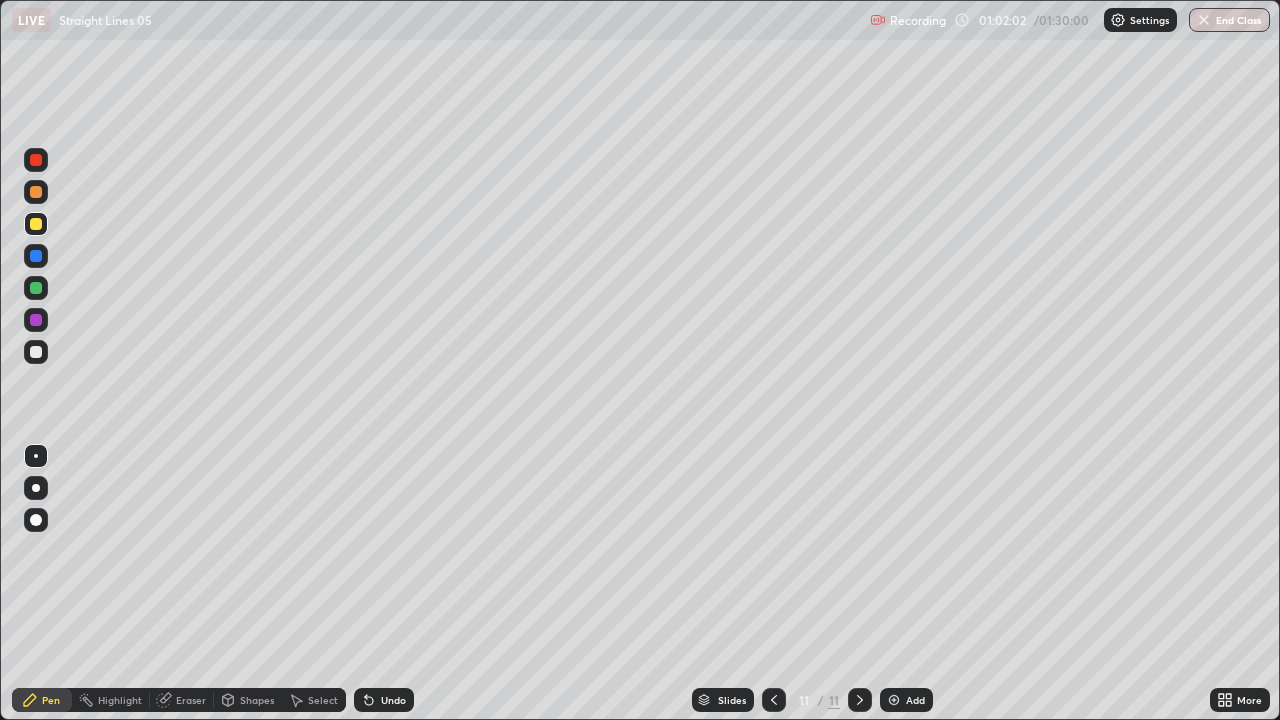 click at bounding box center (36, 160) 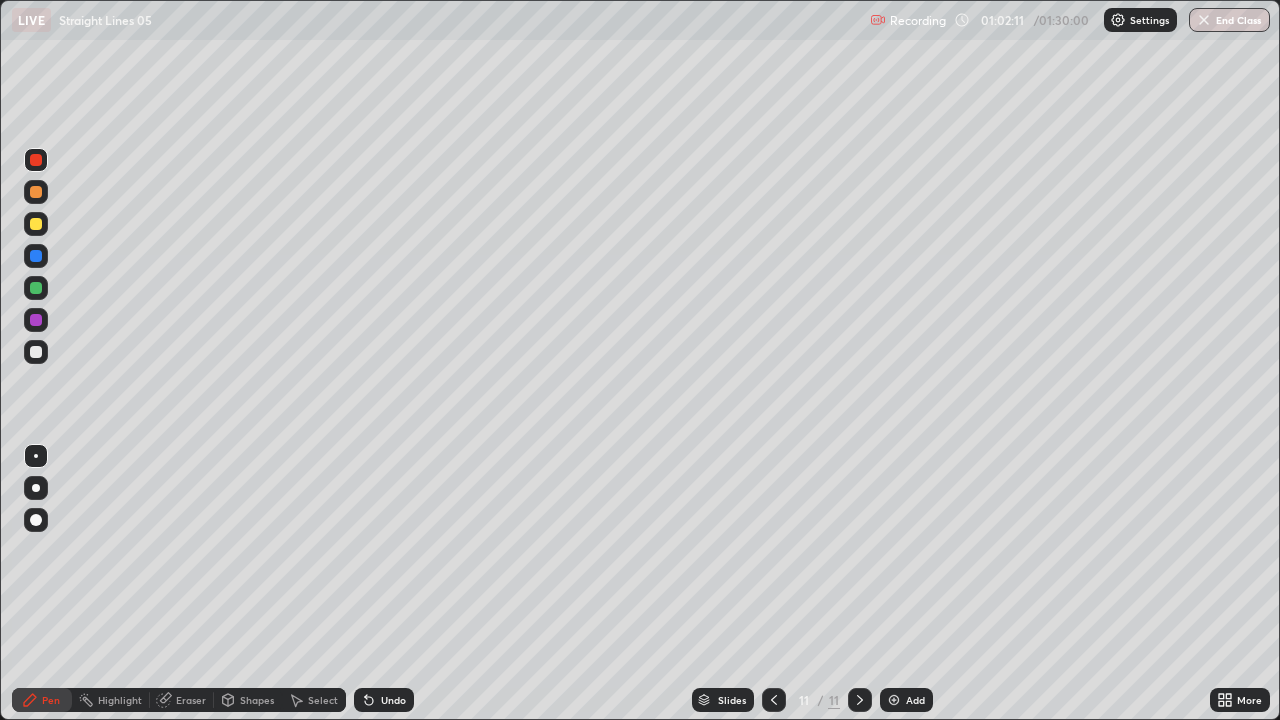 click at bounding box center (36, 352) 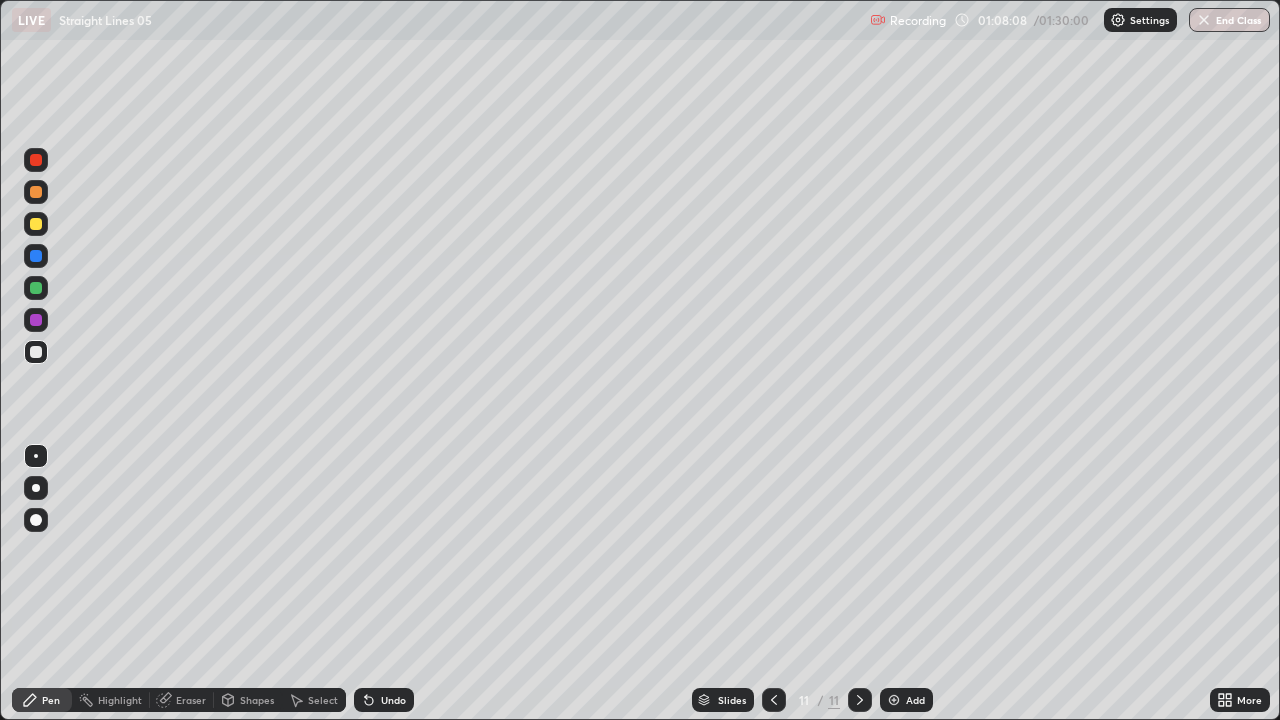 click at bounding box center (894, 700) 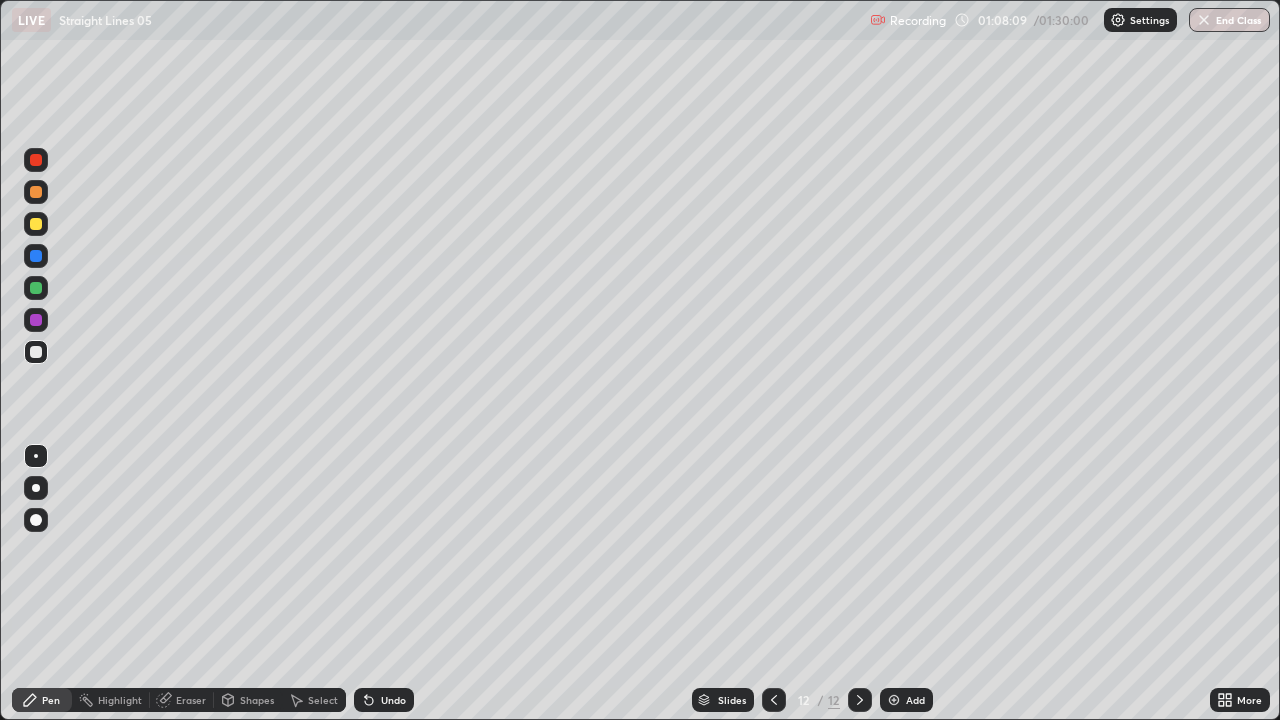 click at bounding box center [36, 224] 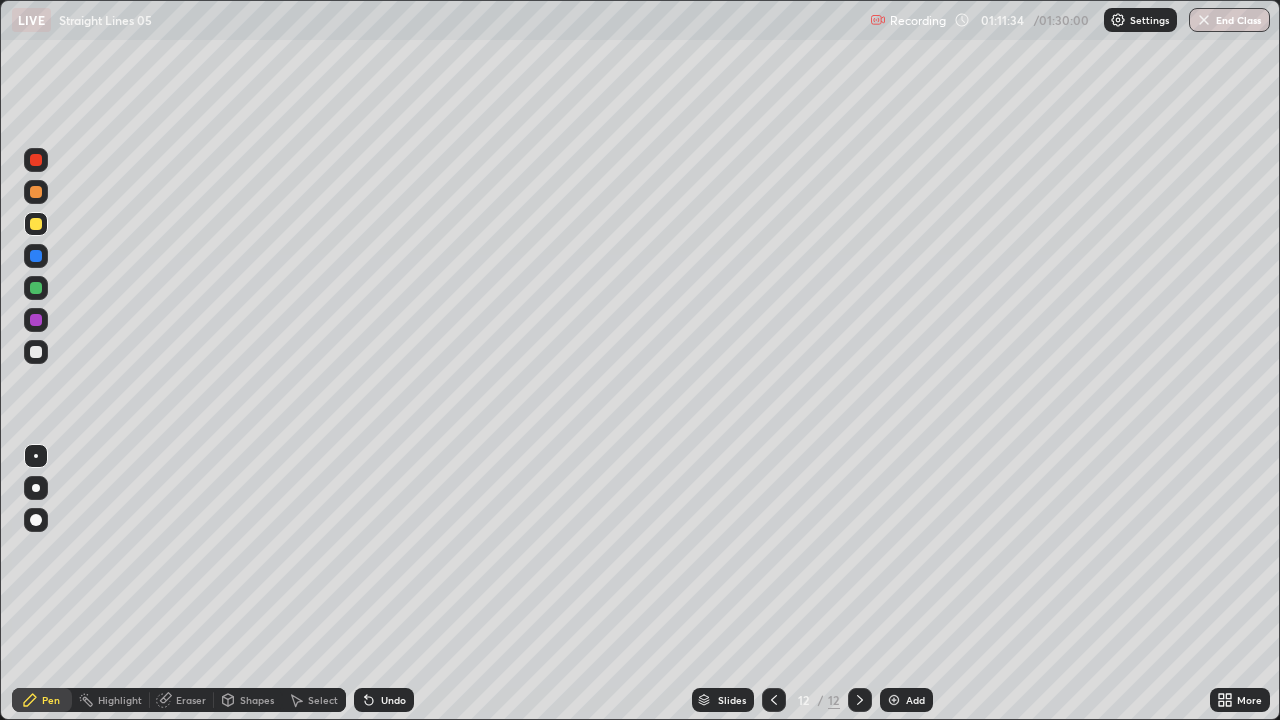 click on "Undo" at bounding box center (393, 700) 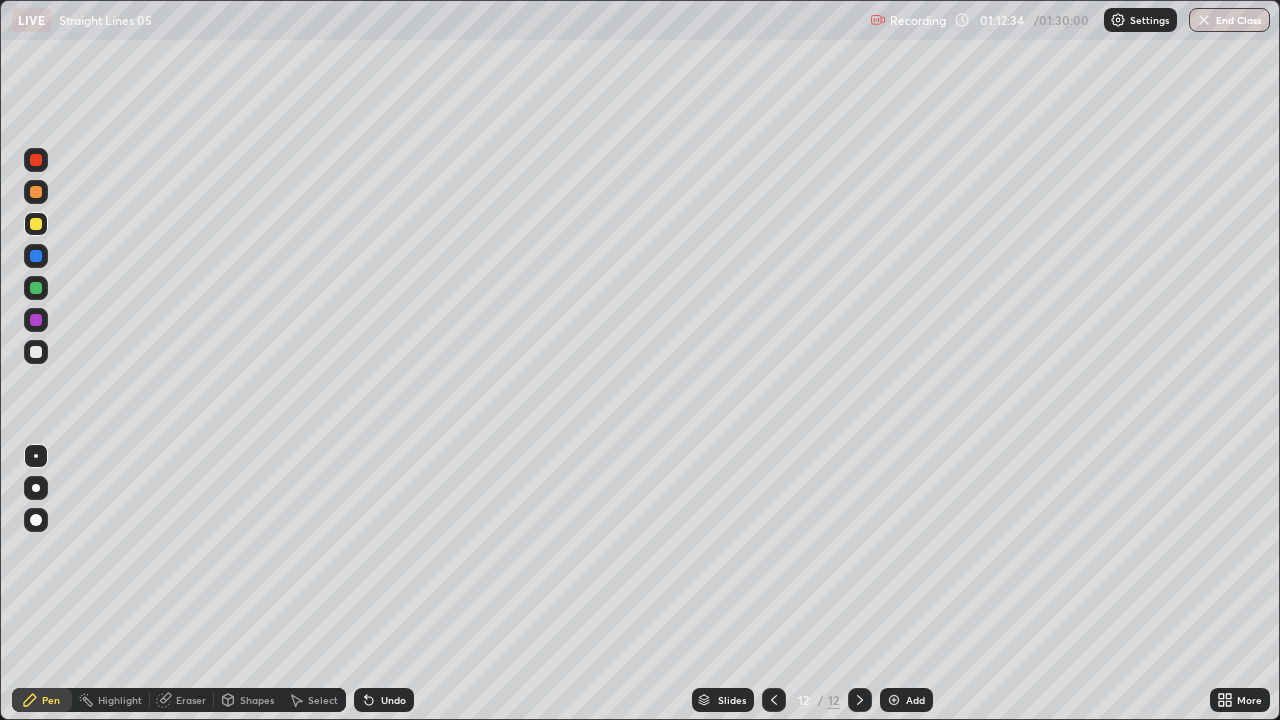 click on "Undo" at bounding box center [393, 700] 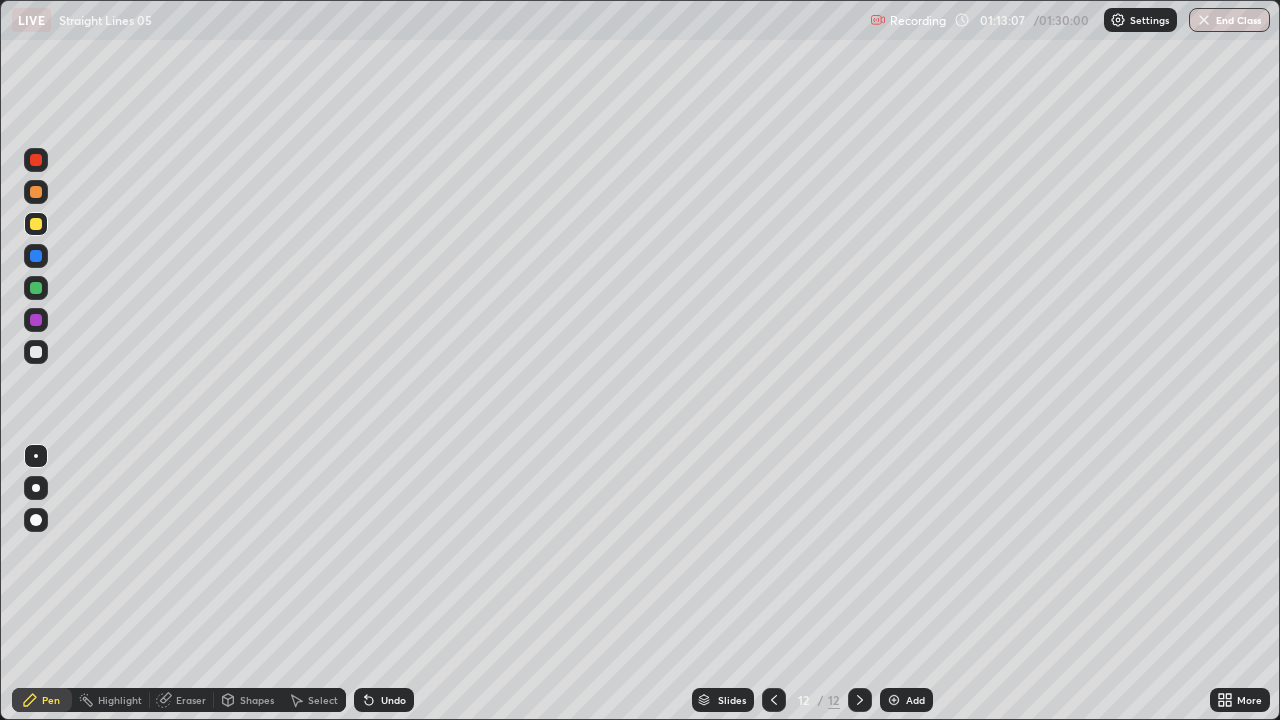 click on "Undo" at bounding box center (384, 700) 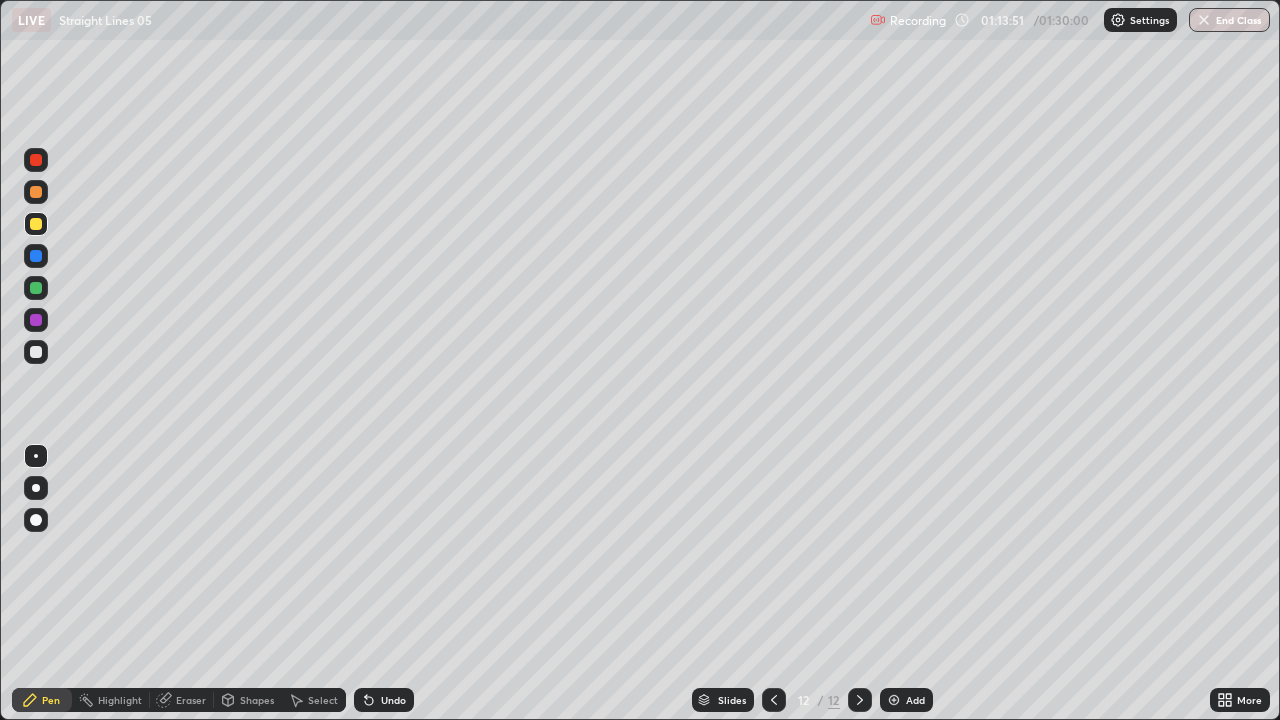 click on "Undo" at bounding box center [384, 700] 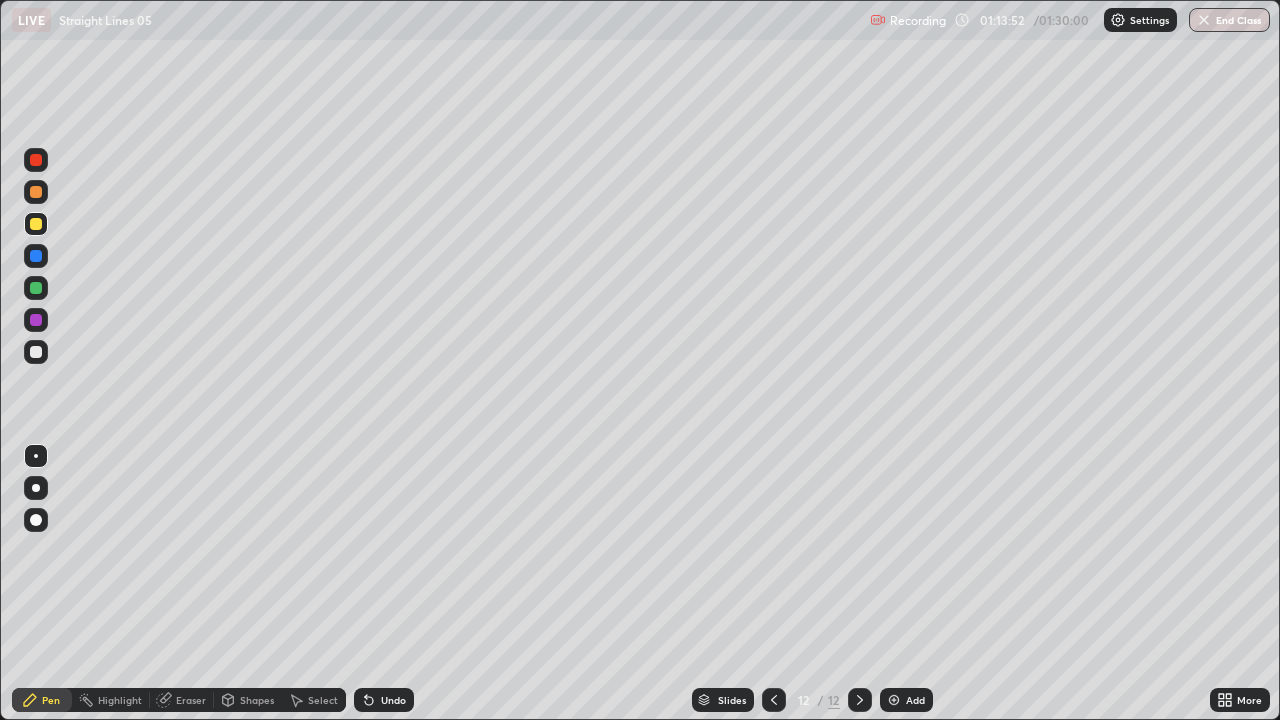 click on "Undo" at bounding box center [384, 700] 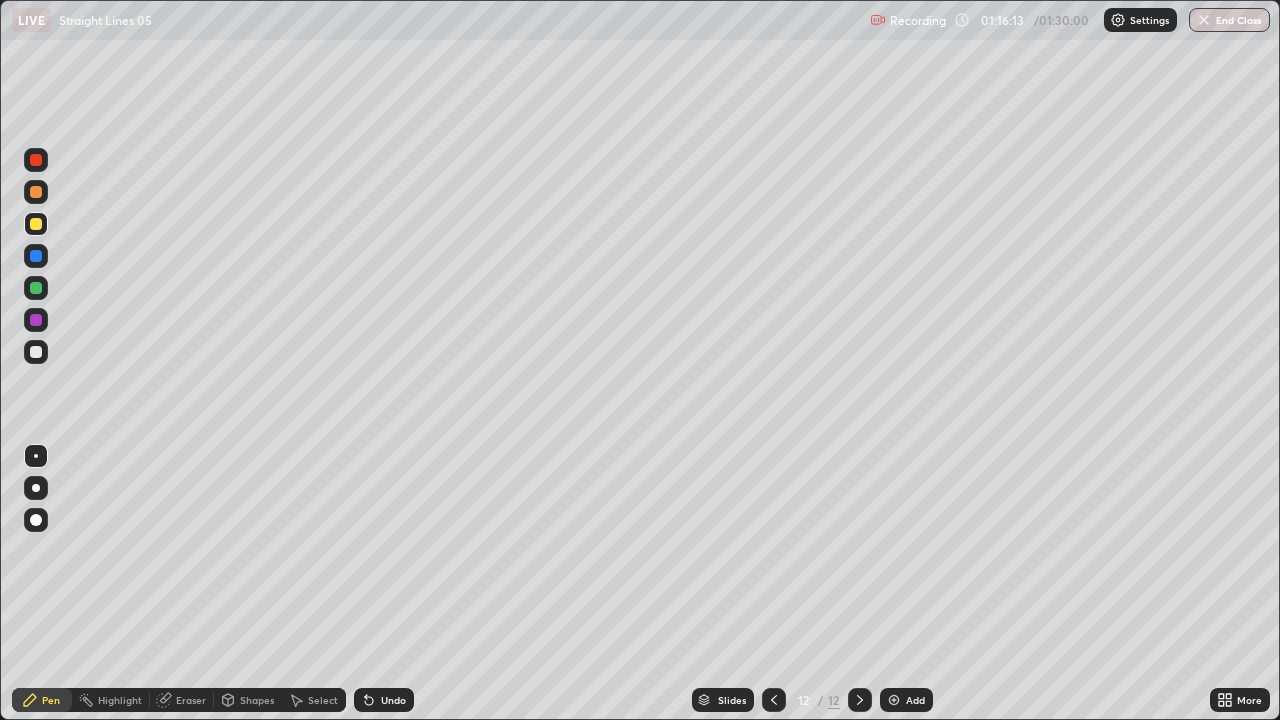 click on "Add" at bounding box center (906, 700) 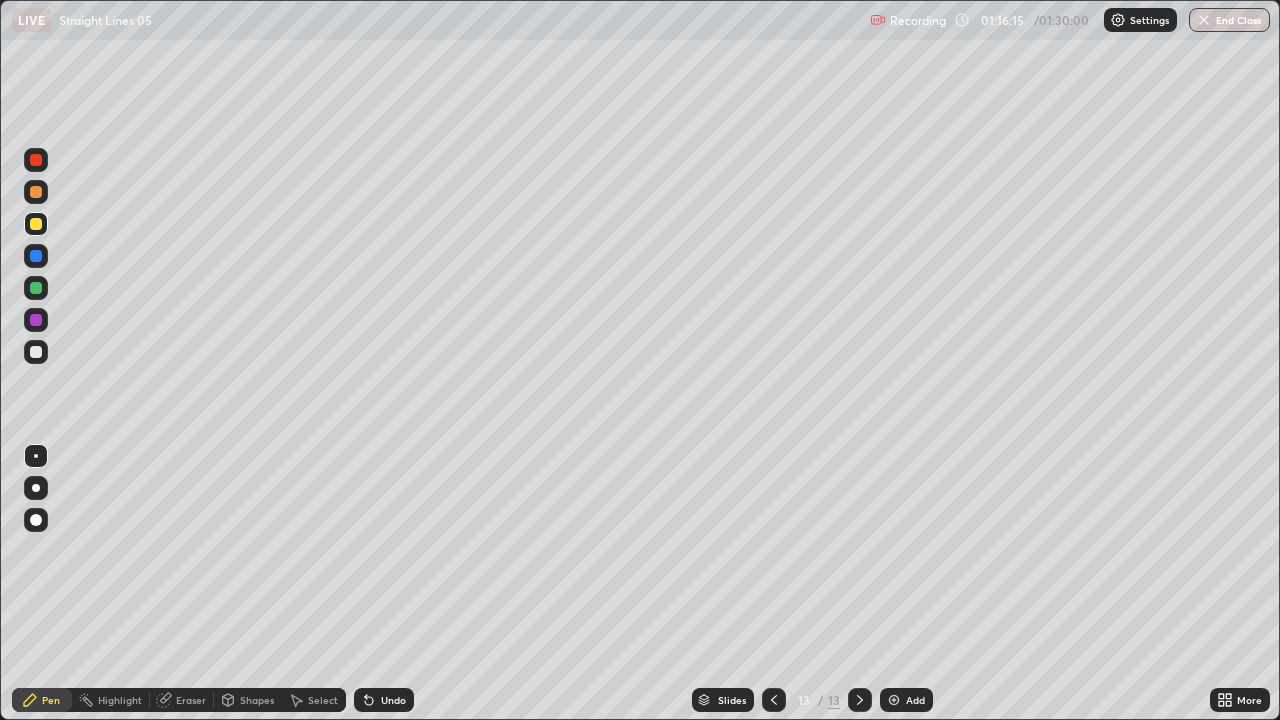 click at bounding box center [36, 256] 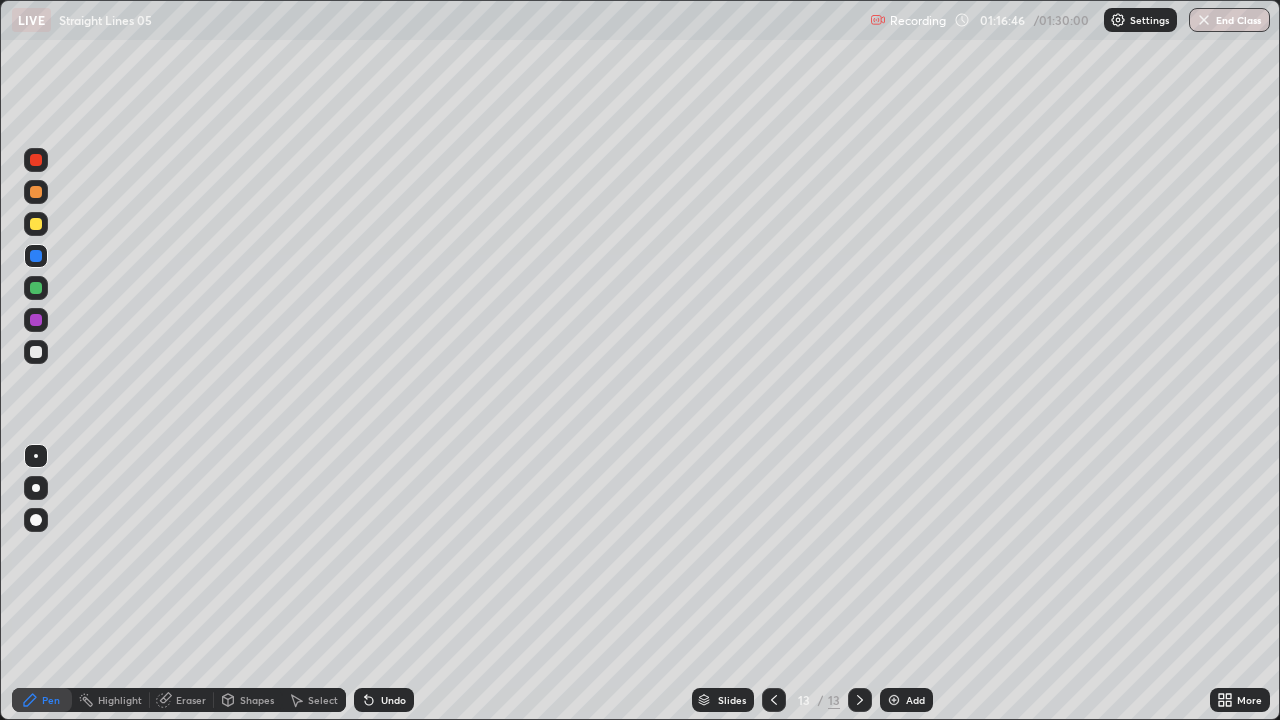 click on "Select" at bounding box center [323, 700] 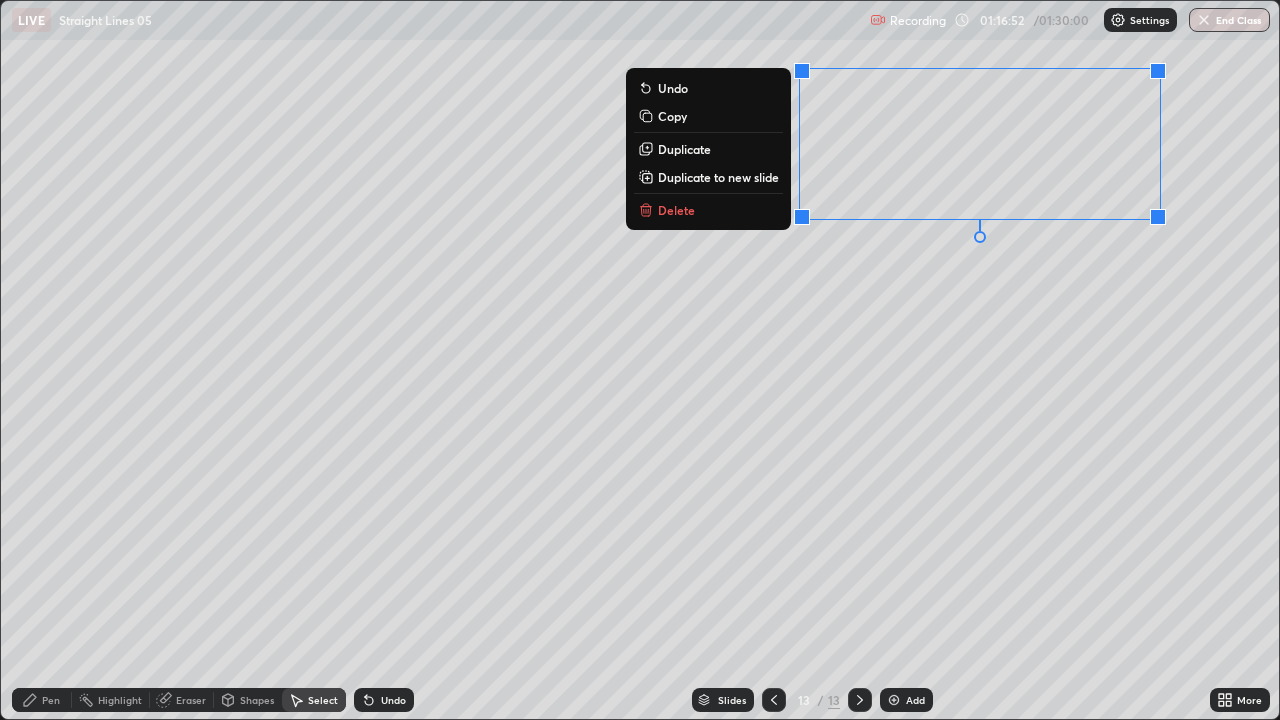 click on "Pen" at bounding box center [51, 700] 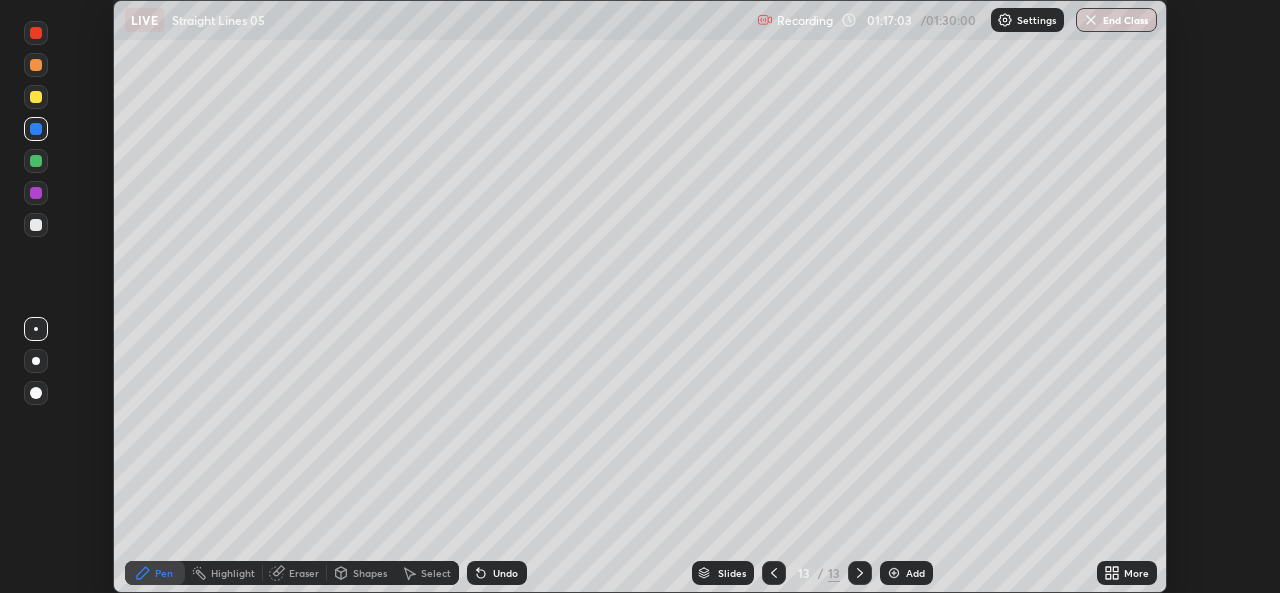 scroll, scrollTop: 593, scrollLeft: 1280, axis: both 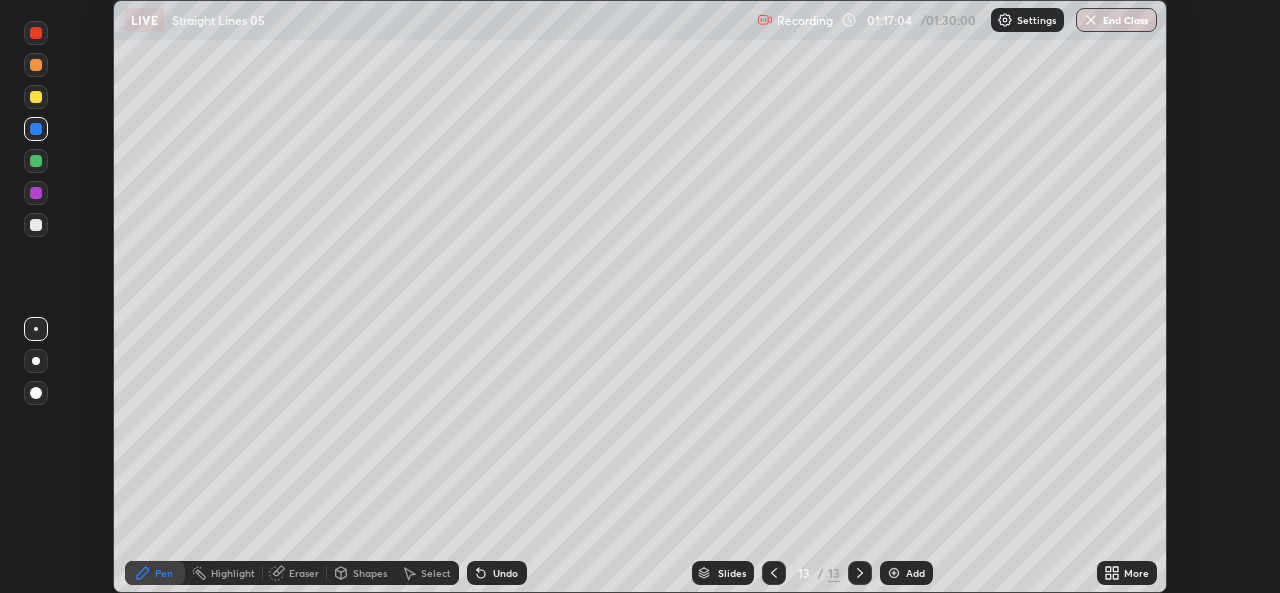 click on "More" at bounding box center (1136, 573) 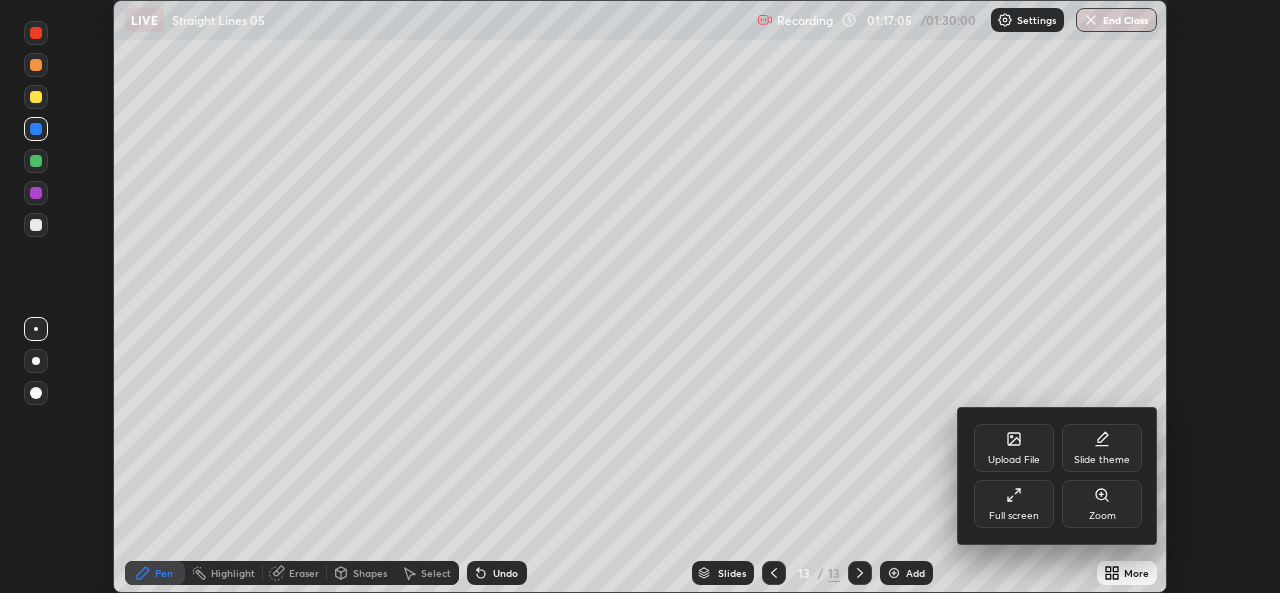 click on "Full screen" at bounding box center (1014, 516) 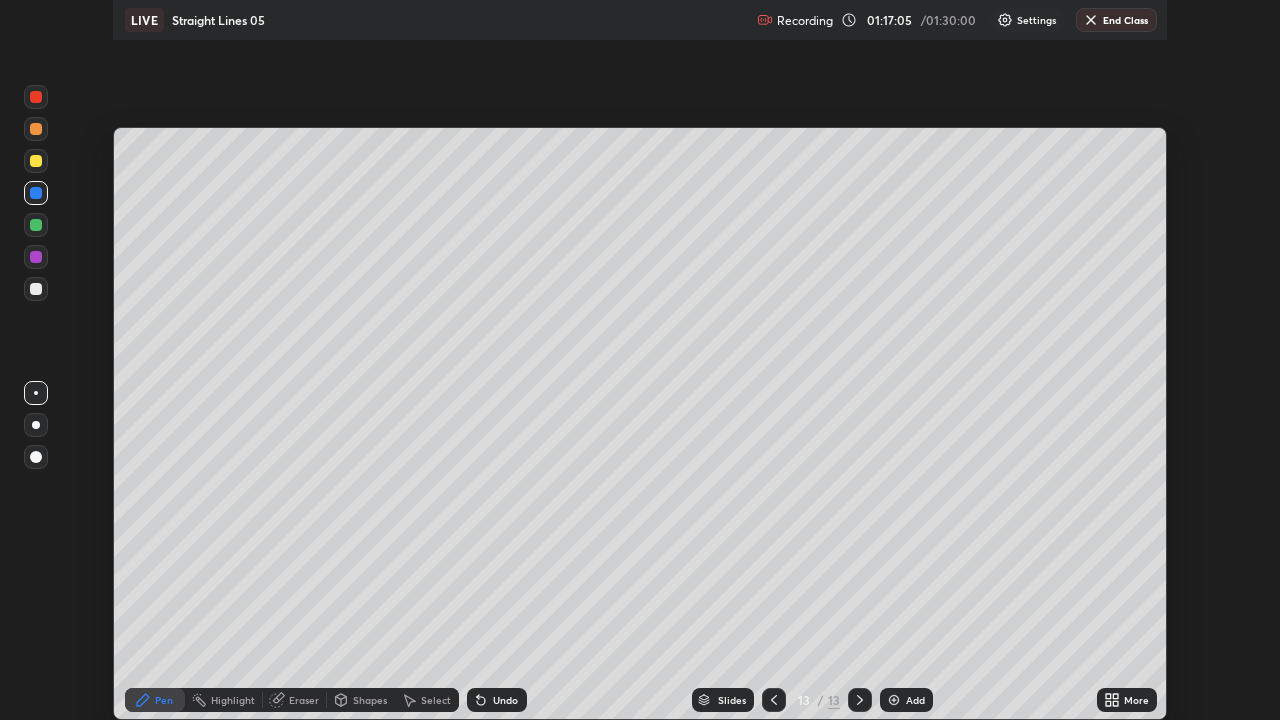 scroll, scrollTop: 99280, scrollLeft: 98720, axis: both 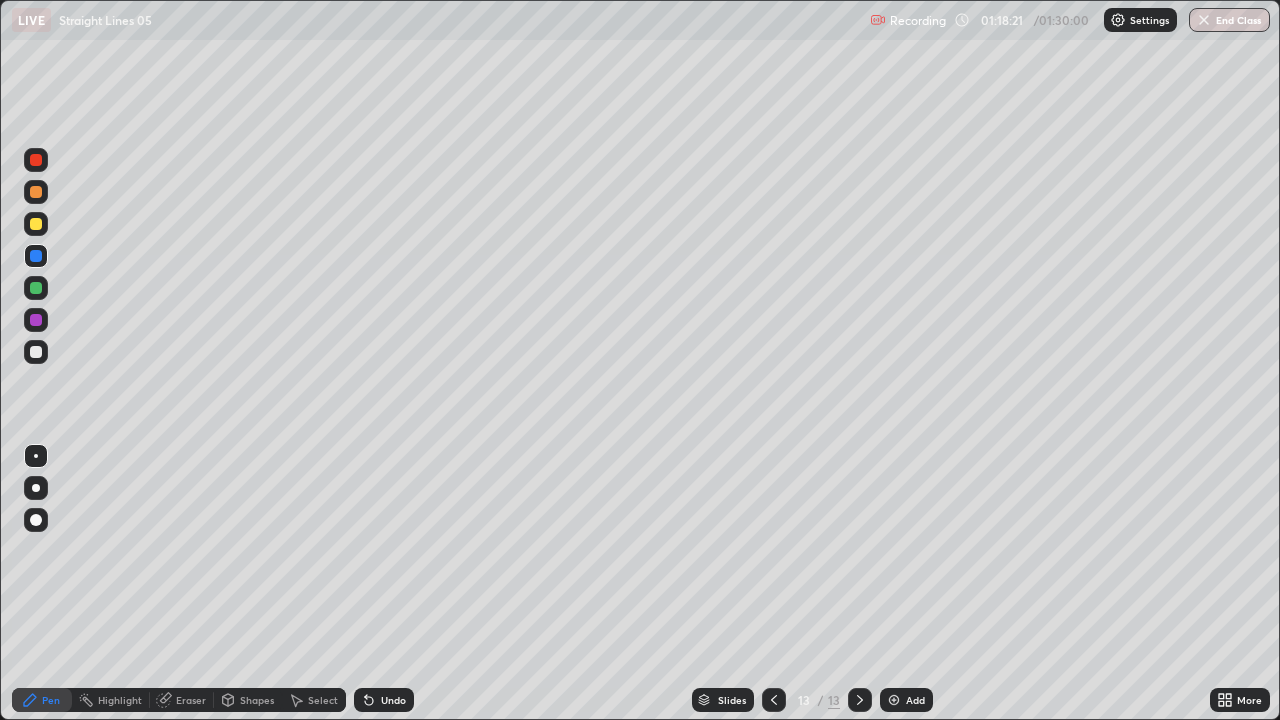 click on "Undo" at bounding box center [393, 700] 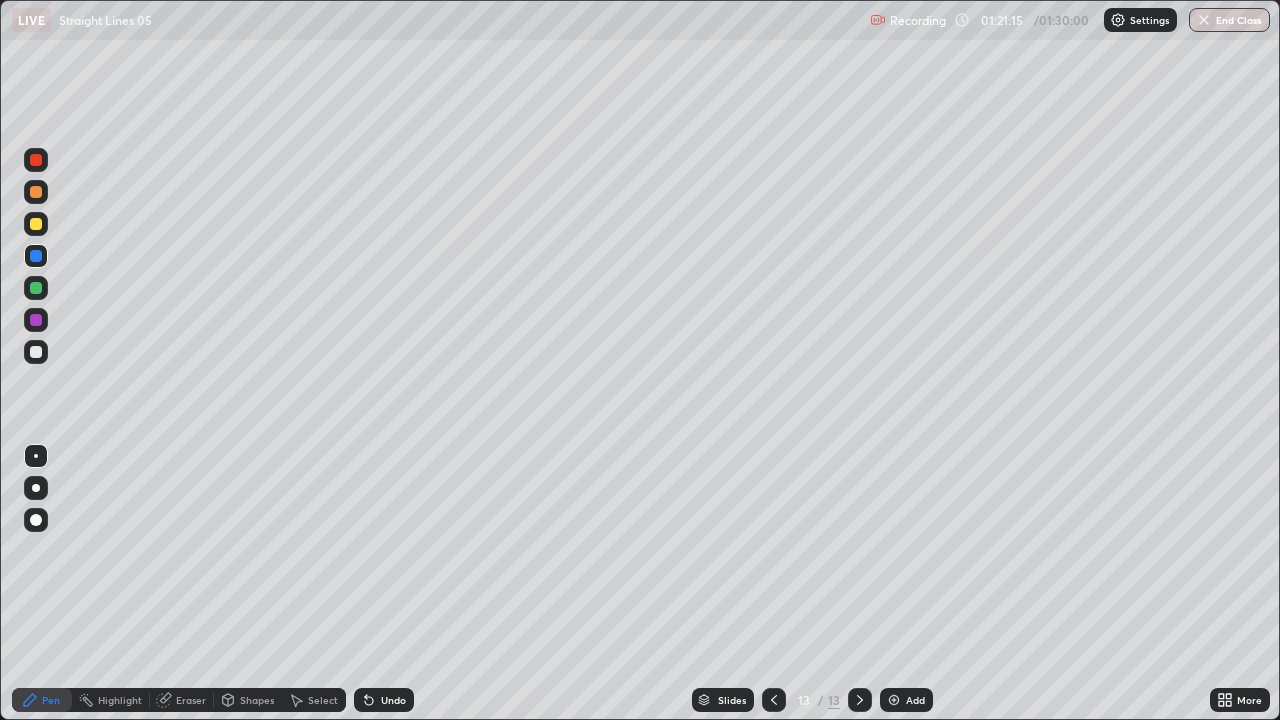 click on "Add" at bounding box center [906, 700] 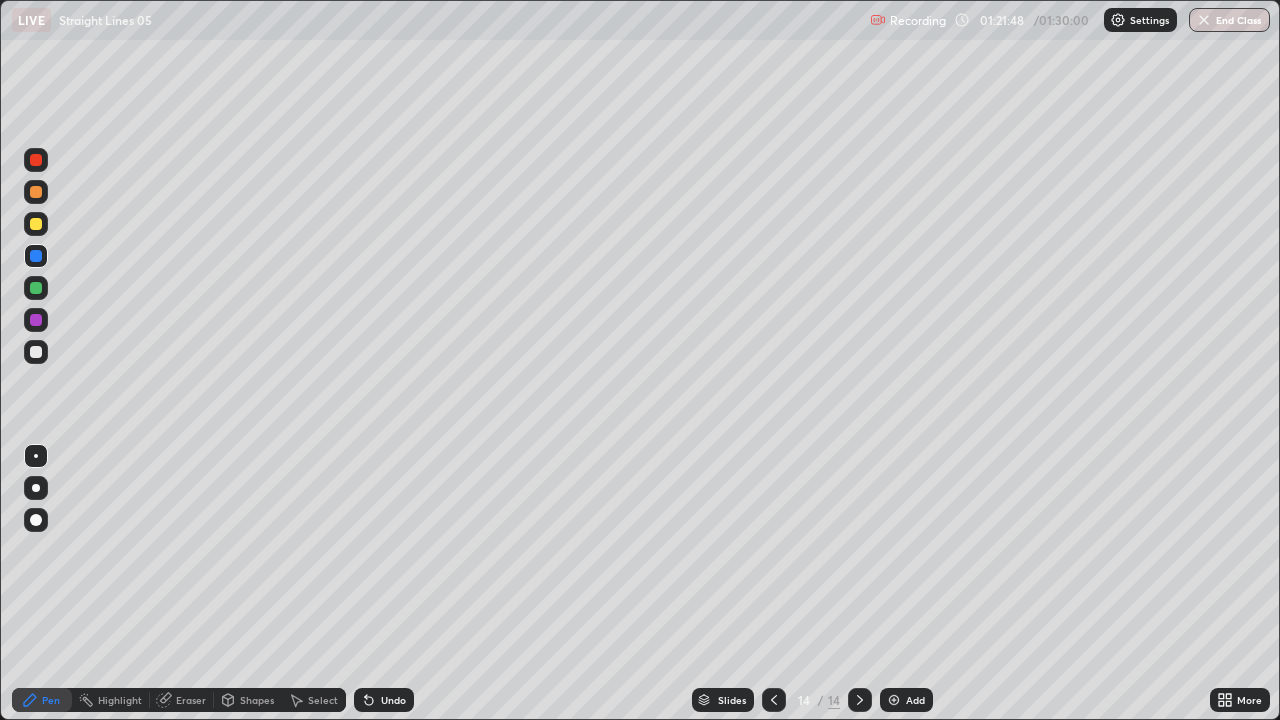 click 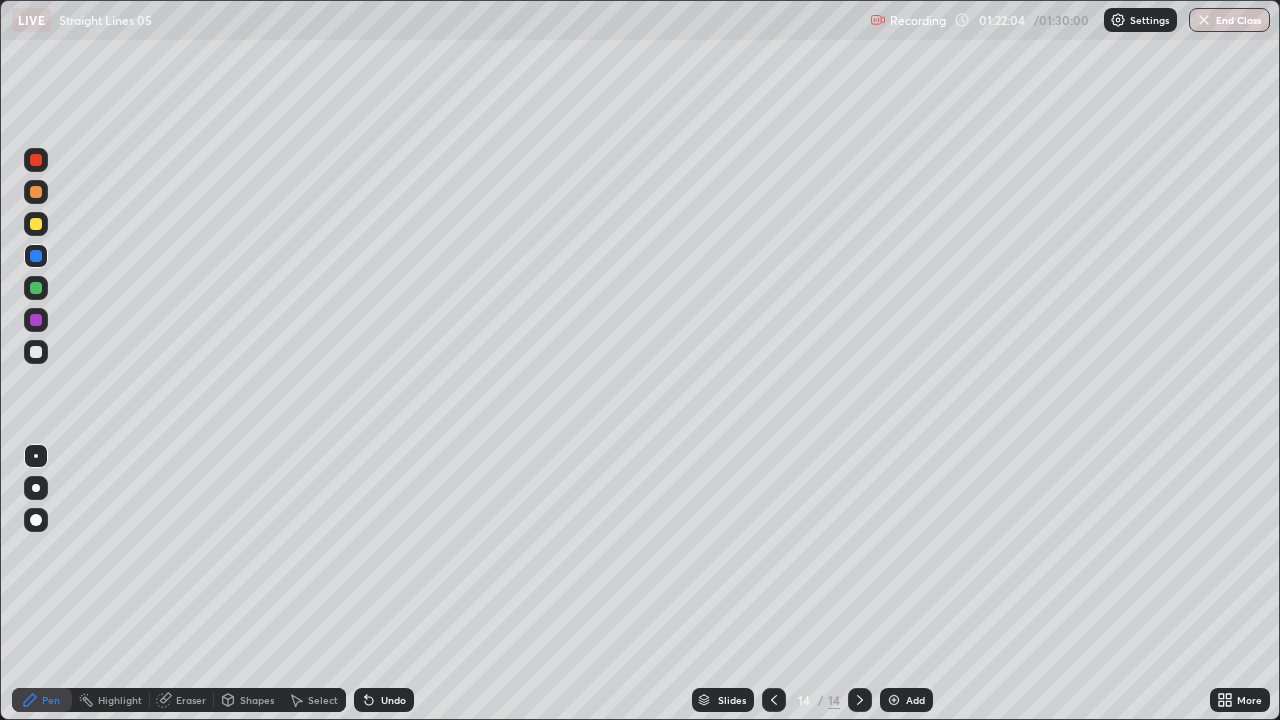 click 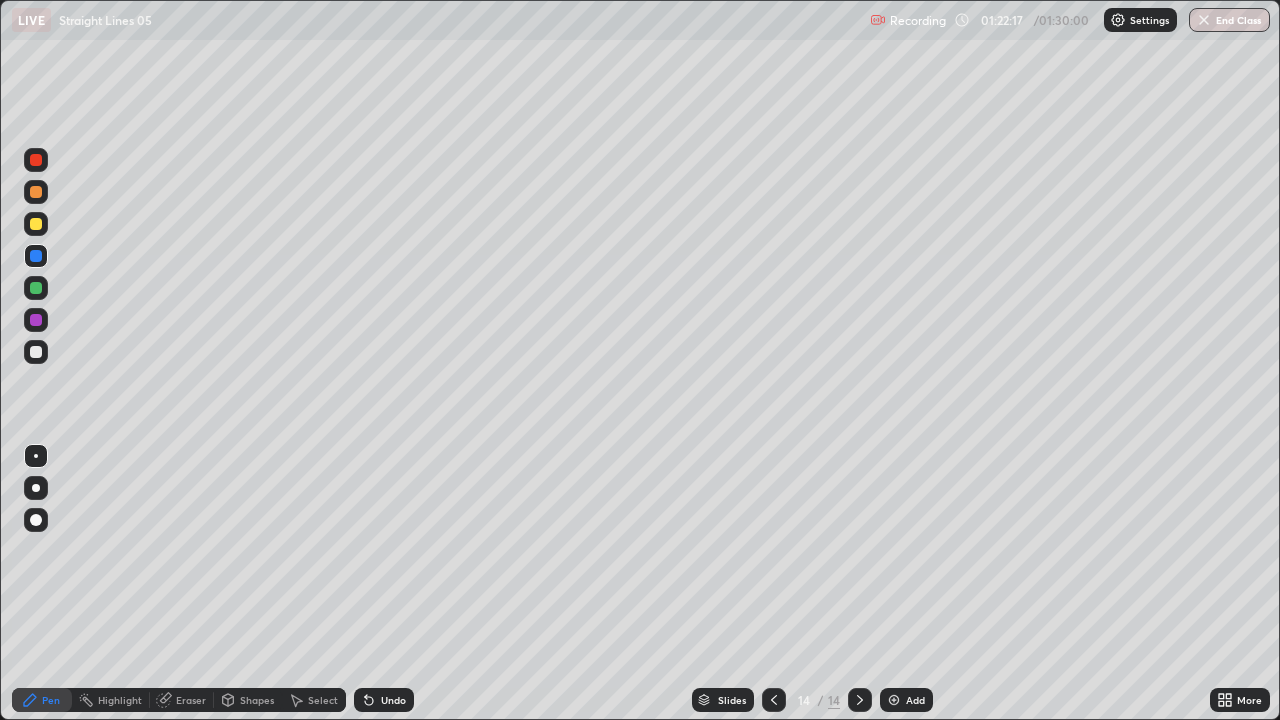 click on "Undo" at bounding box center [384, 700] 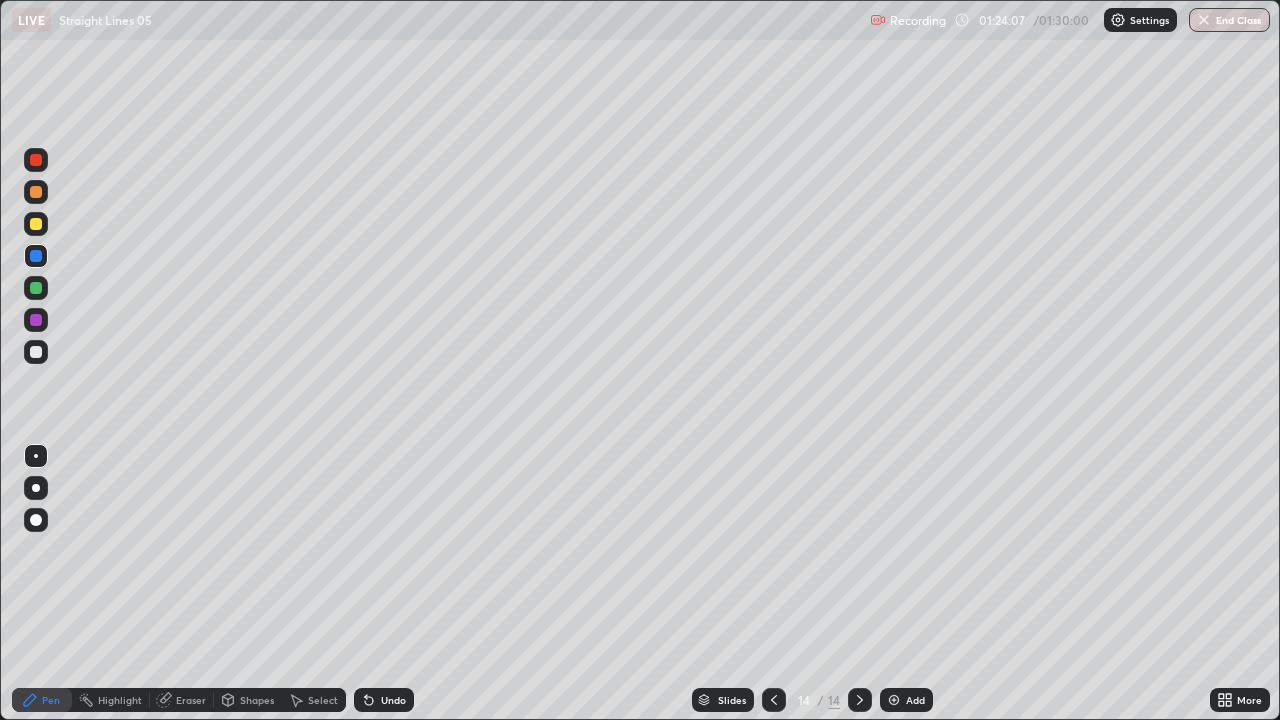 click at bounding box center (894, 700) 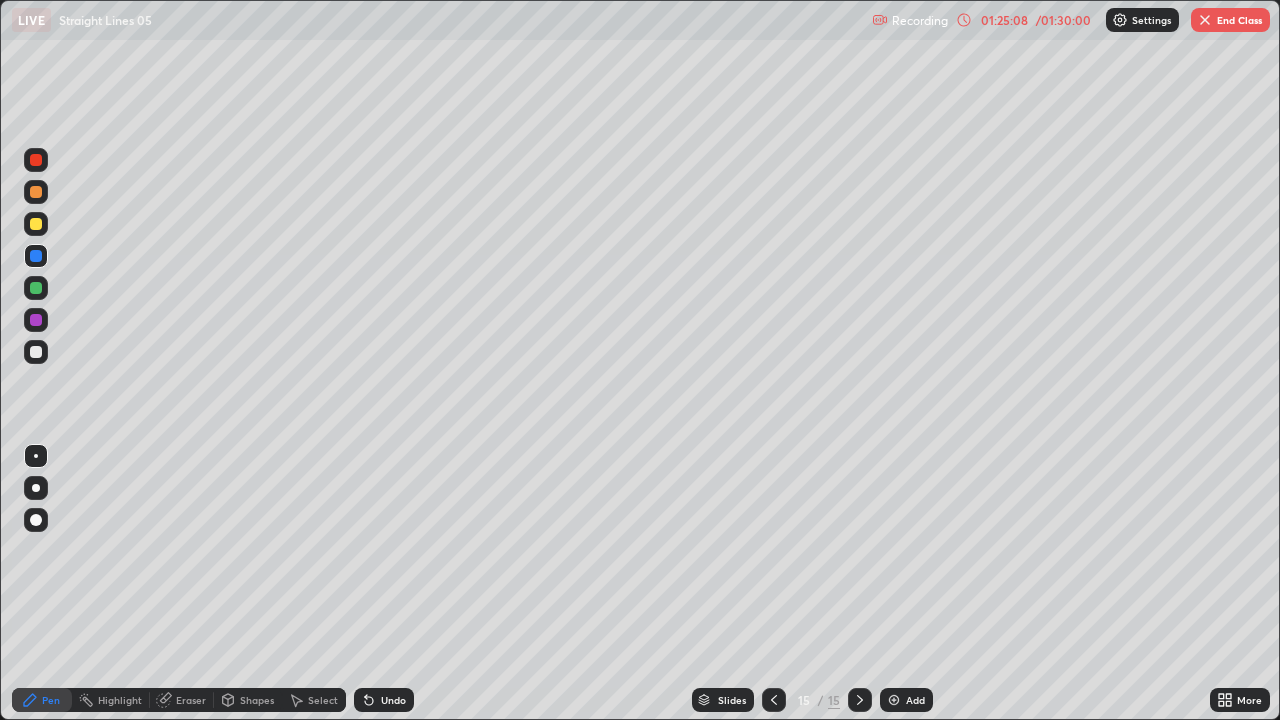 click 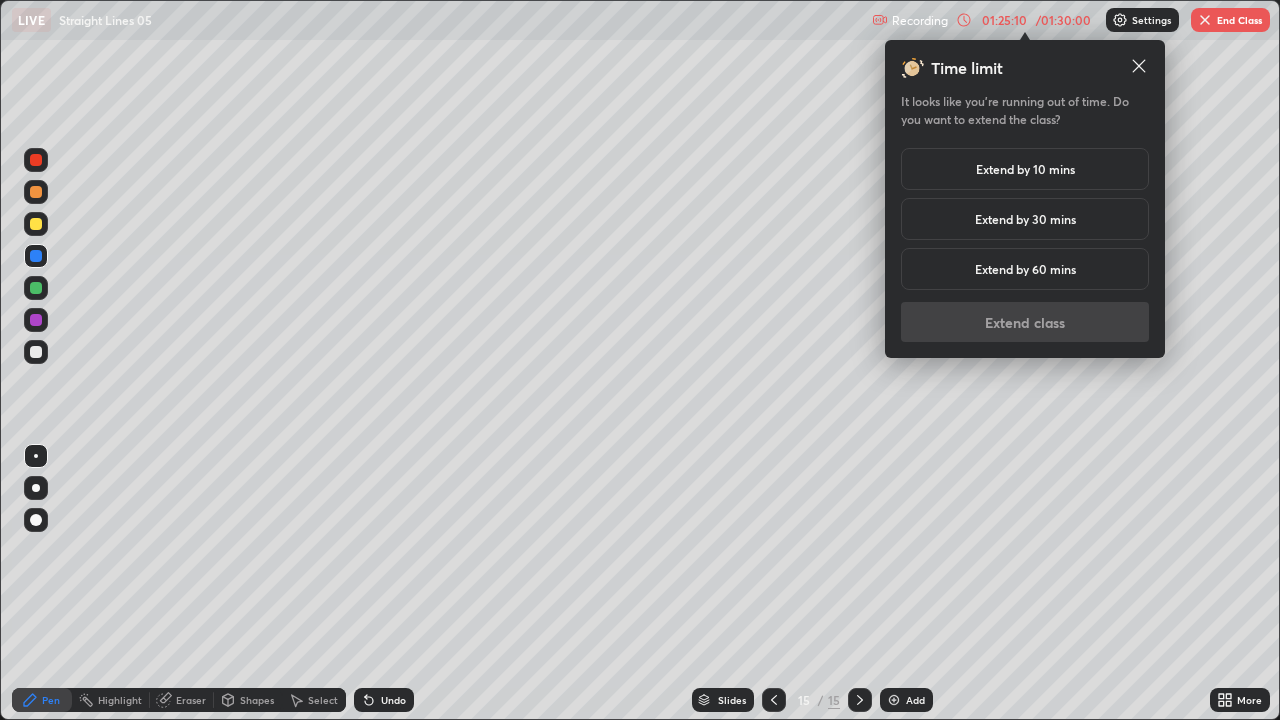 click on "Extend by 10 mins" at bounding box center [1025, 169] 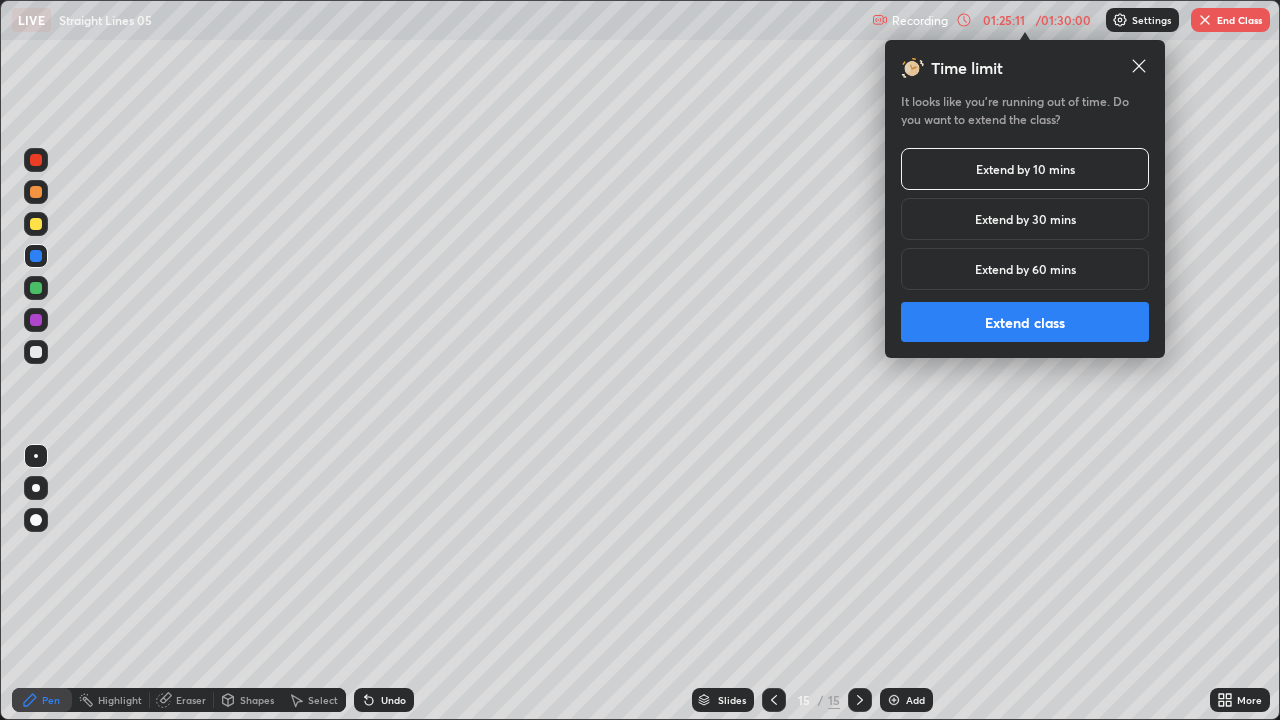 click on "Extend class" at bounding box center [1025, 322] 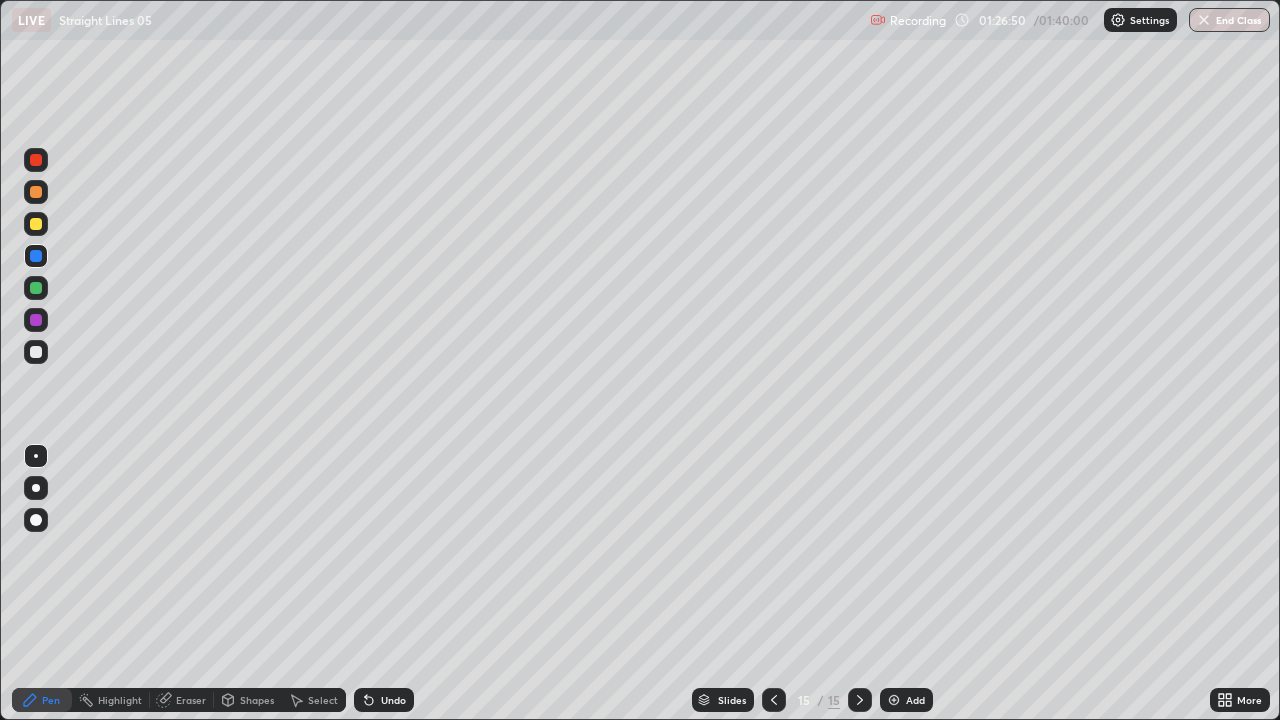 click on "Add" at bounding box center [915, 700] 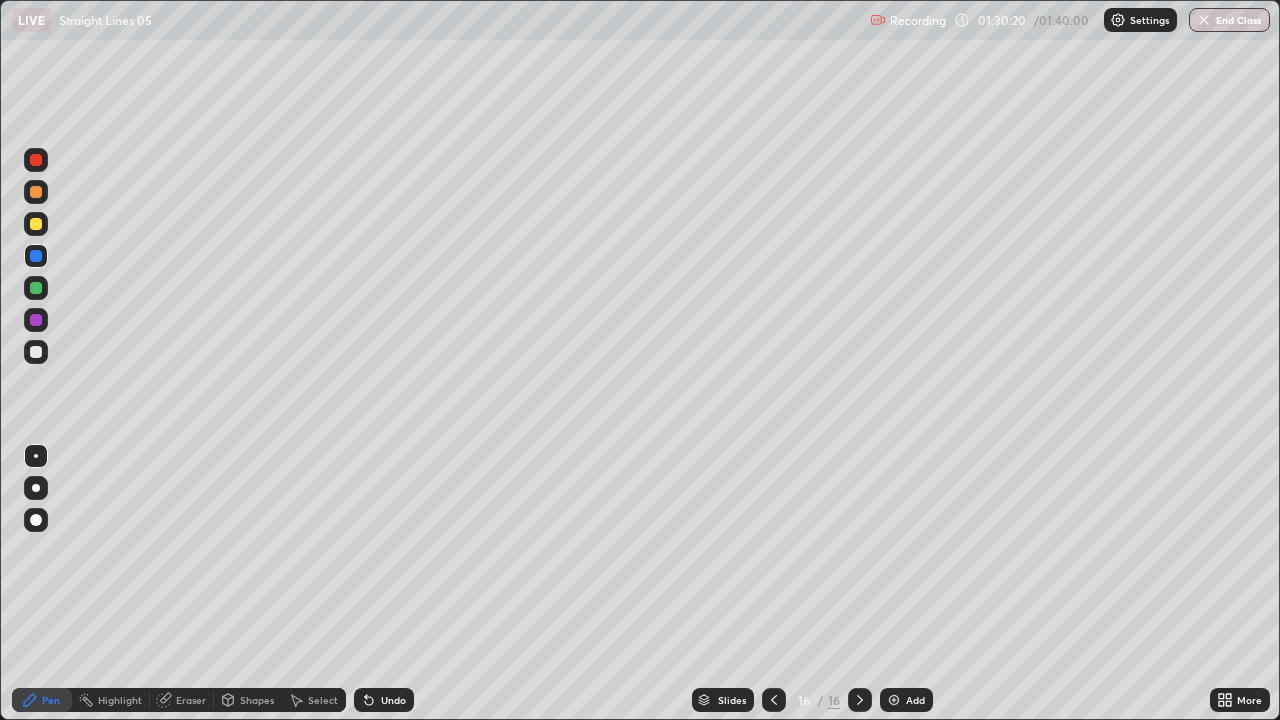 click on "Add" at bounding box center [906, 700] 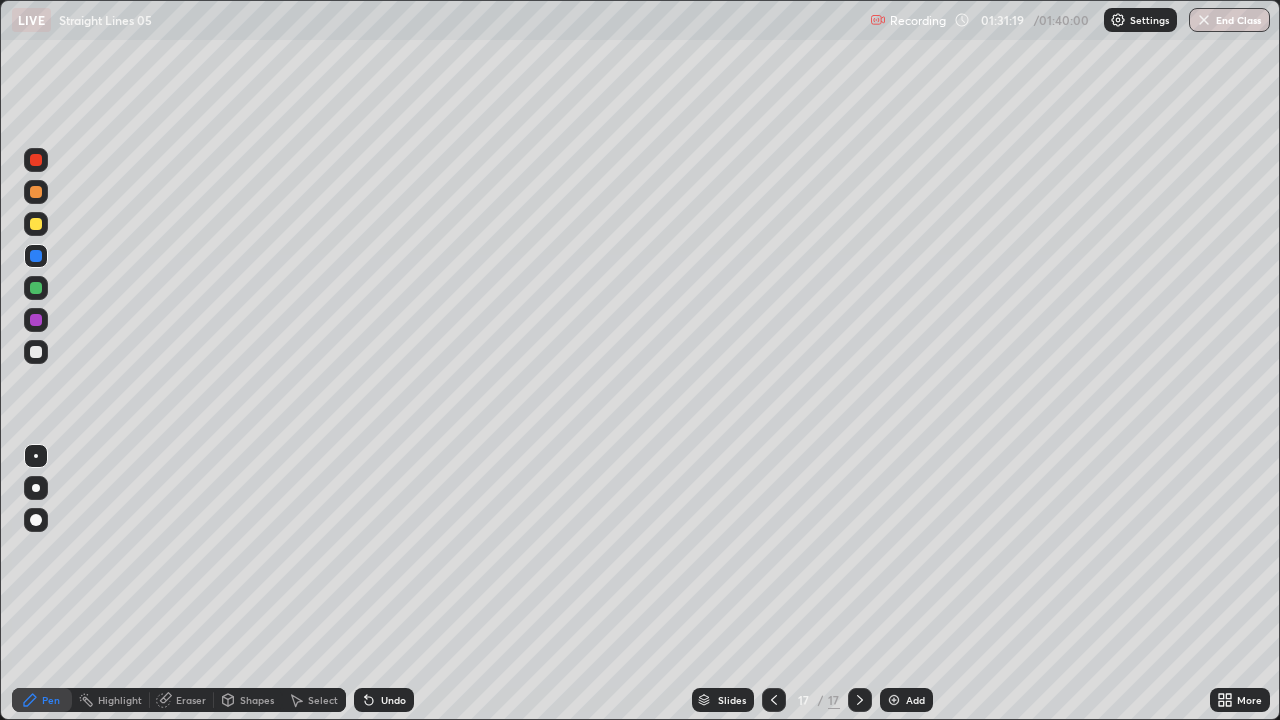click on "Select" at bounding box center [323, 700] 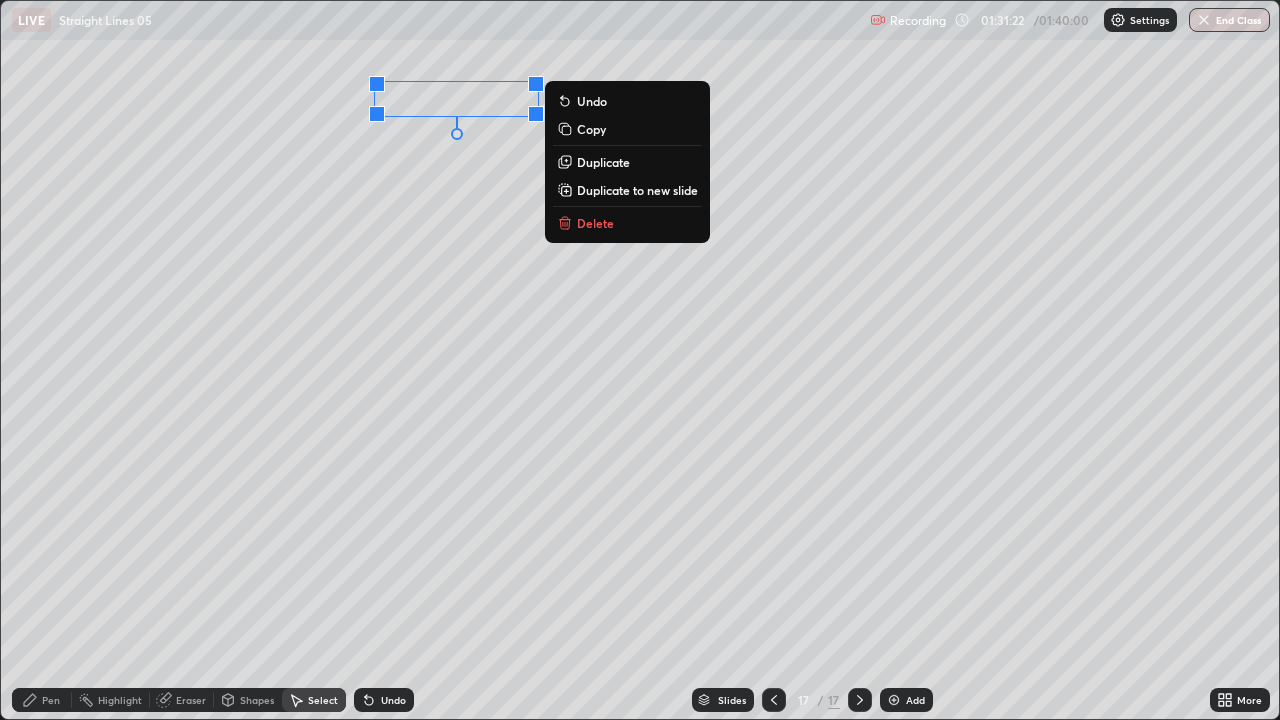 click on "Pen" at bounding box center (51, 700) 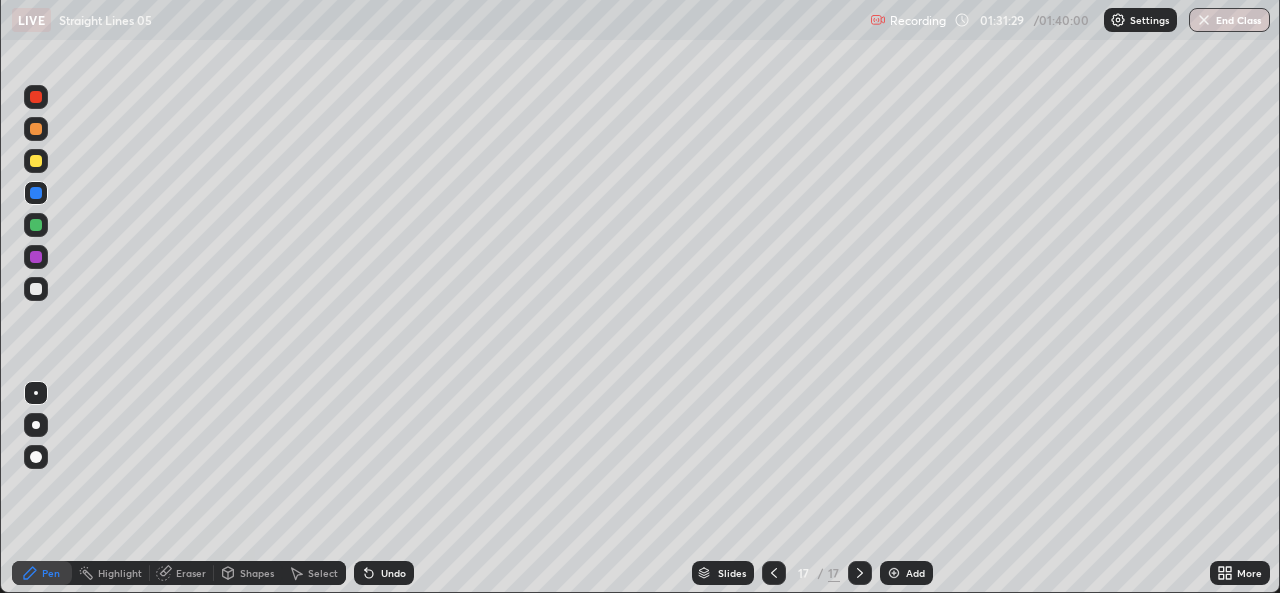 scroll, scrollTop: 593, scrollLeft: 1280, axis: both 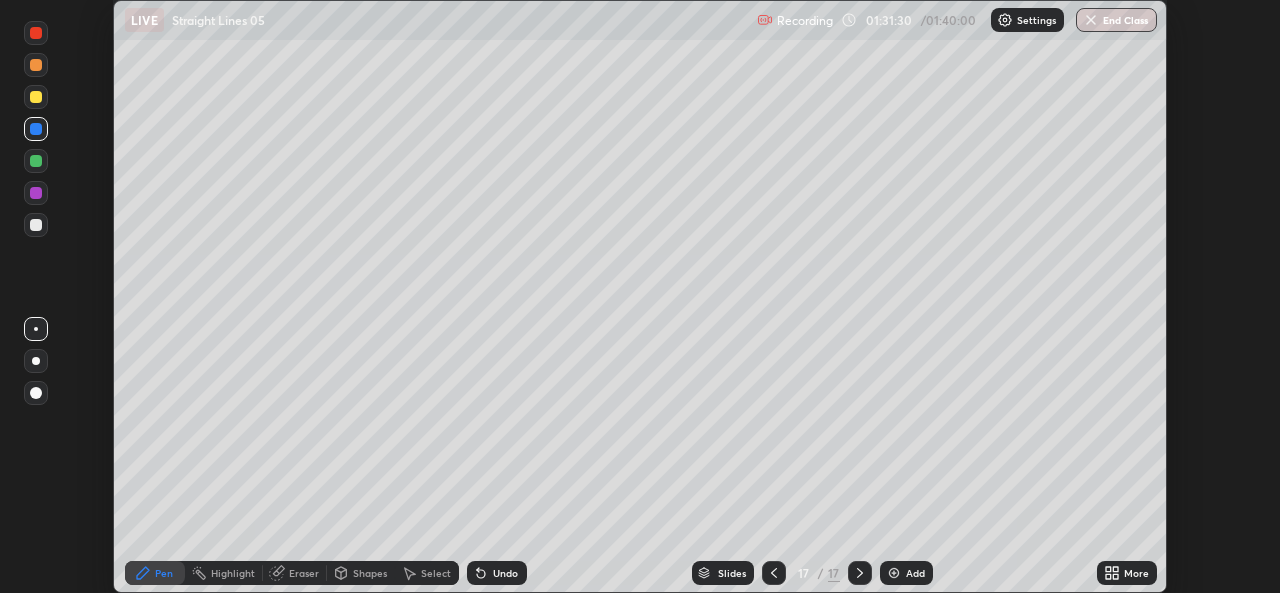click 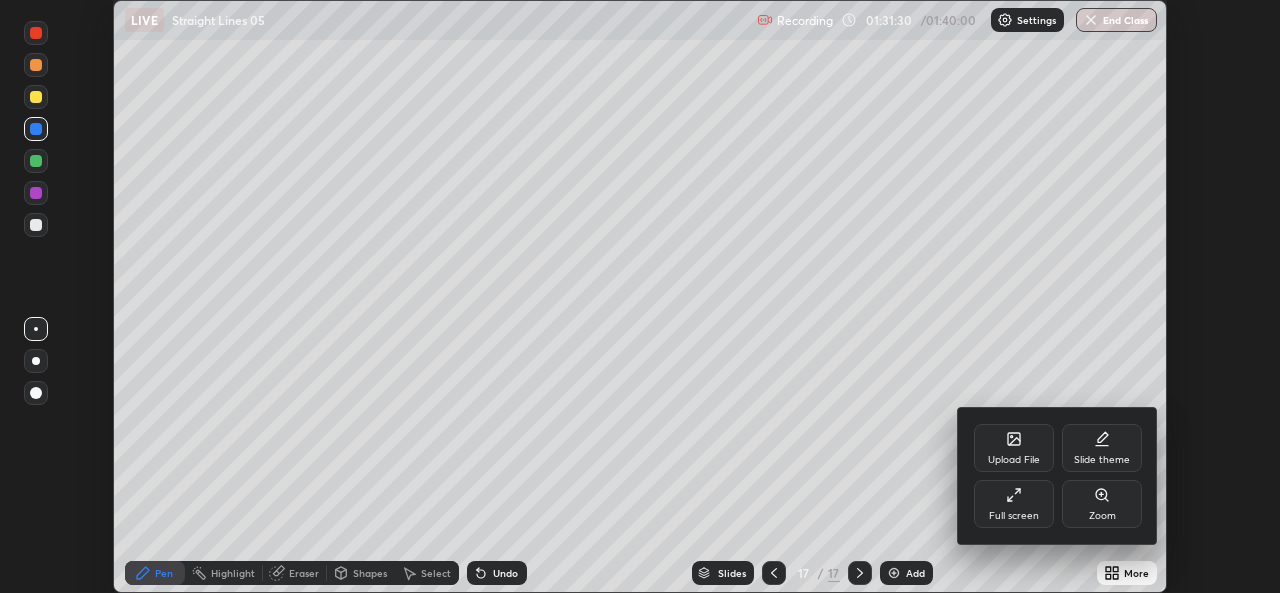 click on "Full screen" at bounding box center [1014, 516] 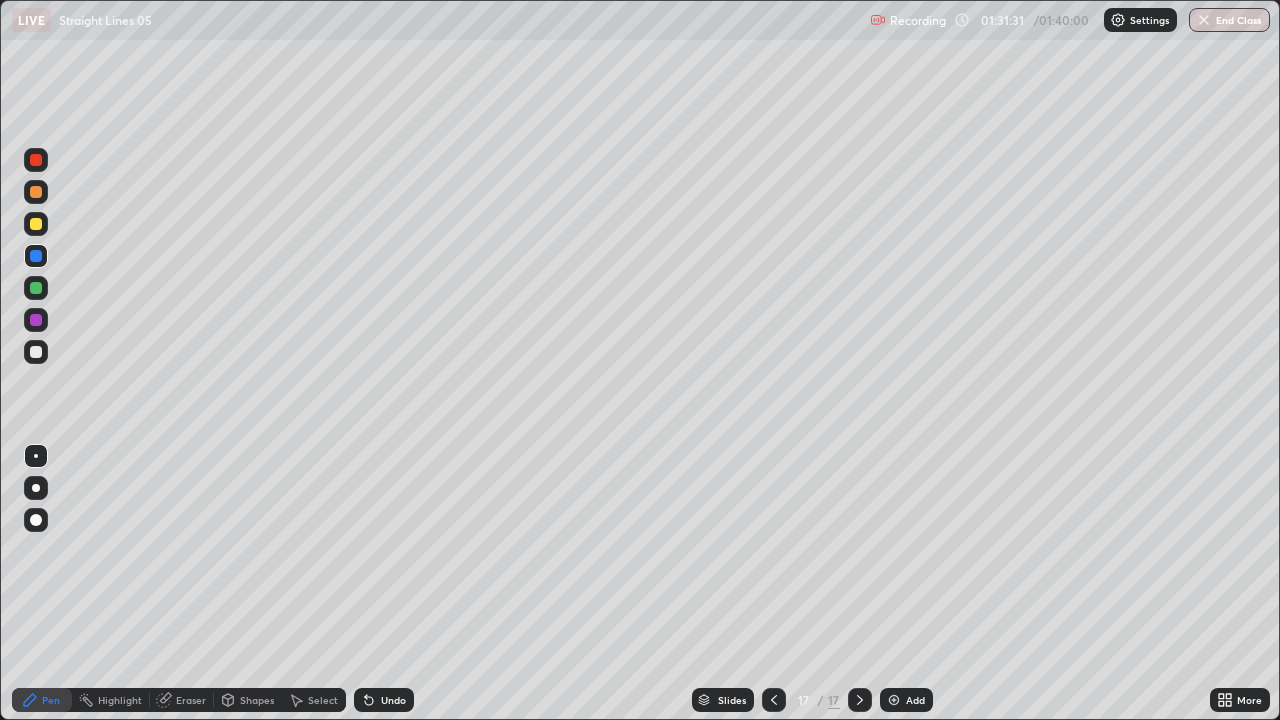 scroll, scrollTop: 99280, scrollLeft: 98720, axis: both 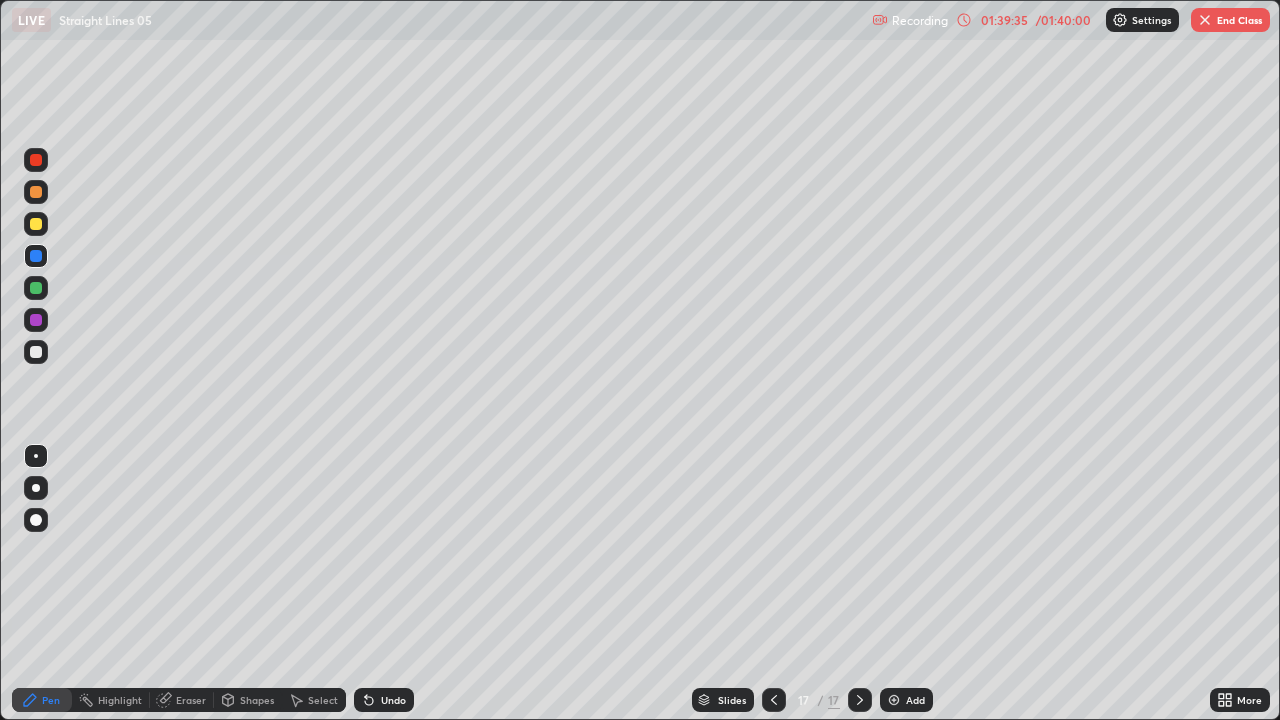 click at bounding box center [894, 700] 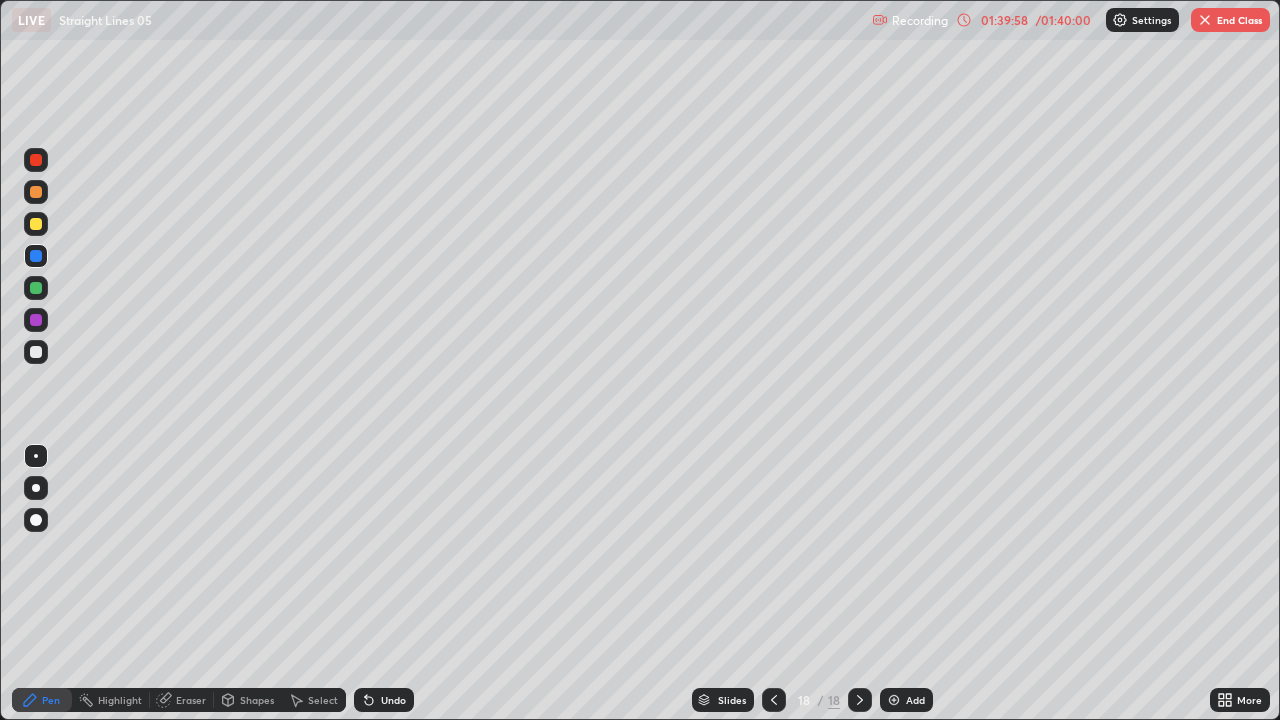 click on "Undo" at bounding box center (384, 700) 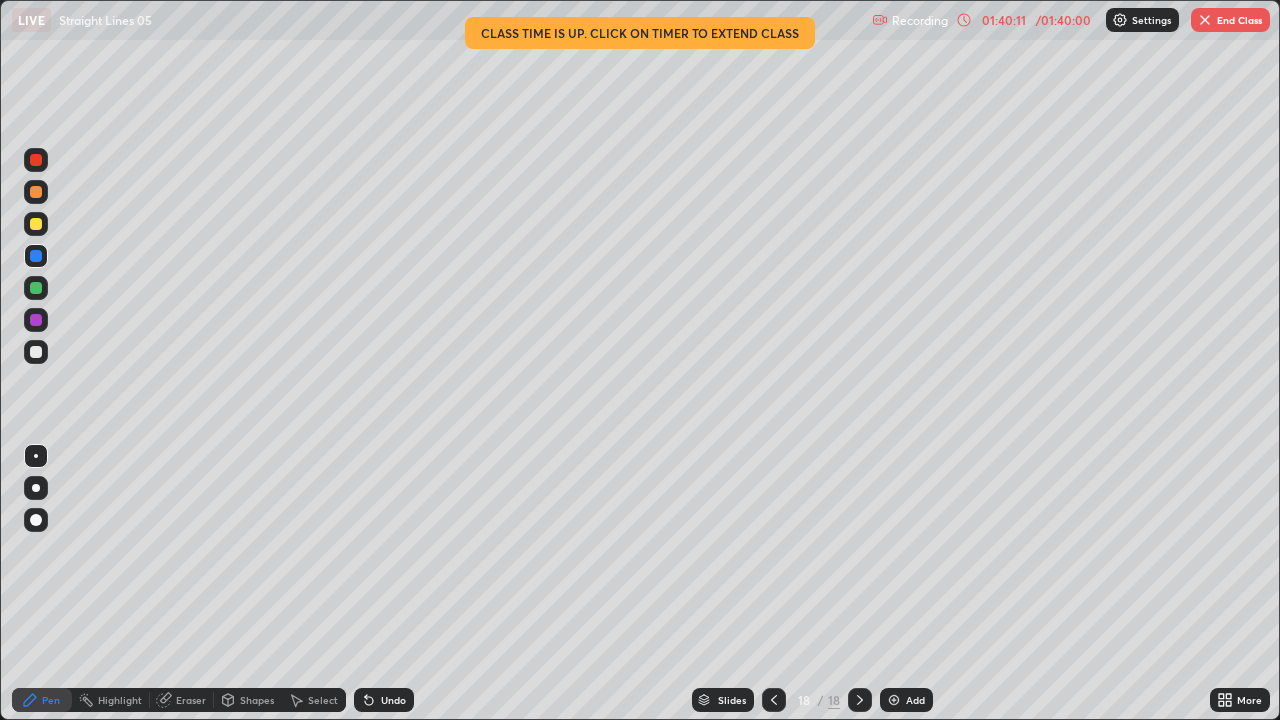 click on "01:40:11" at bounding box center [1004, 20] 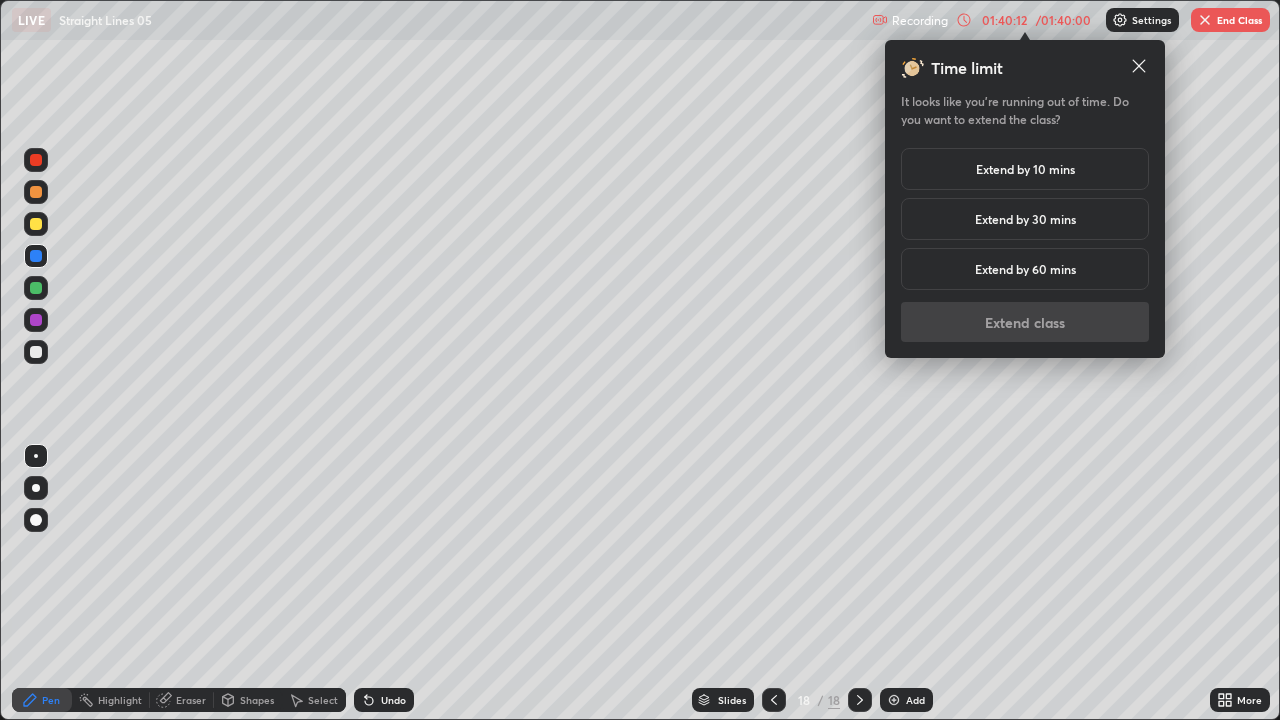 click on "Extend by 10 mins" at bounding box center (1025, 169) 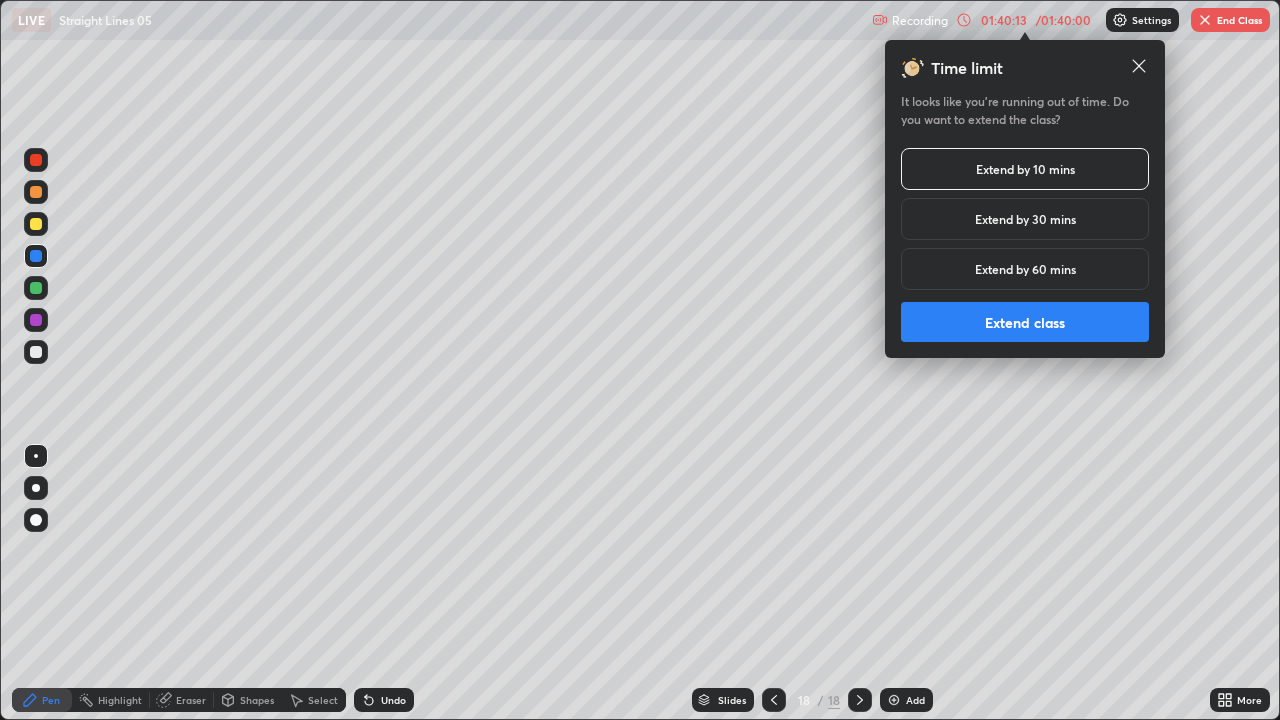 click on "Extend class" at bounding box center [1025, 322] 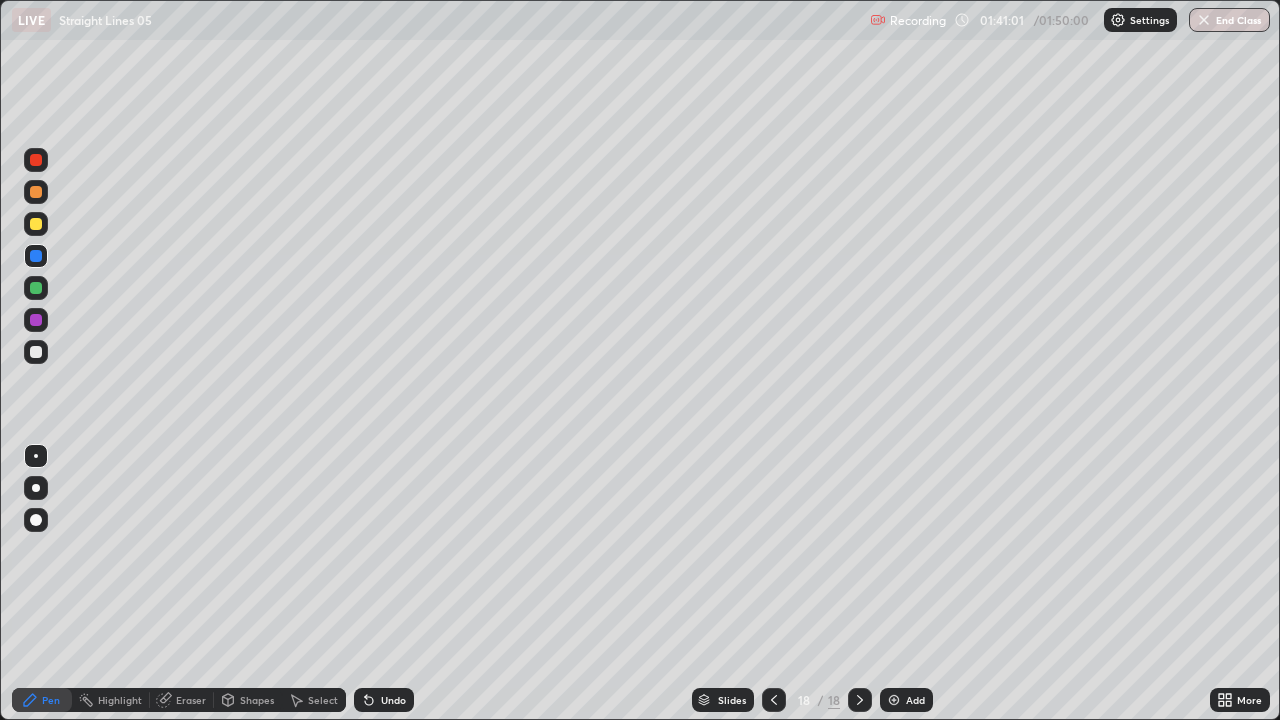 click at bounding box center [36, 320] 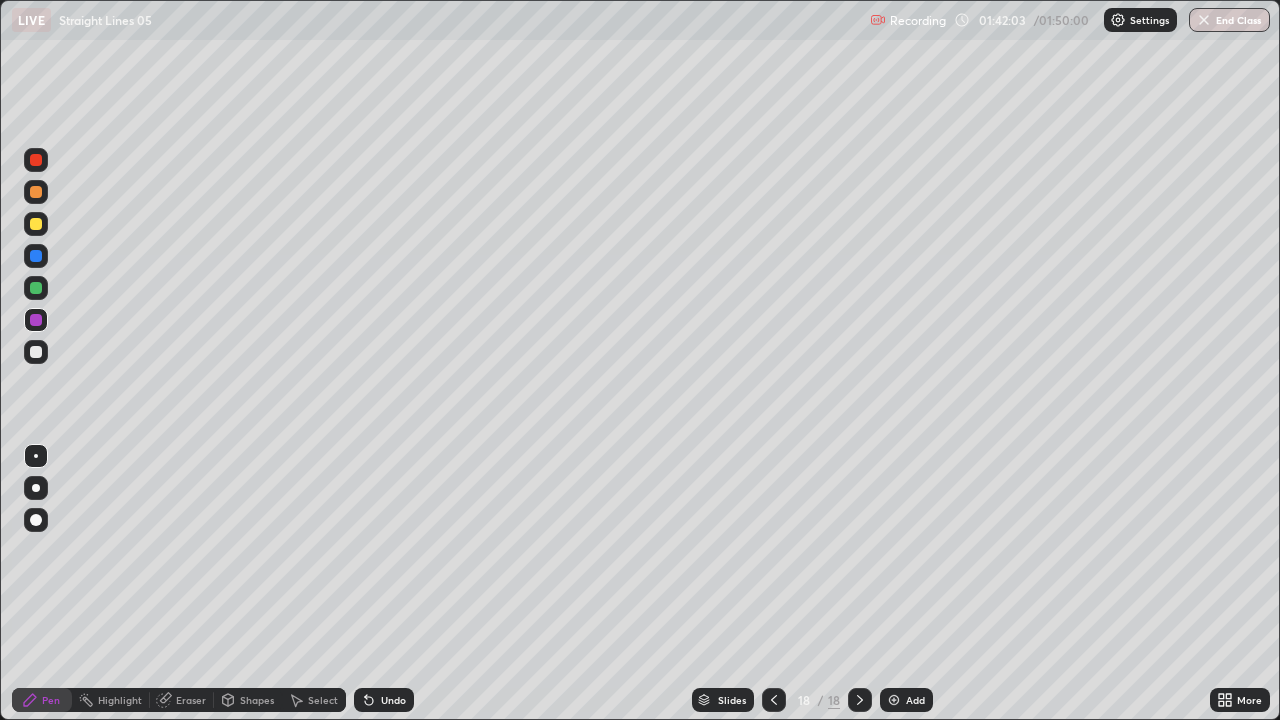 click on "Add" at bounding box center [906, 700] 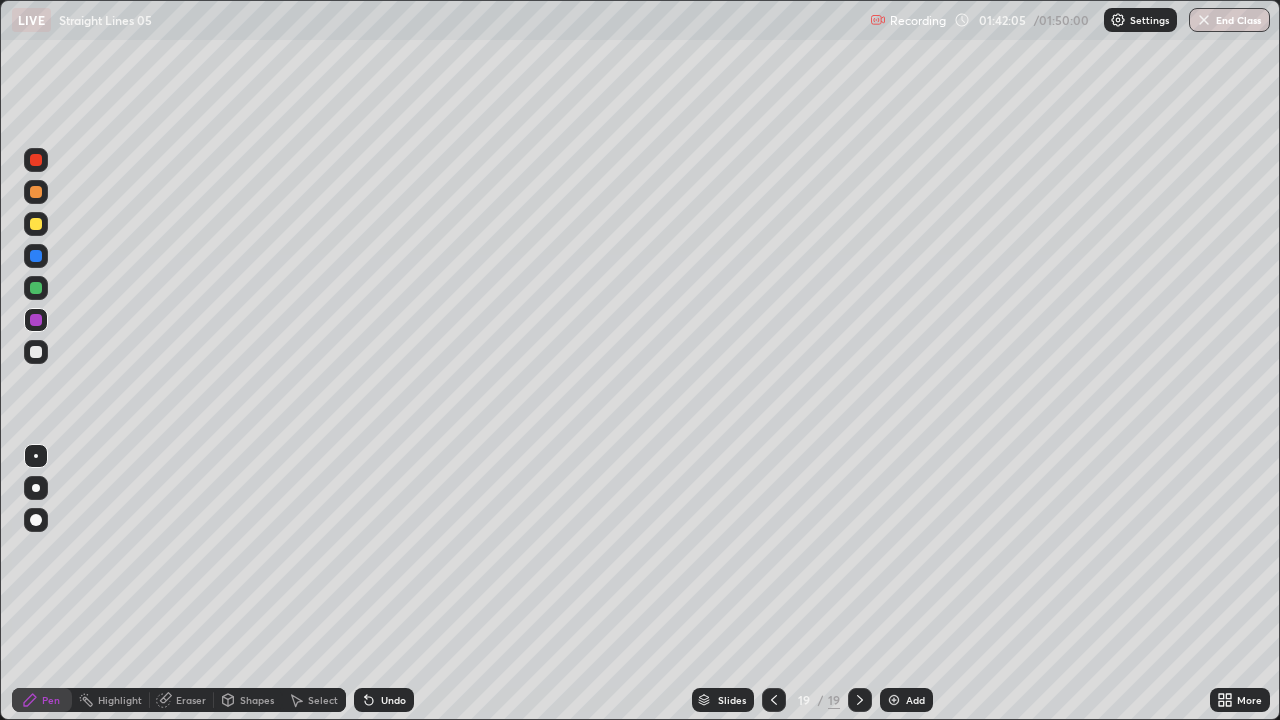 click at bounding box center (36, 224) 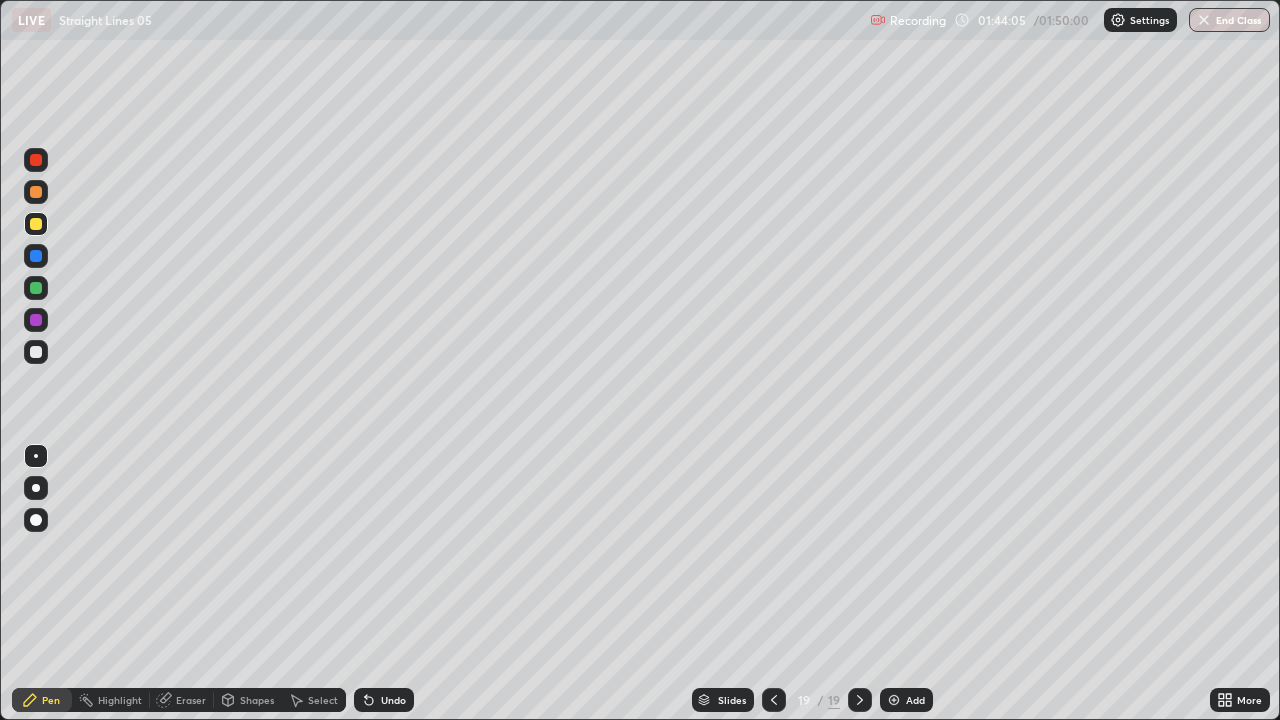 click on "Undo" at bounding box center (384, 700) 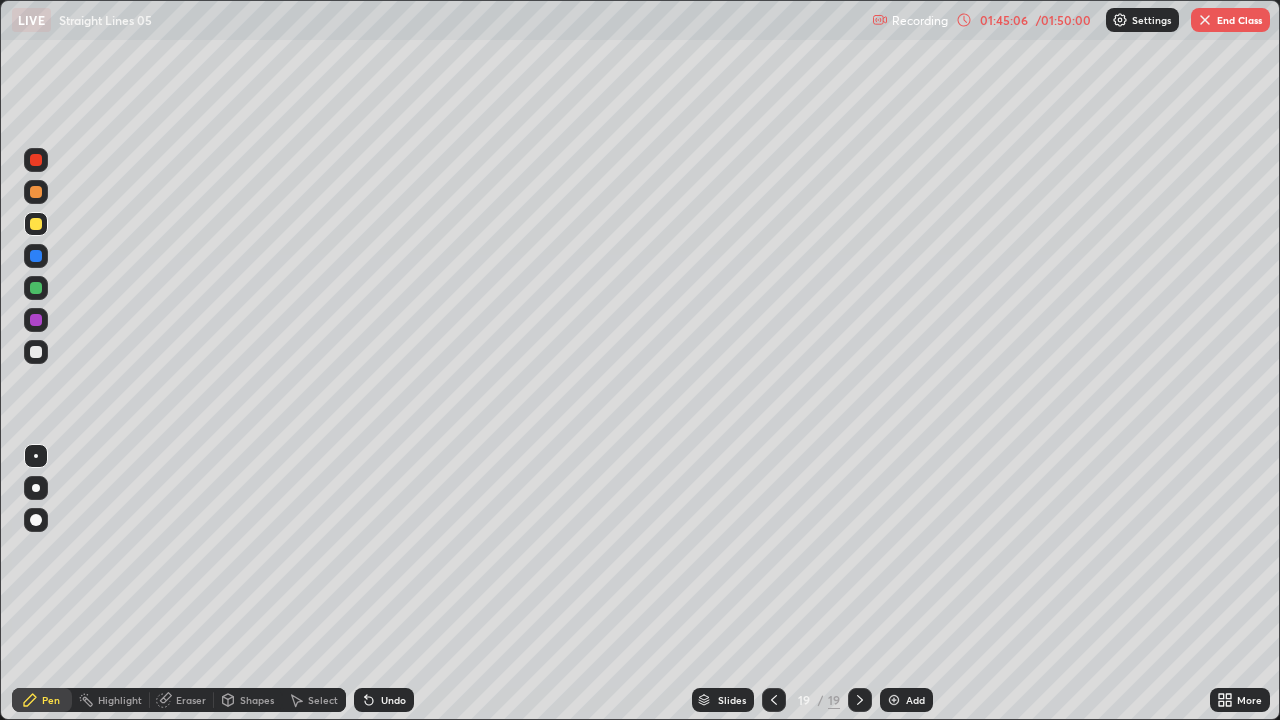 click on "Undo" at bounding box center (393, 700) 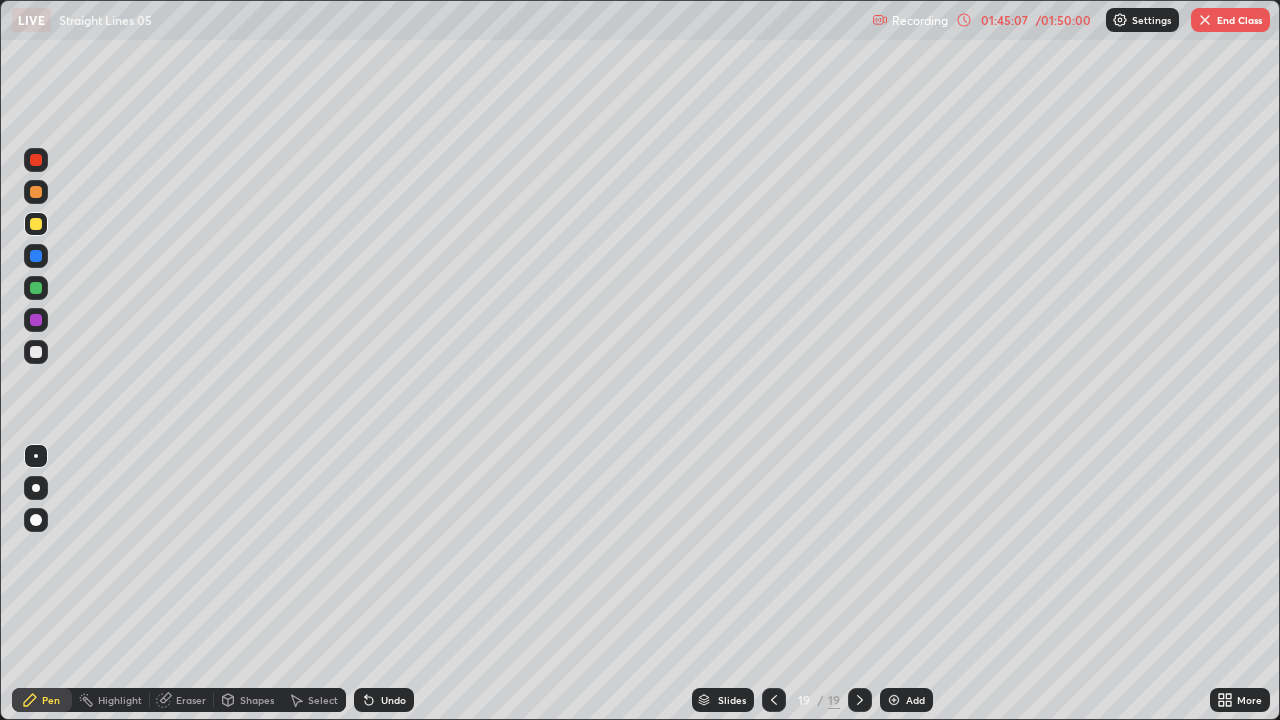 click on "Undo" at bounding box center (384, 700) 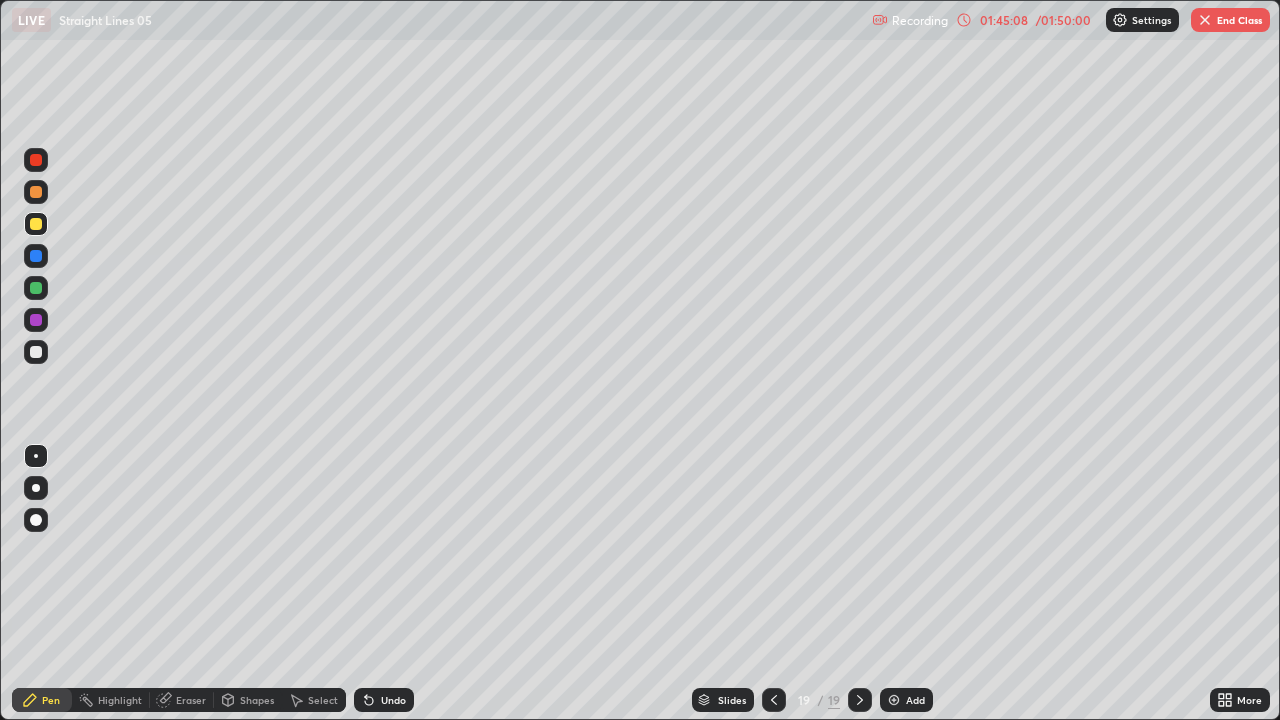click on "Undo" at bounding box center [393, 700] 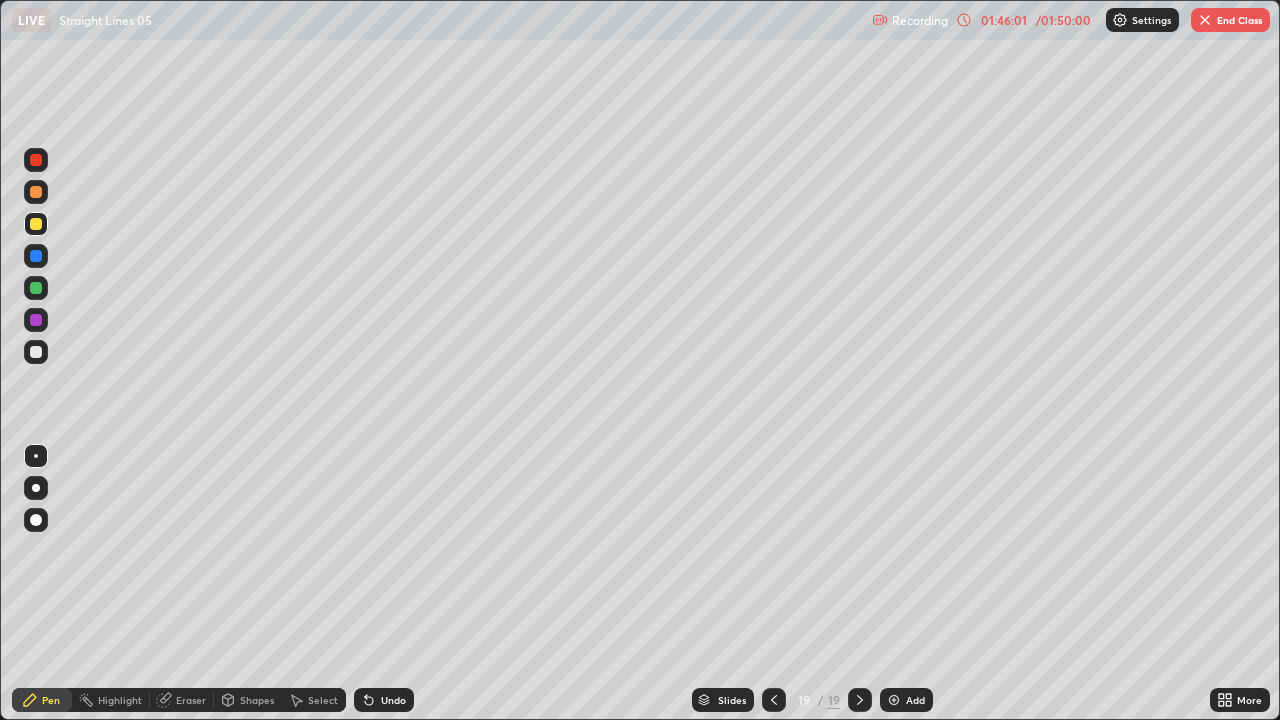 click on "Eraser" at bounding box center [182, 700] 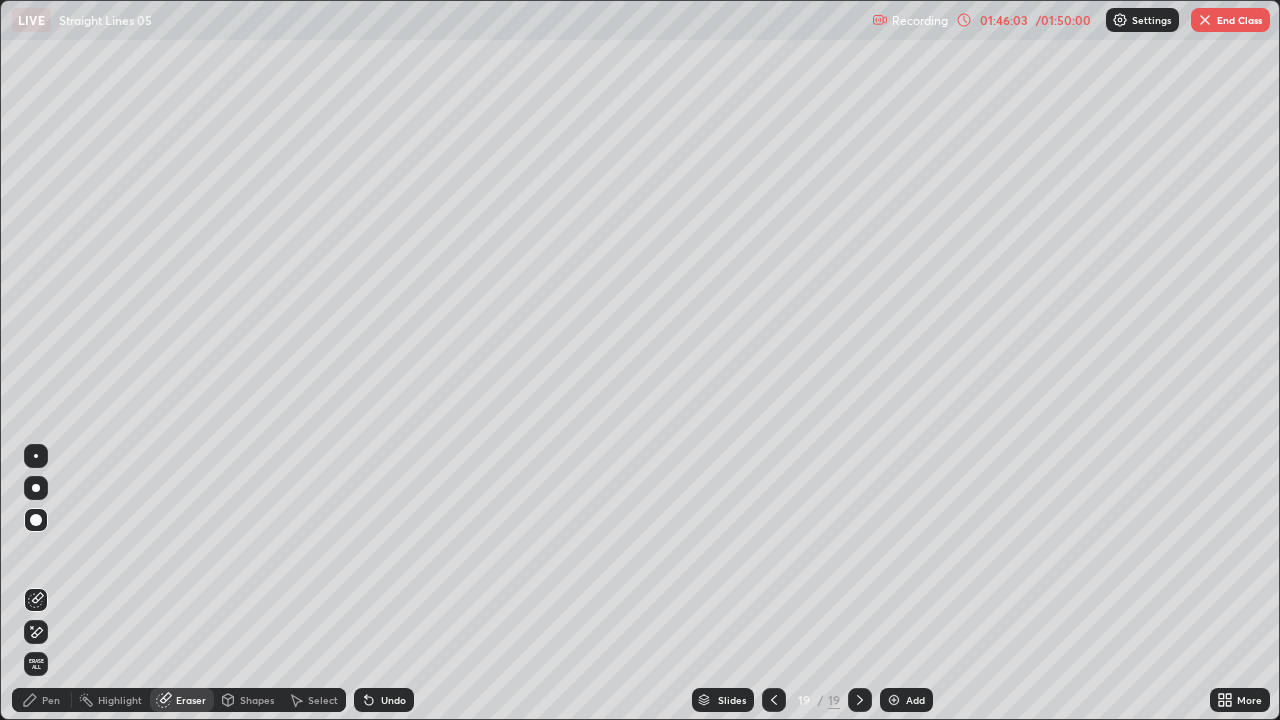 click on "Pen" at bounding box center [51, 700] 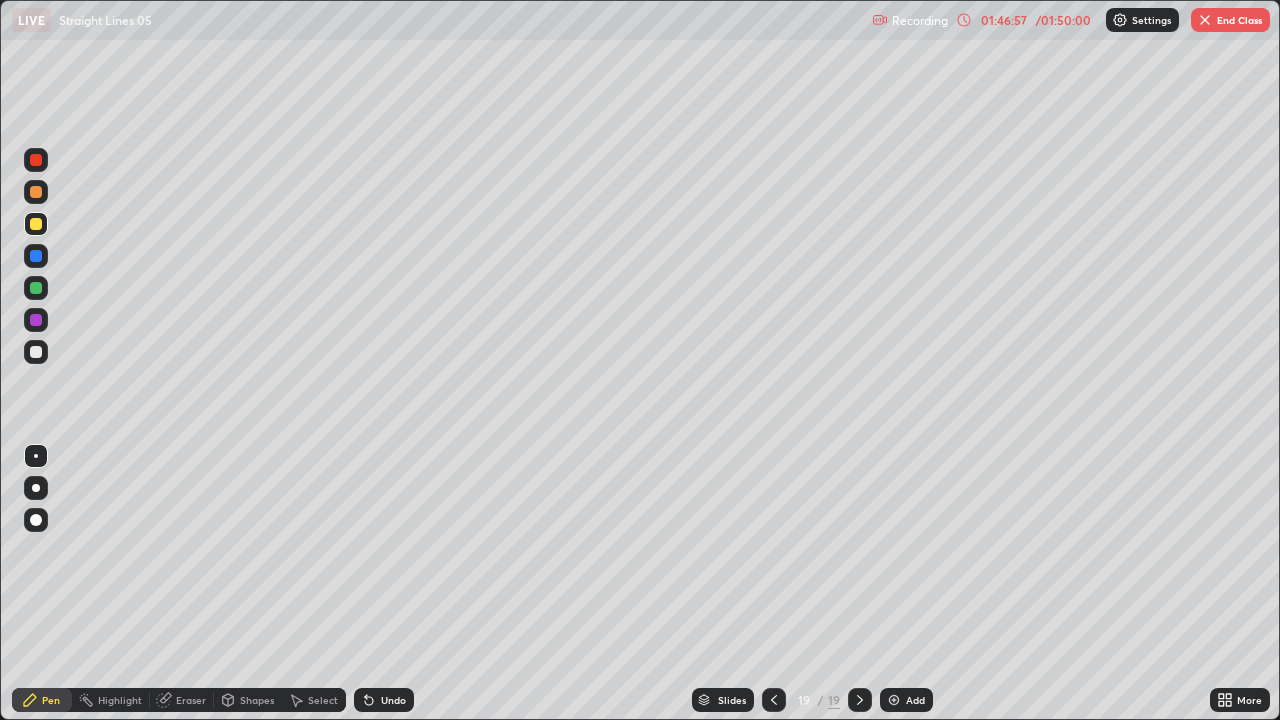 click at bounding box center (894, 700) 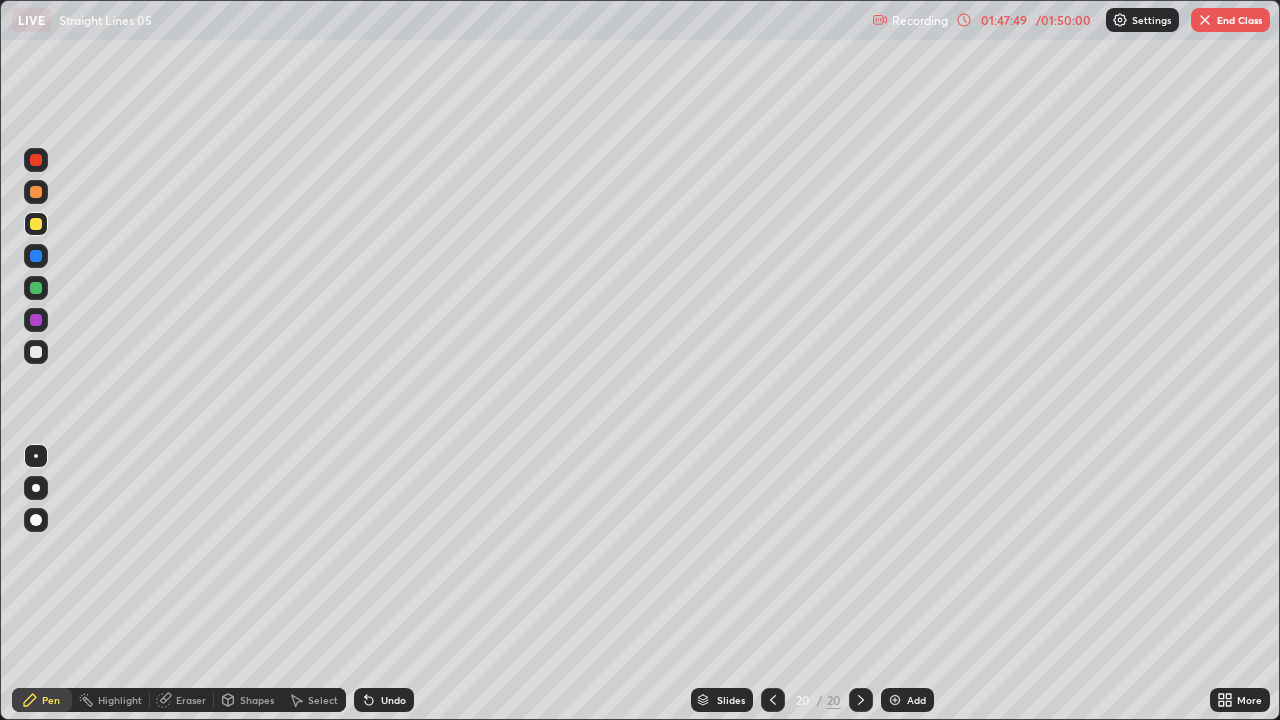 click on "Eraser" at bounding box center [191, 700] 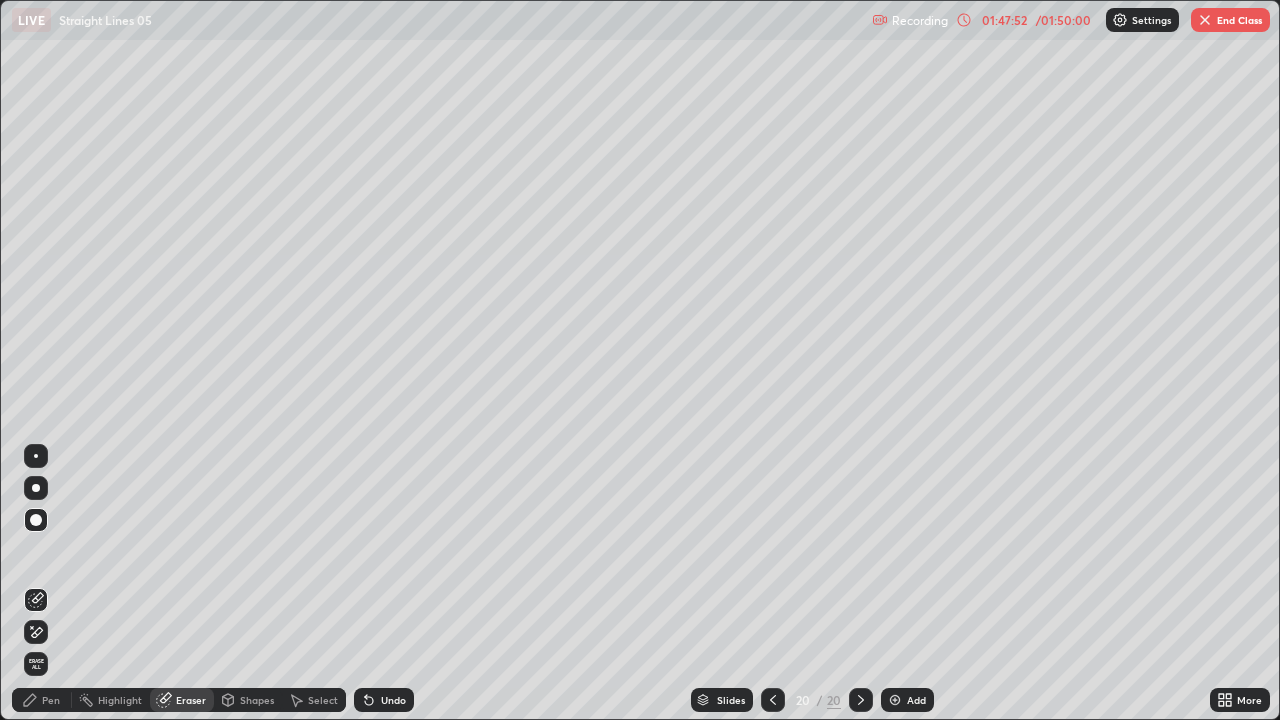 click on "Pen" at bounding box center (51, 700) 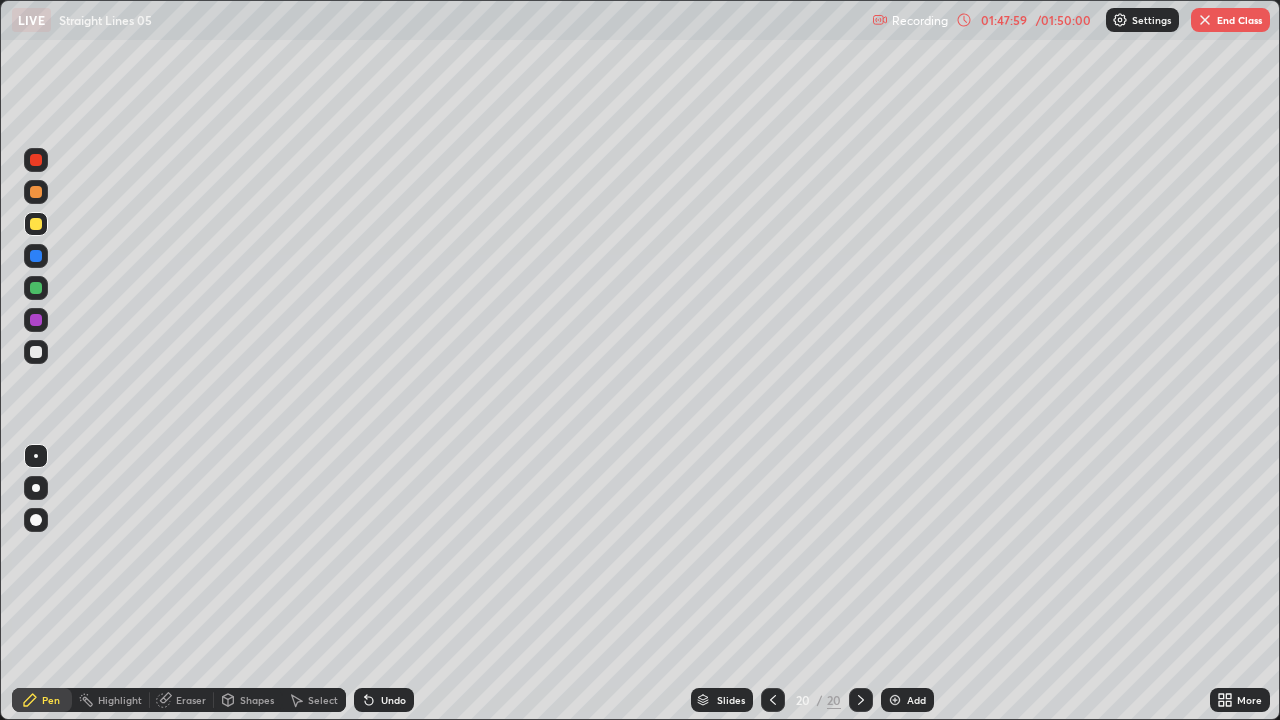 click on "Undo" at bounding box center [384, 700] 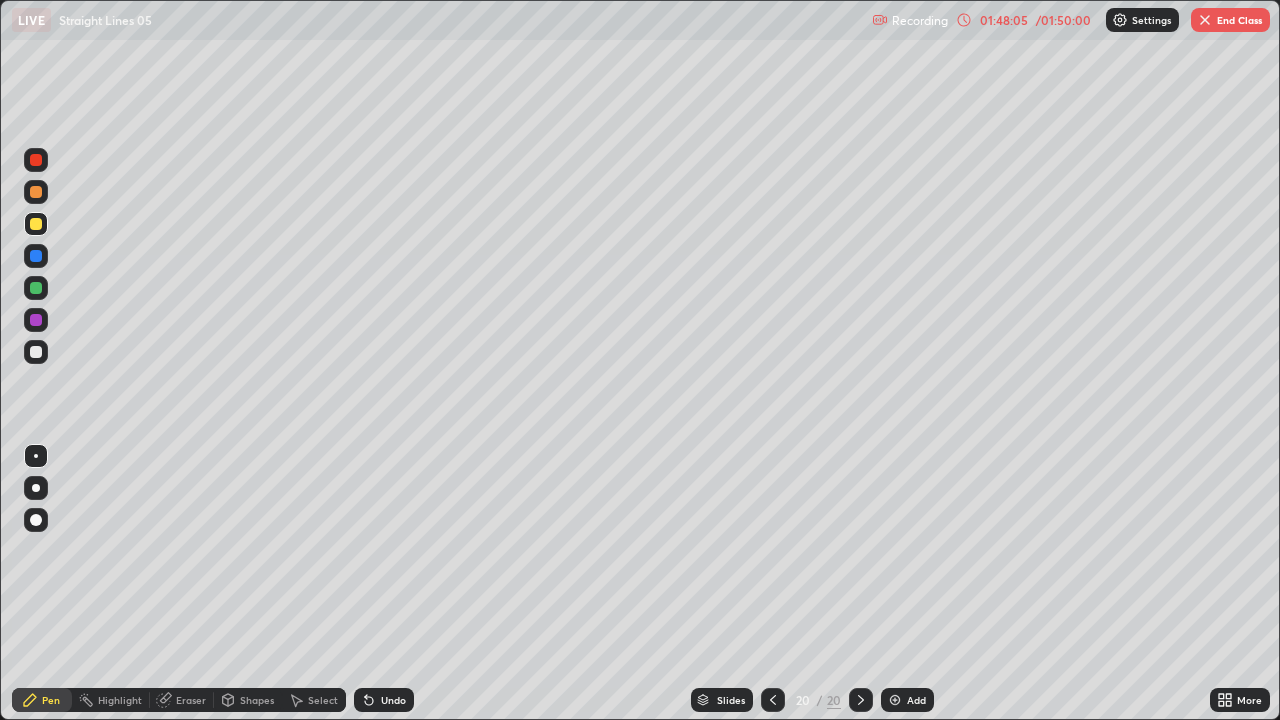 click on "Undo" at bounding box center [384, 700] 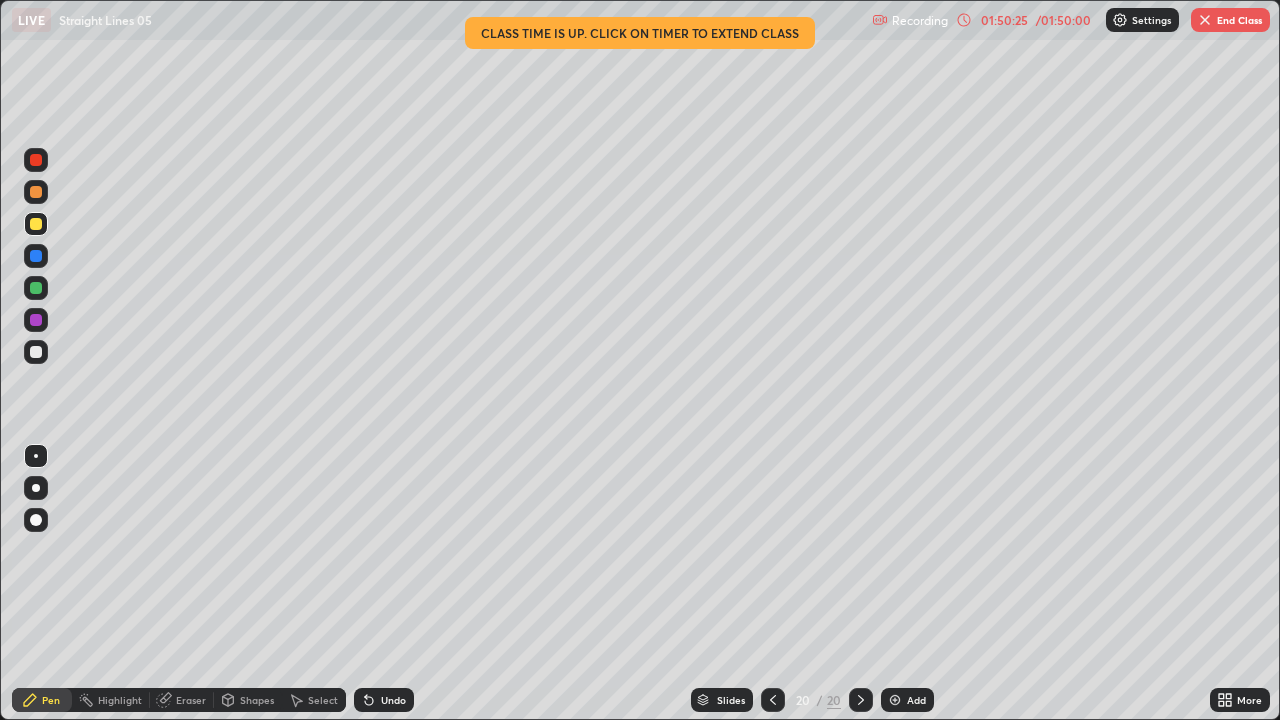 click on "End Class" at bounding box center (1230, 20) 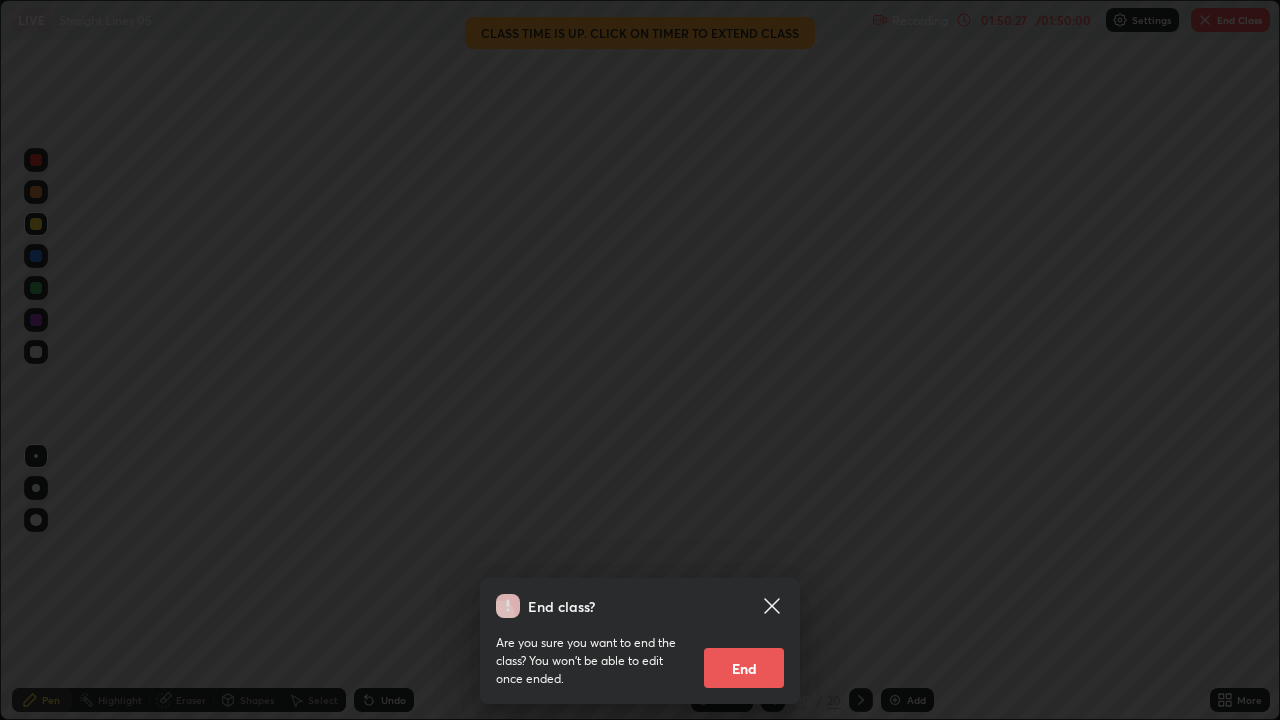click on "End" at bounding box center (744, 668) 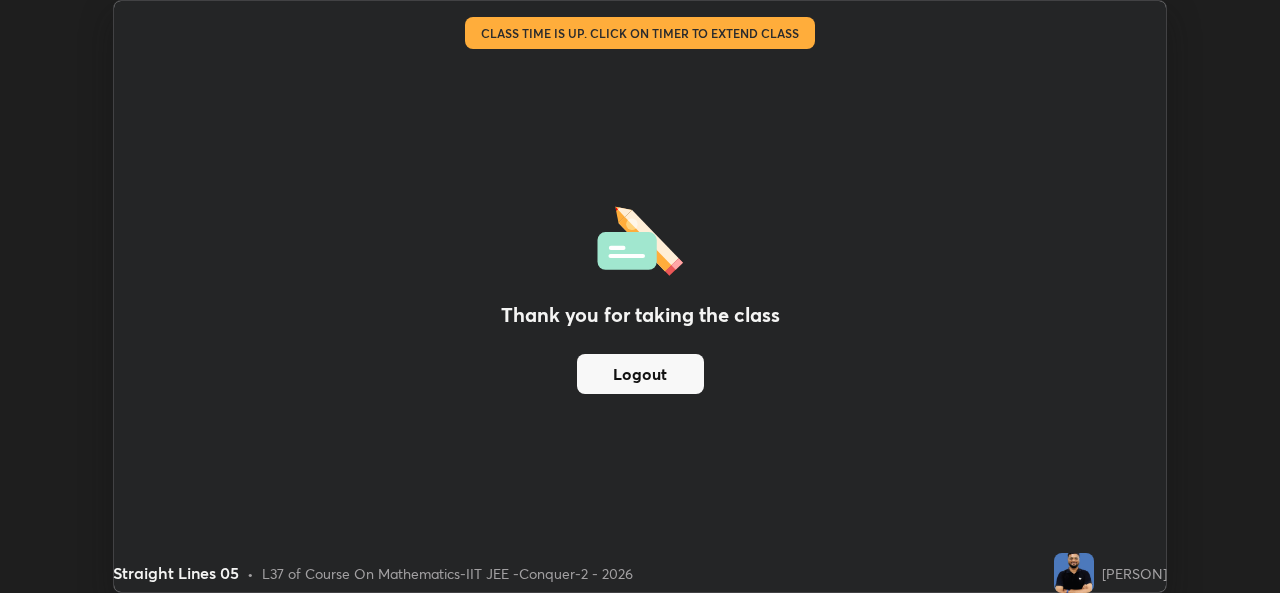 scroll, scrollTop: 593, scrollLeft: 1280, axis: both 